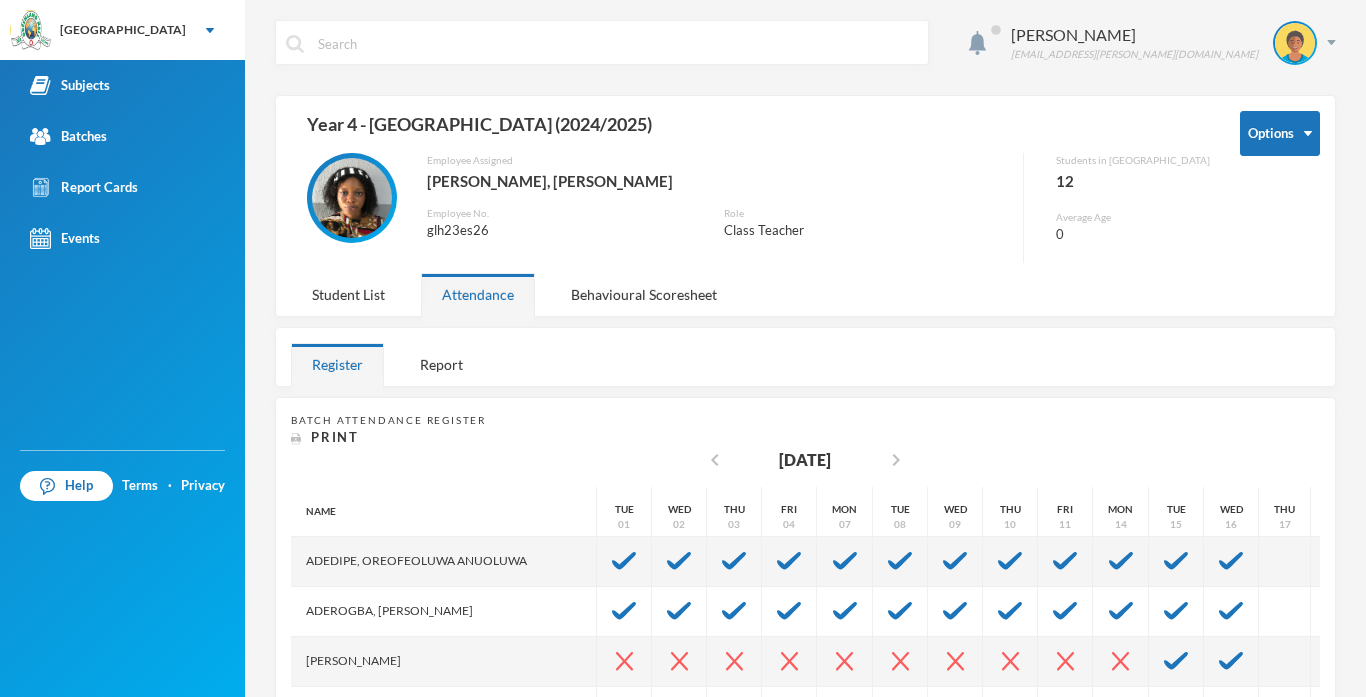 scroll, scrollTop: 0, scrollLeft: 0, axis: both 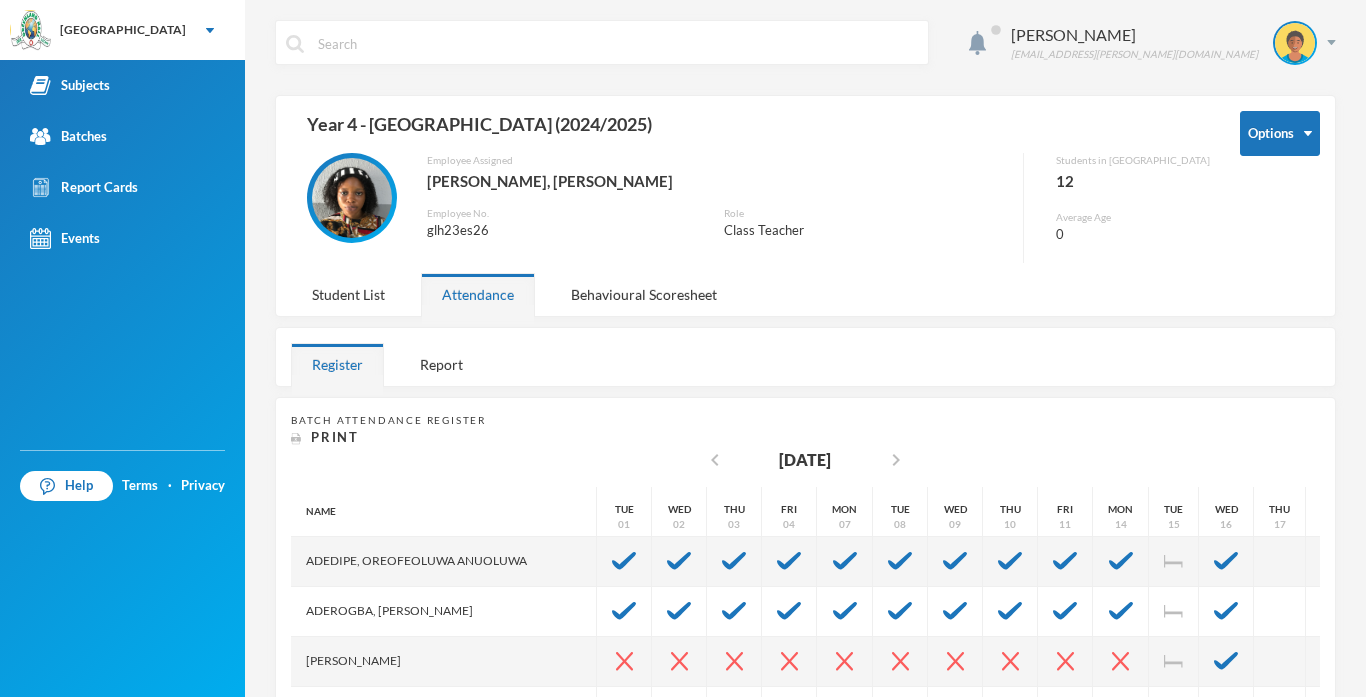 click at bounding box center [935, 357] 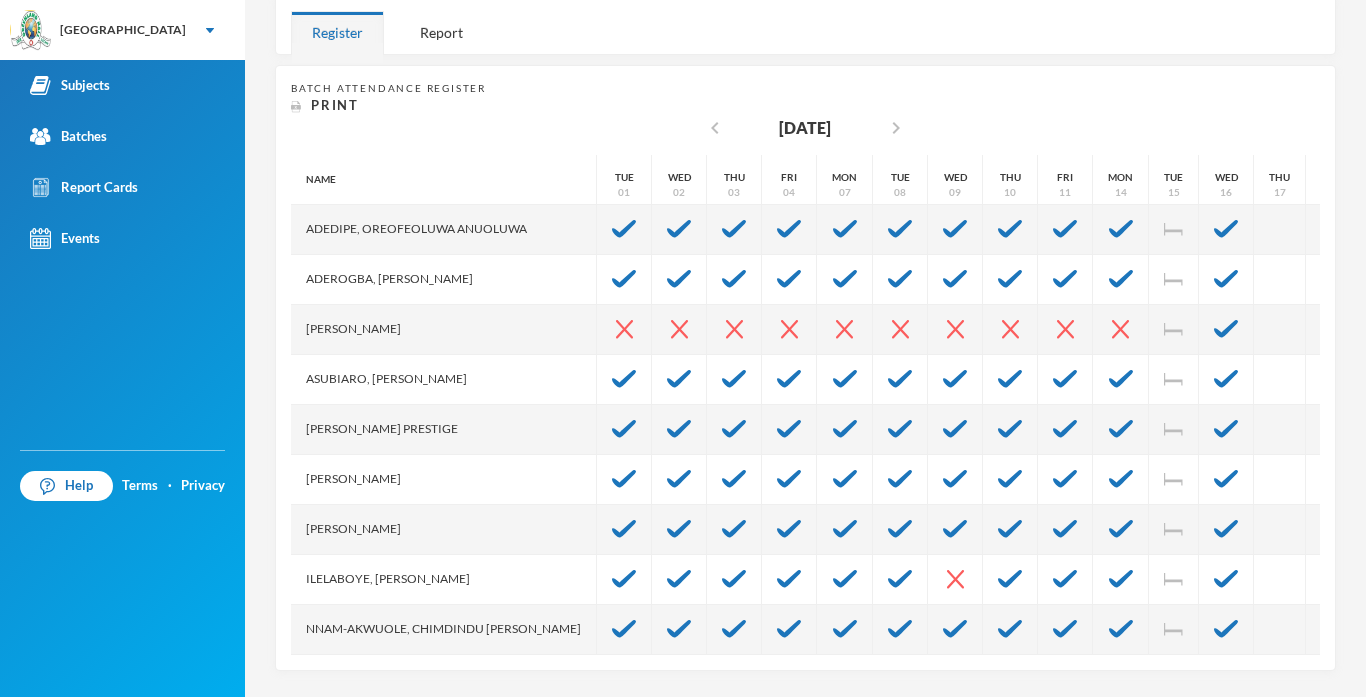 scroll, scrollTop: 336, scrollLeft: 0, axis: vertical 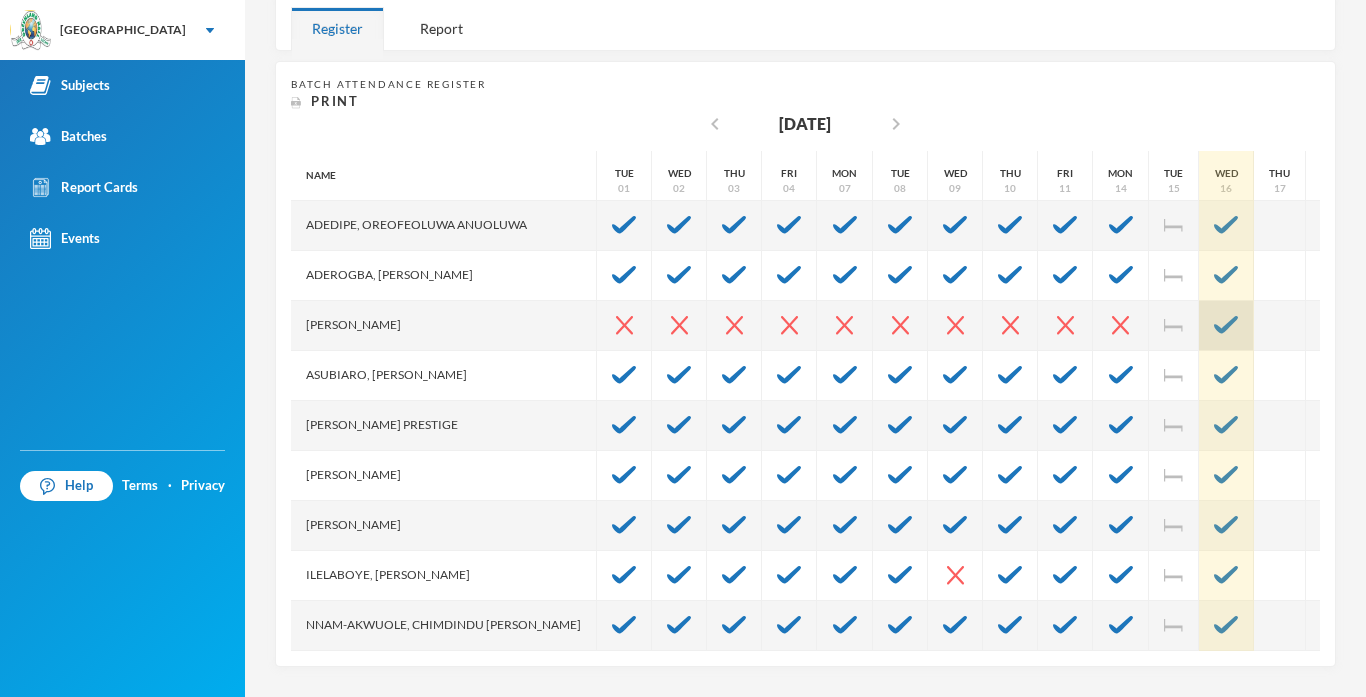 click at bounding box center (1226, 325) 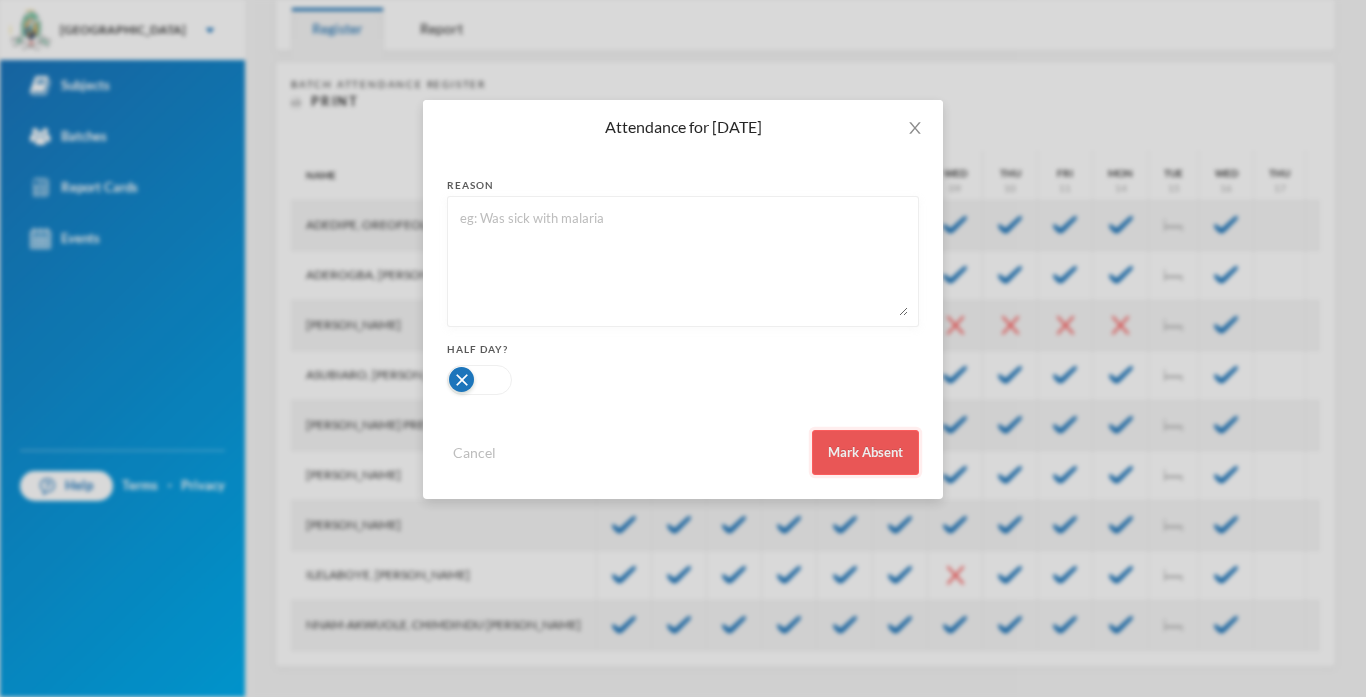 click on "Mark Absent" at bounding box center (865, 452) 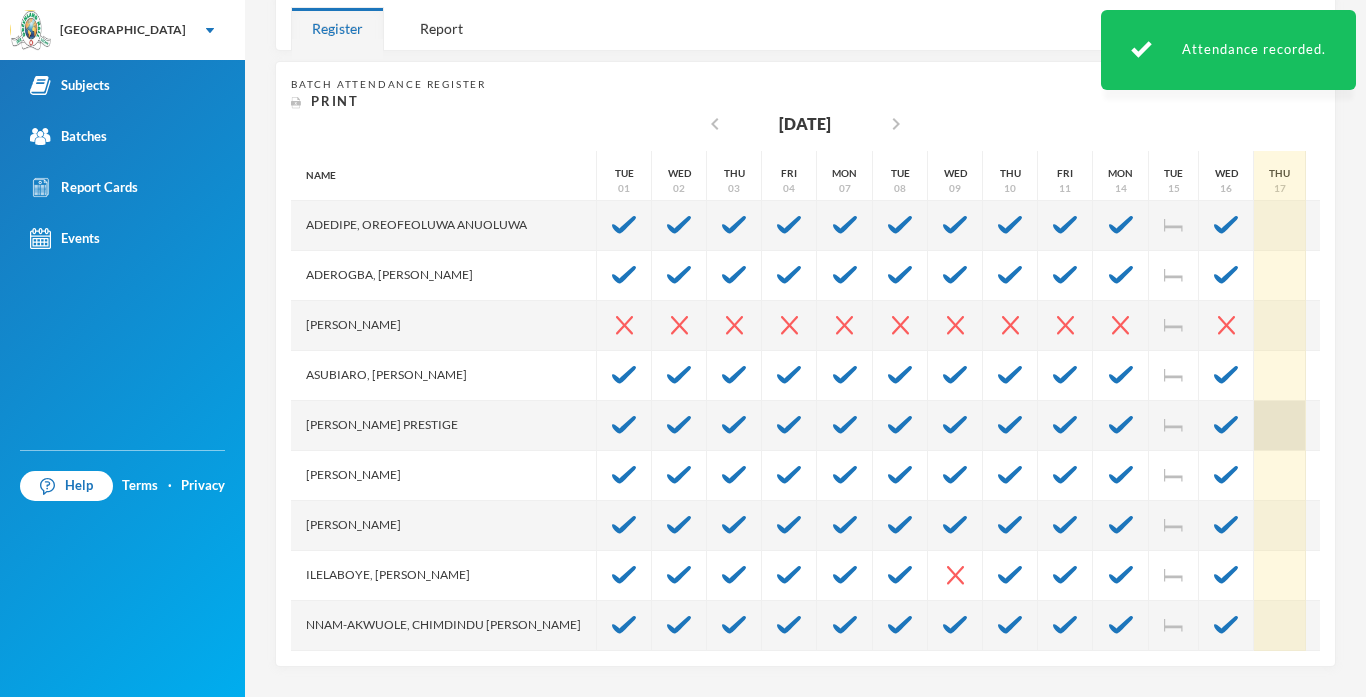 click at bounding box center [1280, 426] 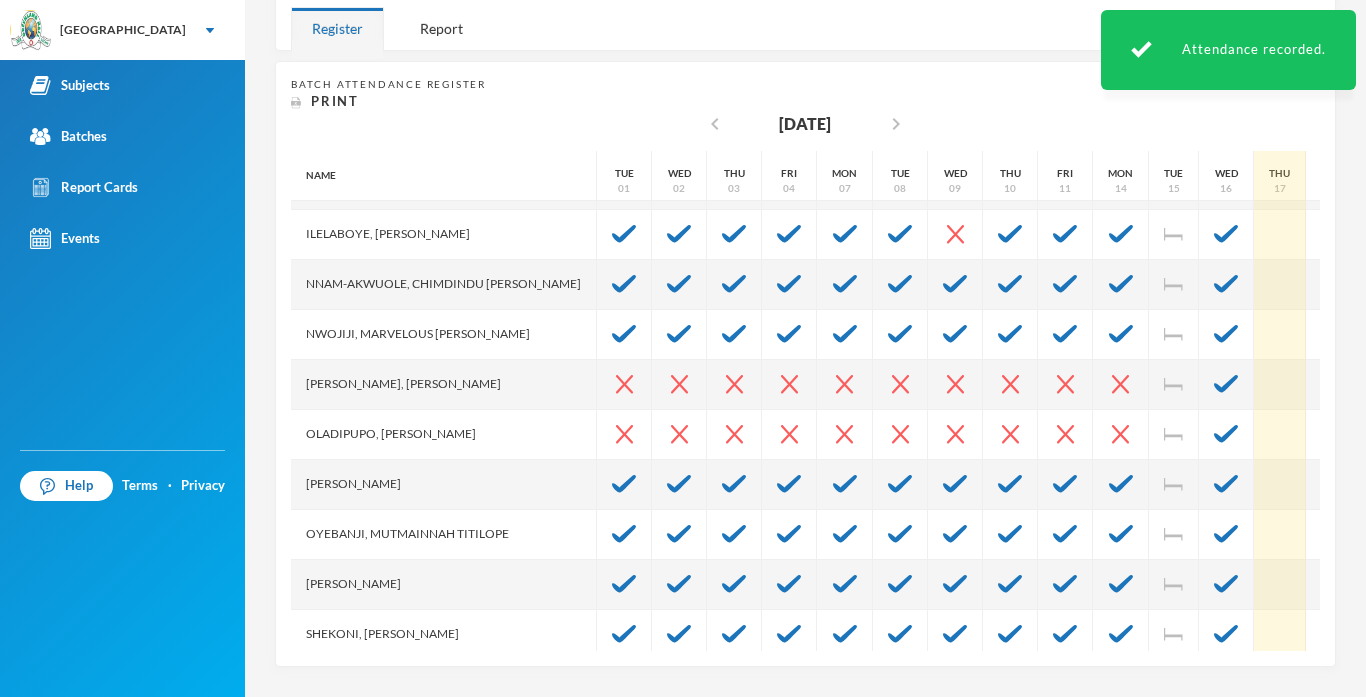 scroll, scrollTop: 400, scrollLeft: 0, axis: vertical 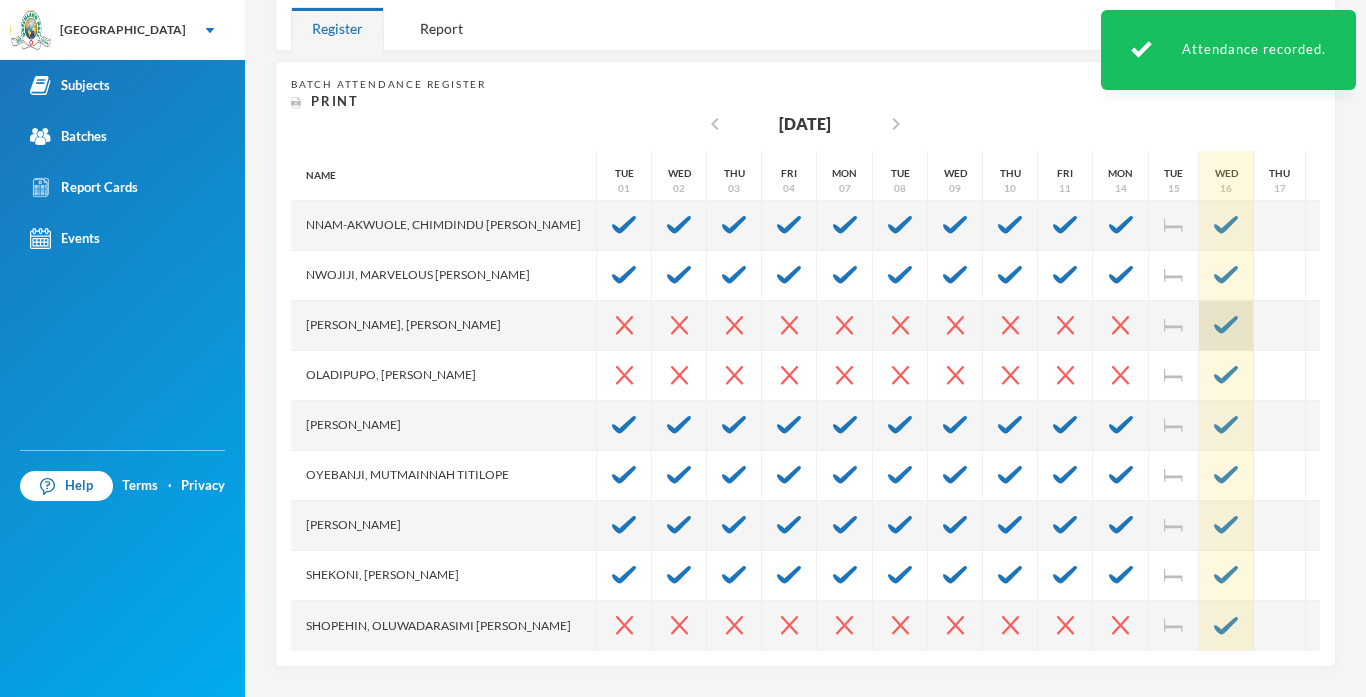 click at bounding box center (1226, 325) 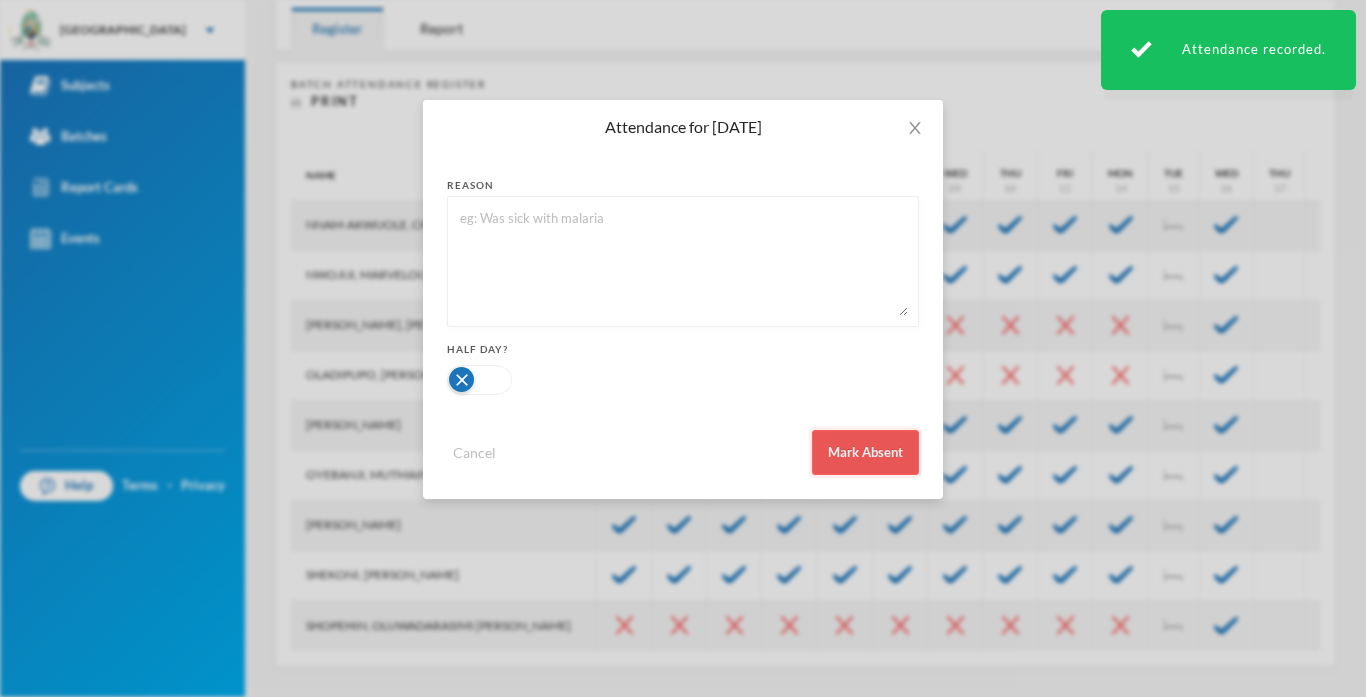 click on "Mark Absent" at bounding box center [865, 452] 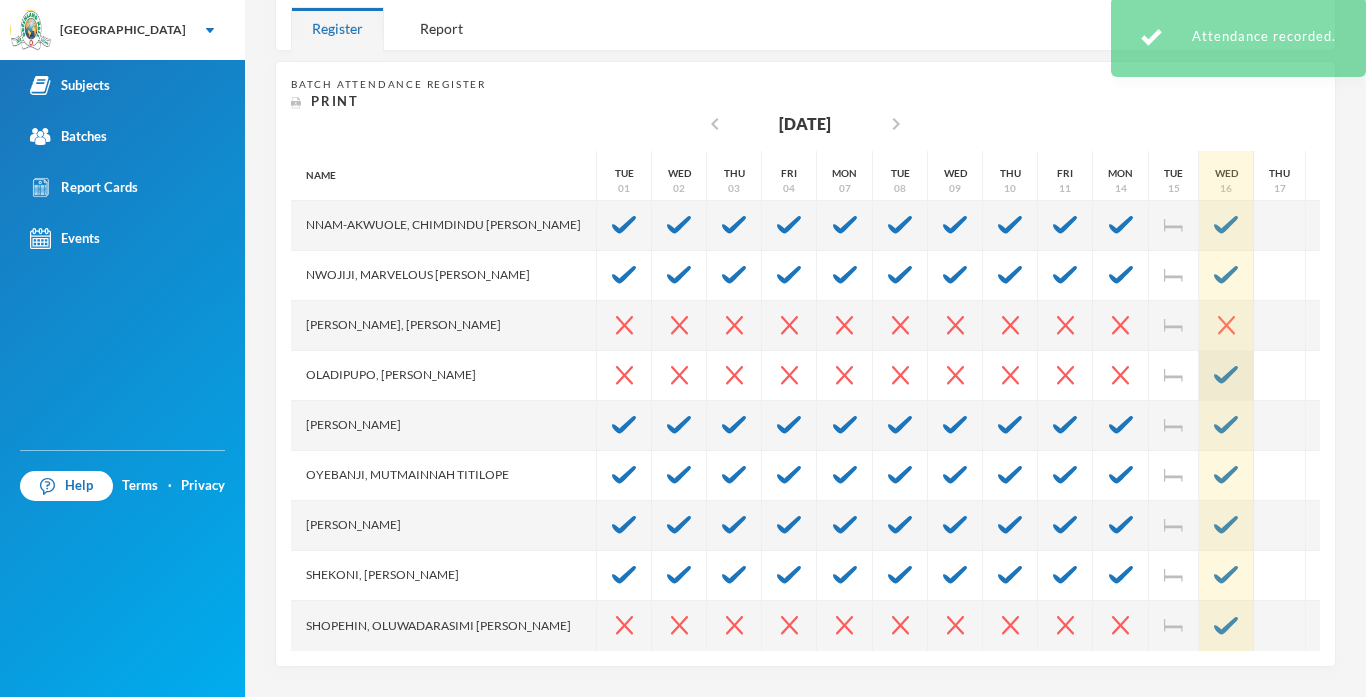 click at bounding box center [1226, 375] 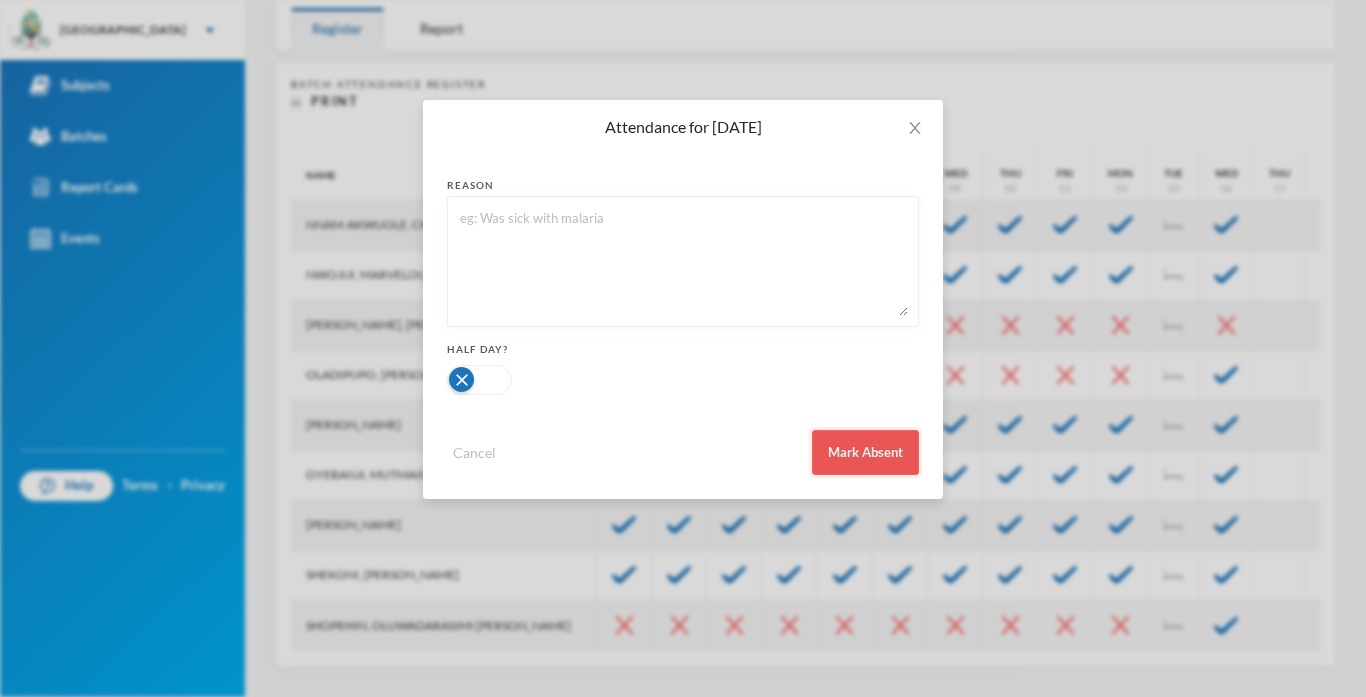 click on "Mark Absent" at bounding box center [865, 452] 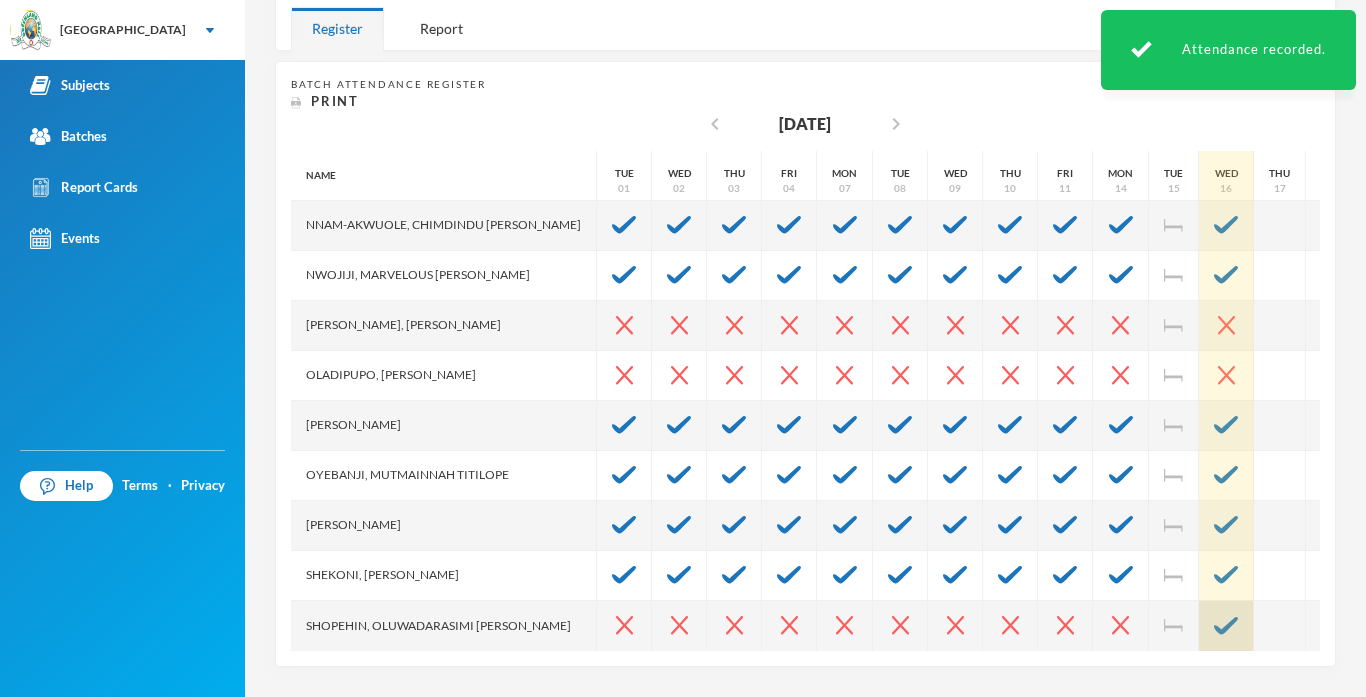 click at bounding box center (1226, 626) 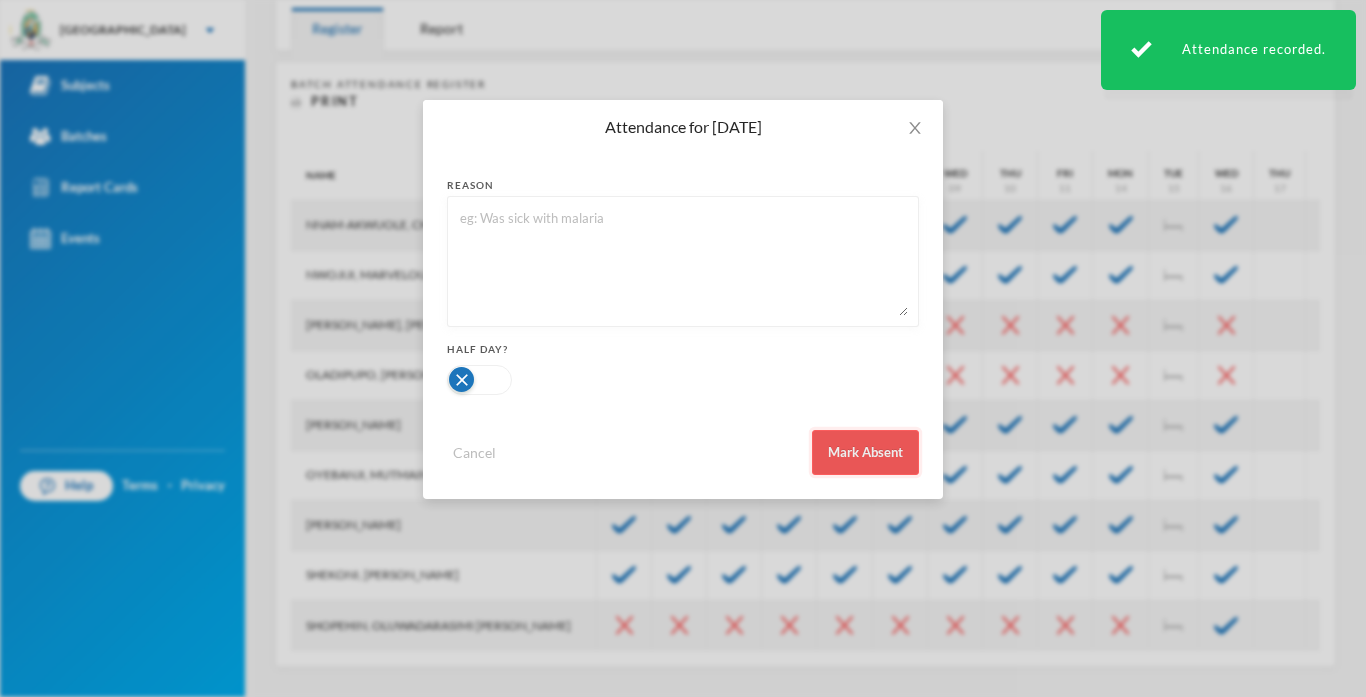 click on "Mark Absent" at bounding box center (865, 452) 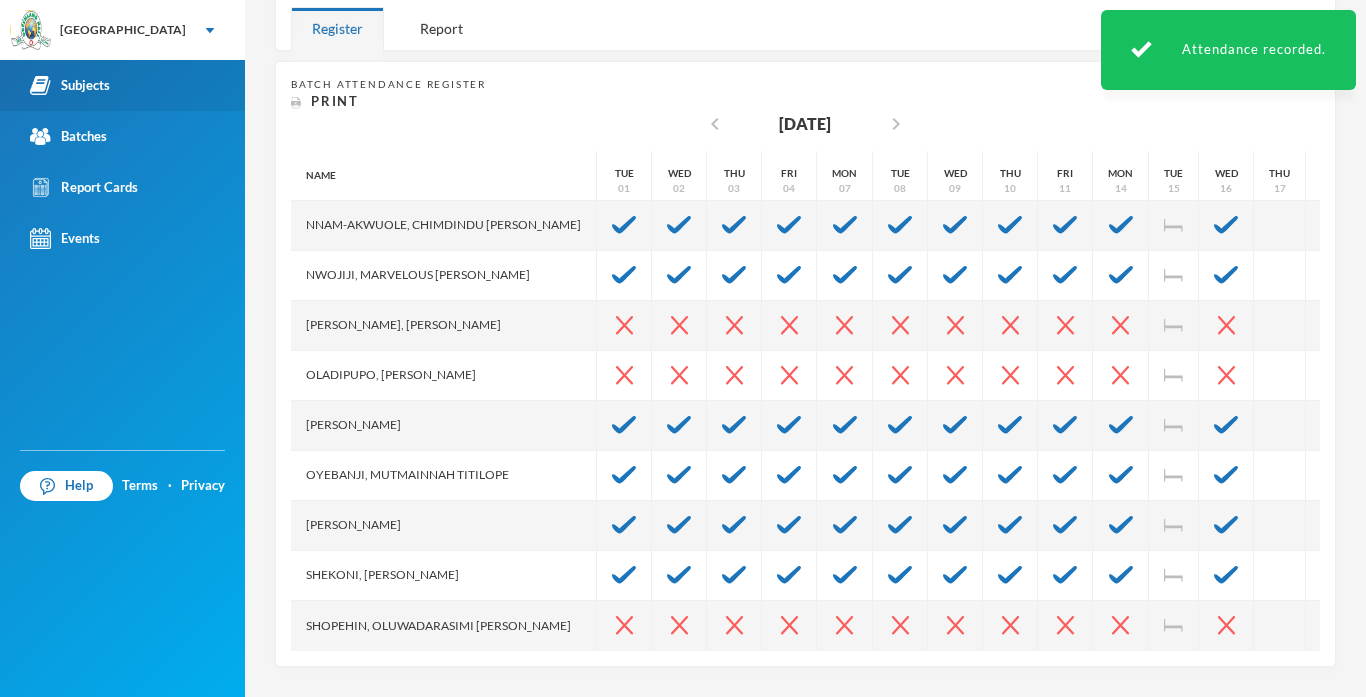 click on "Subjects" at bounding box center (70, 85) 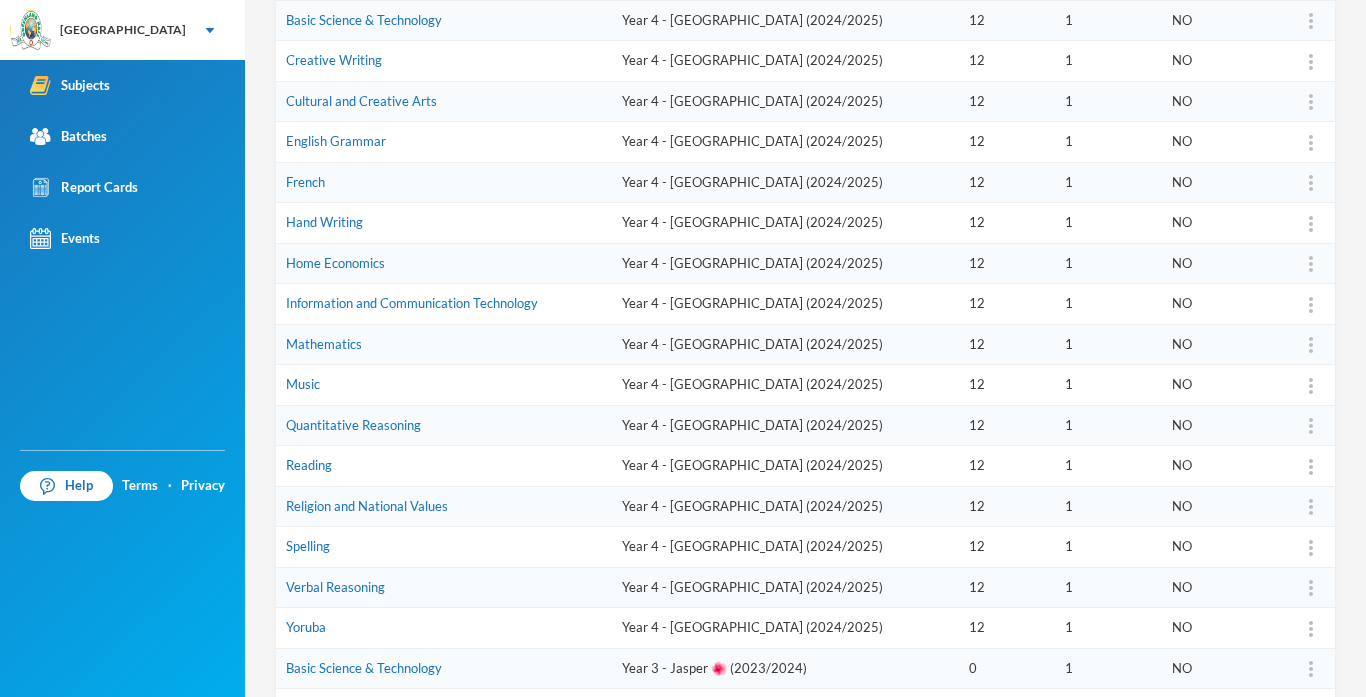 click on "Mathematics" at bounding box center (444, 344) 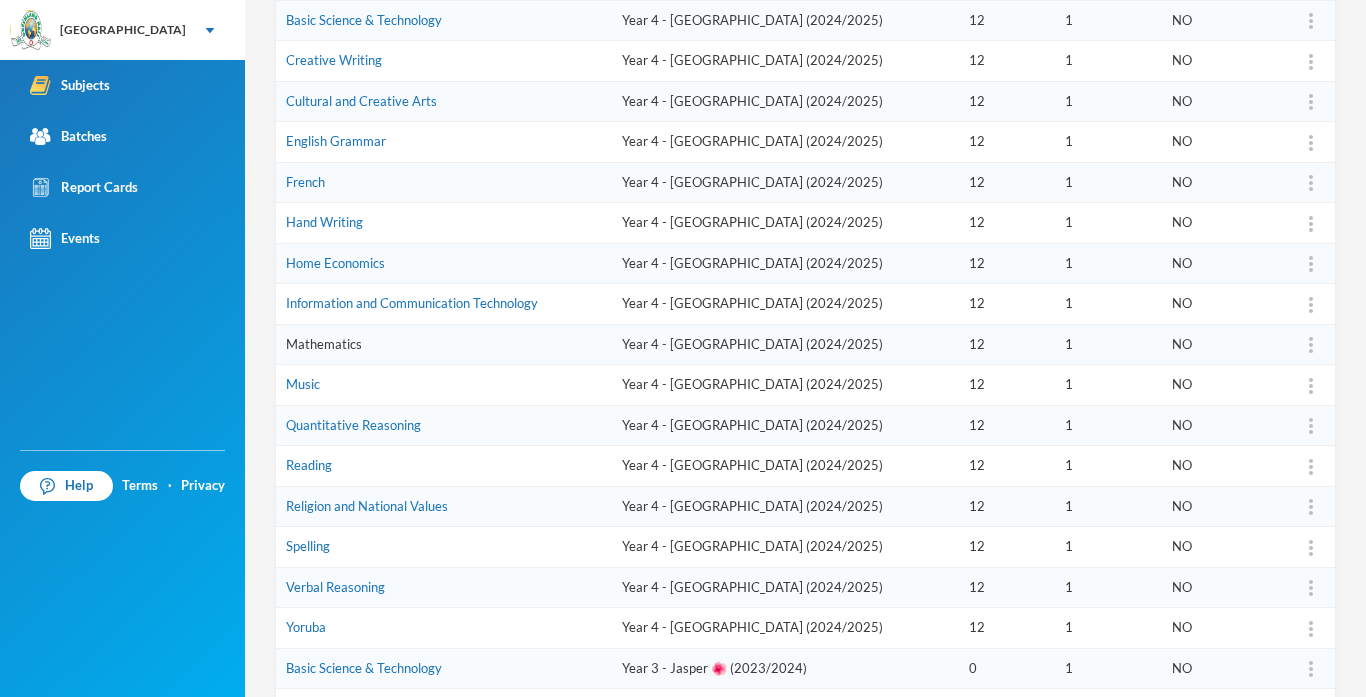 click on "Mathematics" at bounding box center (324, 344) 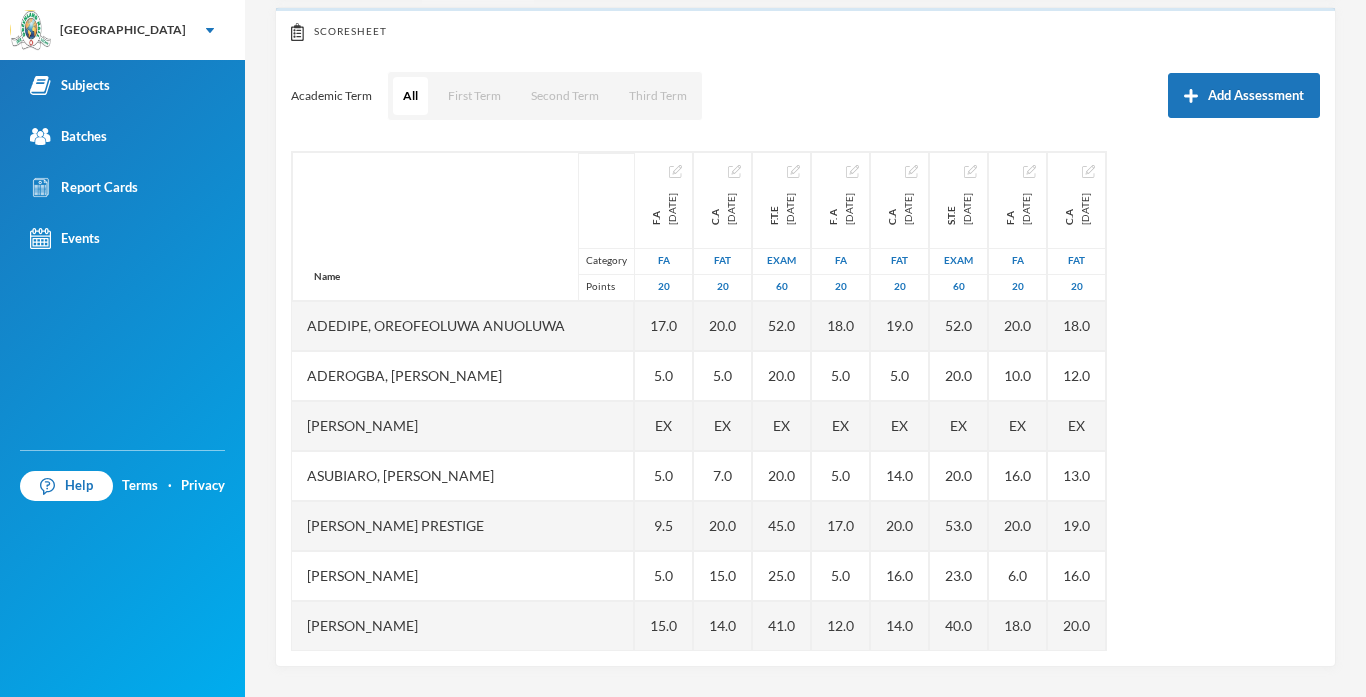 scroll, scrollTop: 215, scrollLeft: 0, axis: vertical 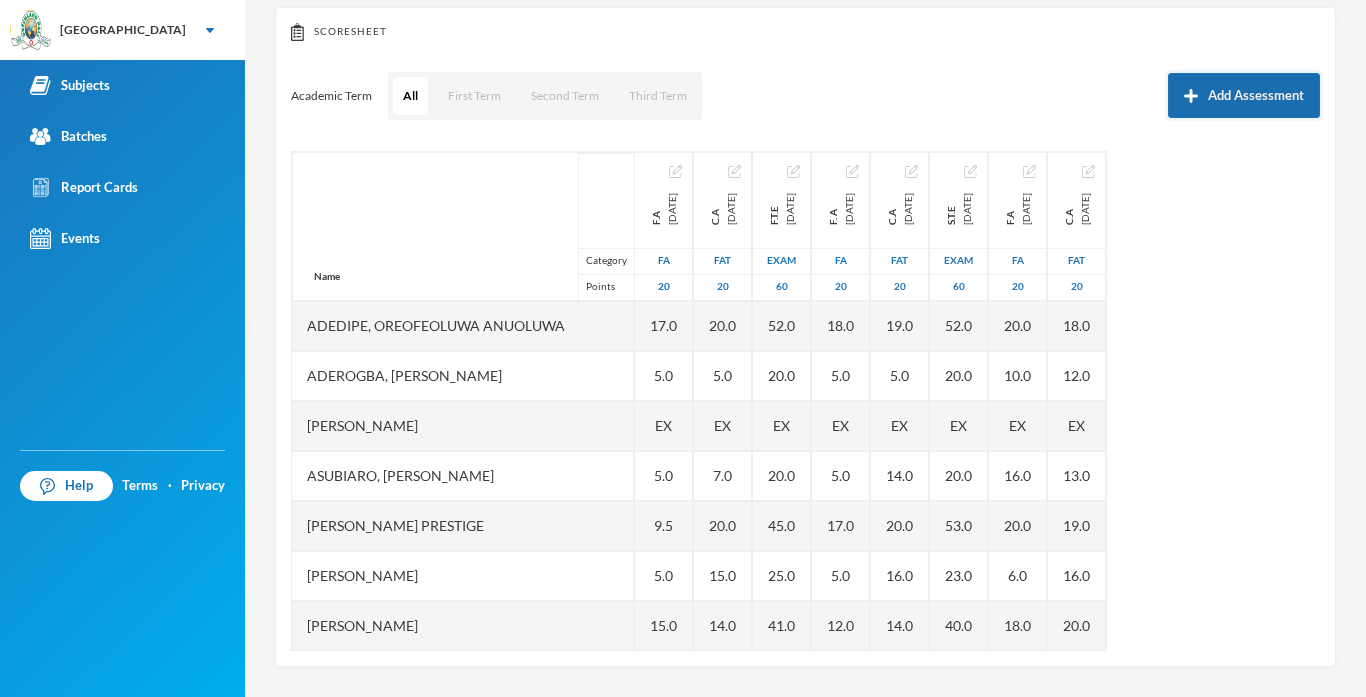click on "Add Assessment" at bounding box center [1244, 95] 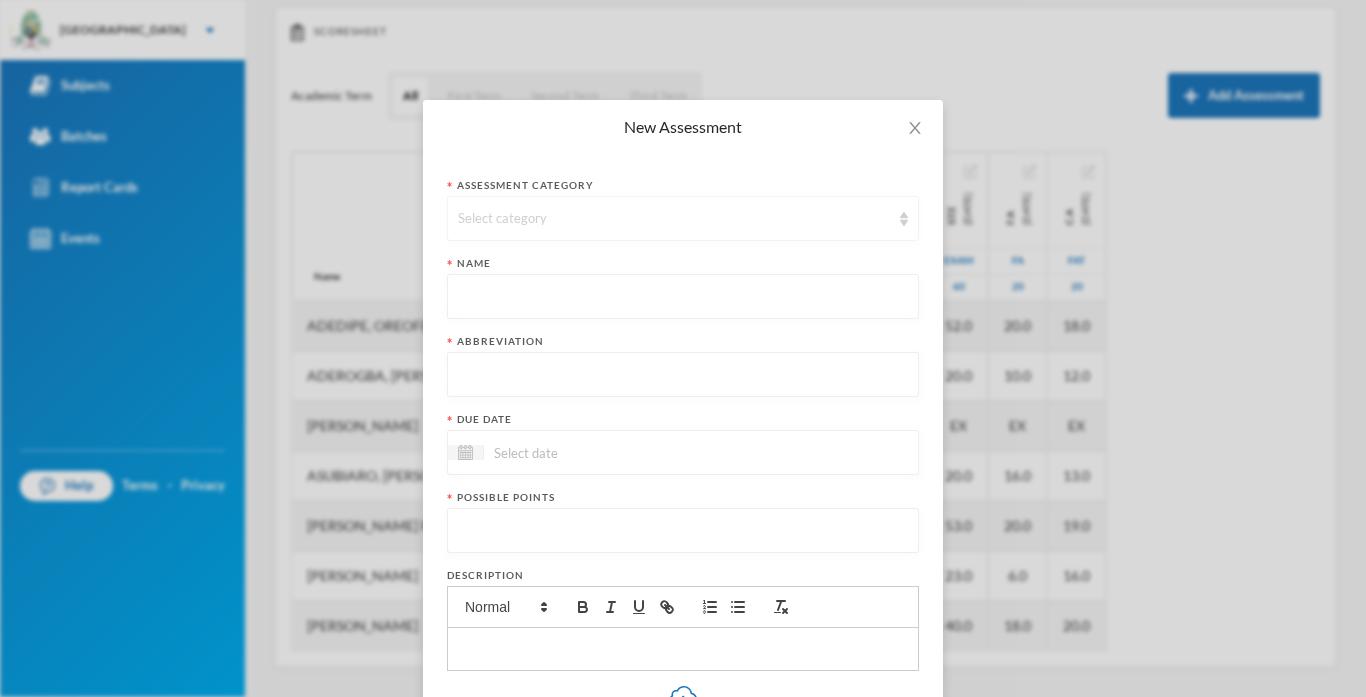 click on "Select category" at bounding box center (683, 218) 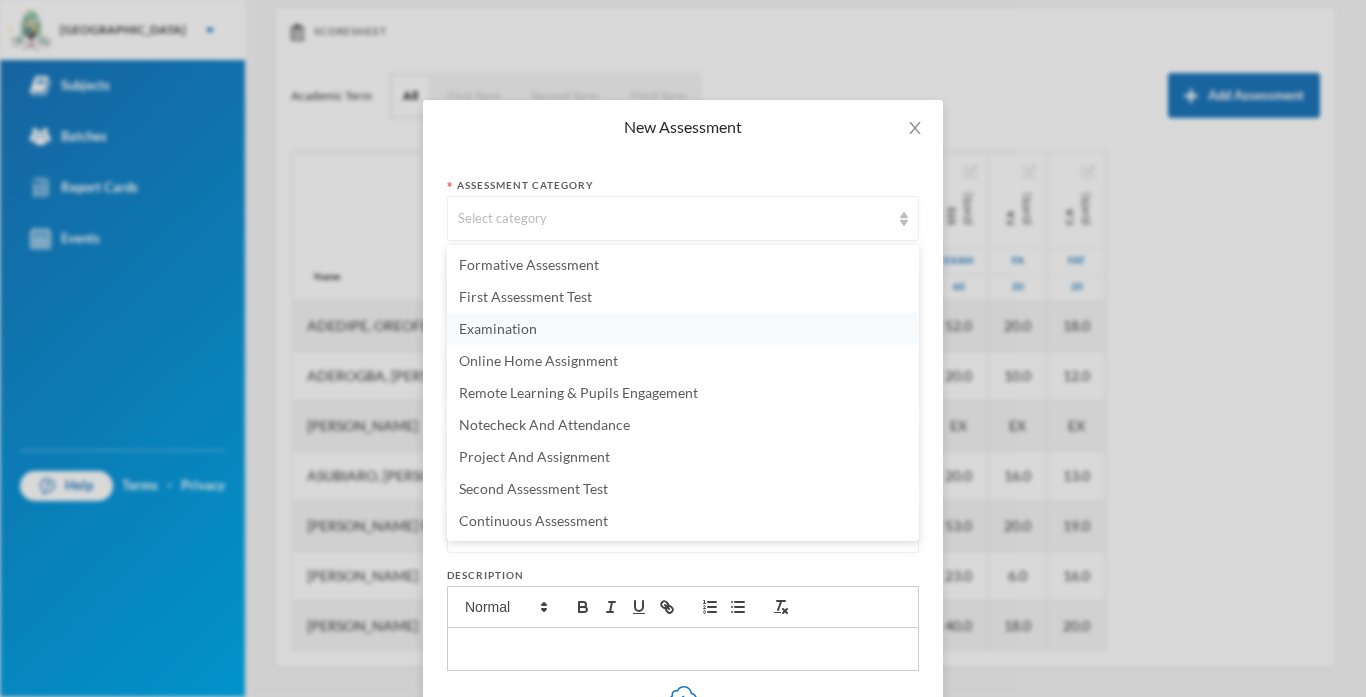 click on "Examination" at bounding box center [683, 329] 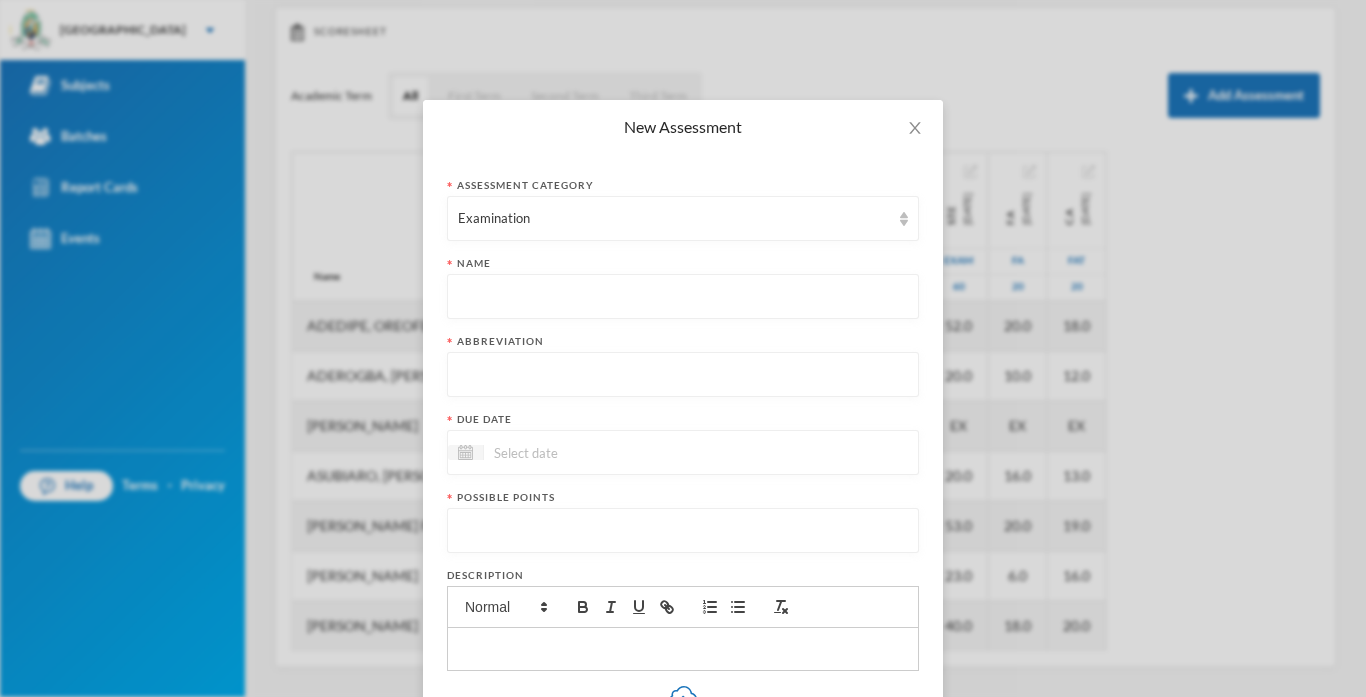 click at bounding box center (683, 297) 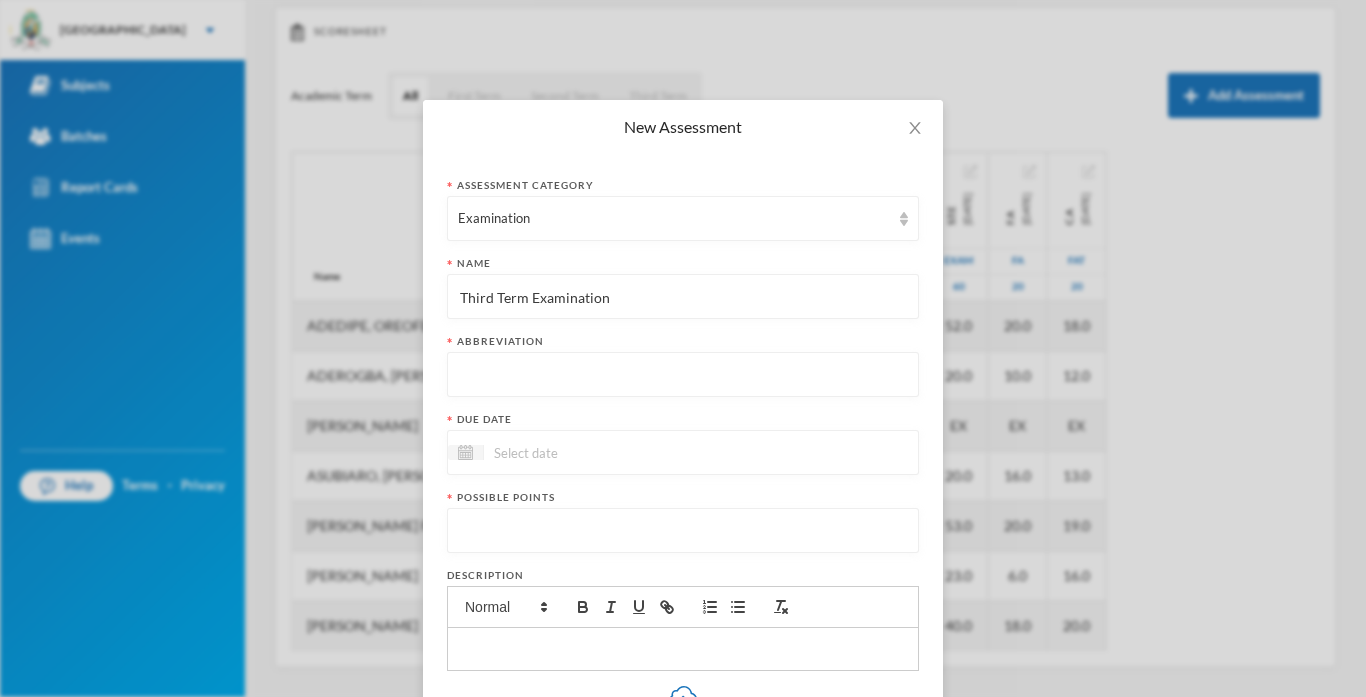 type on "Third Term Examination" 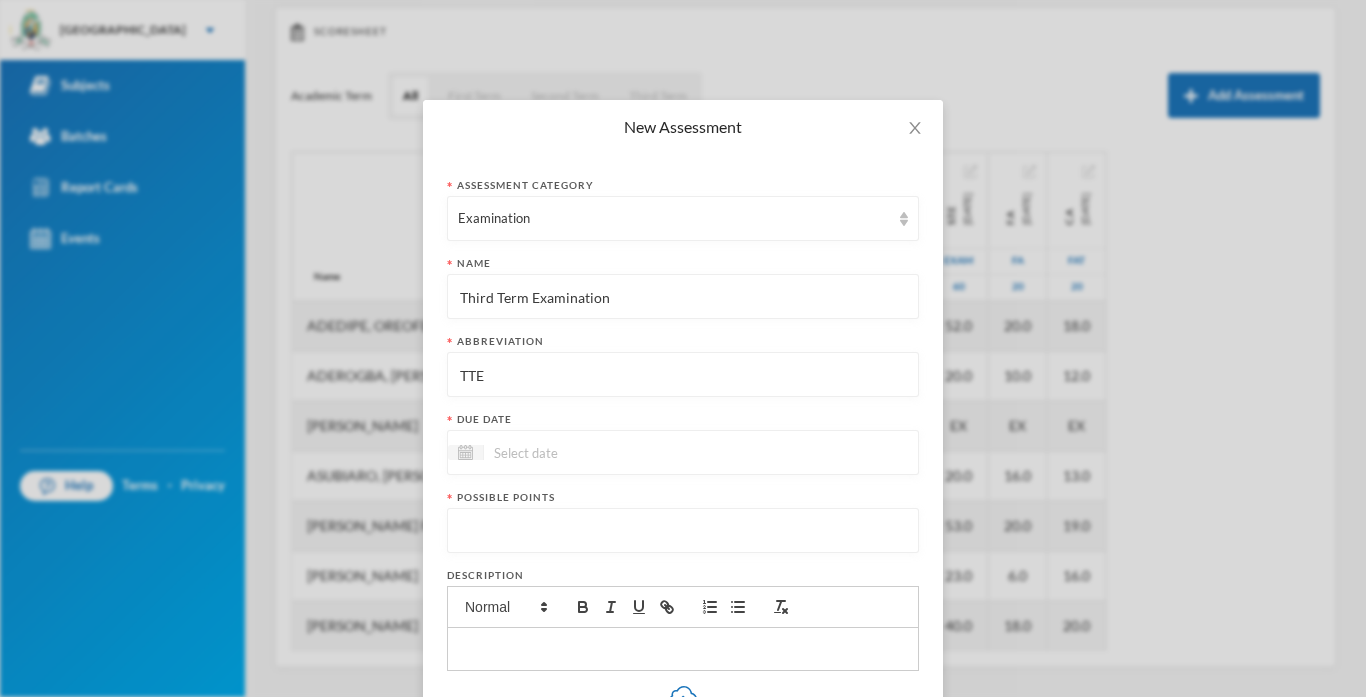type on "TTE" 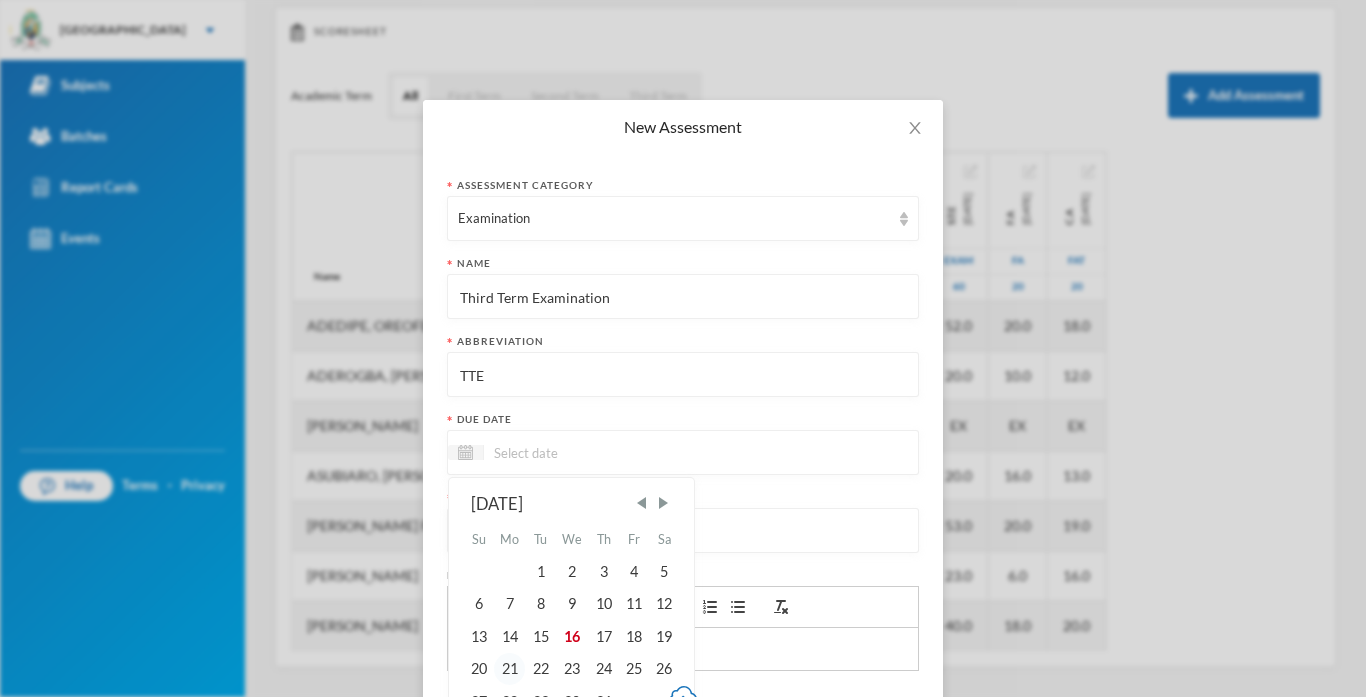 click on "21" at bounding box center [510, 669] 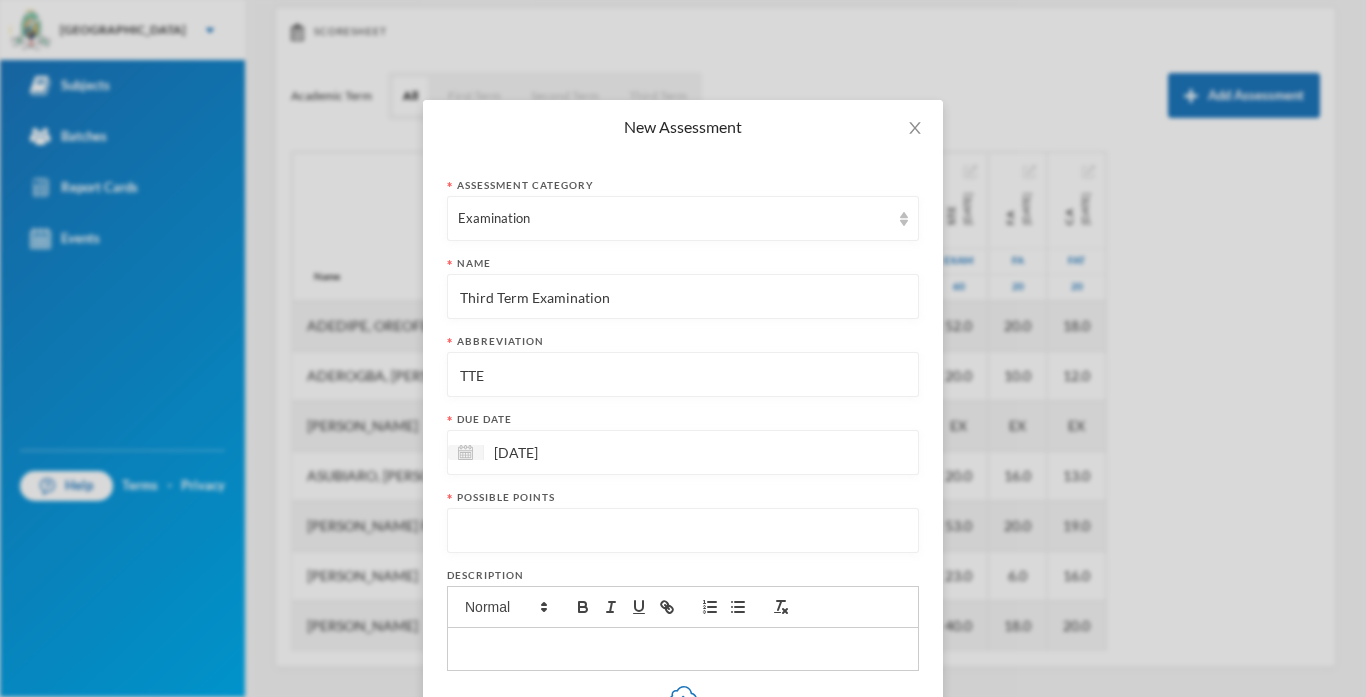 click at bounding box center [683, 531] 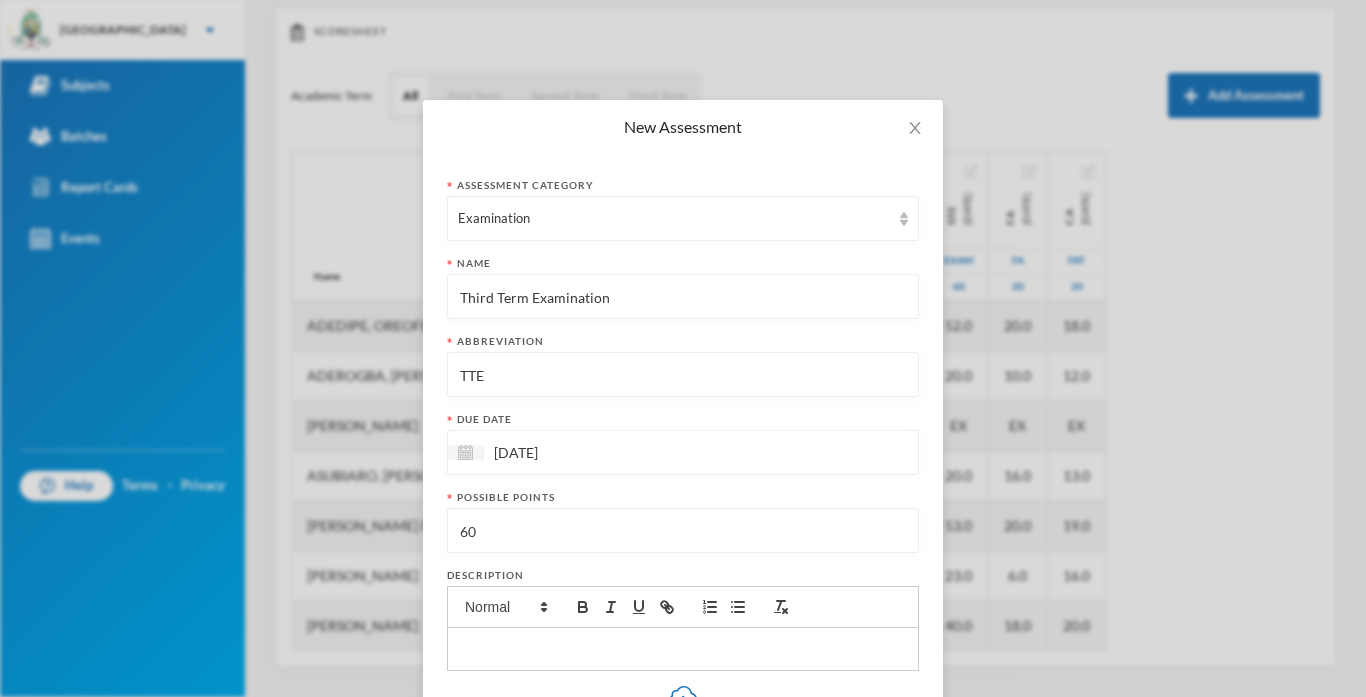 type on "60" 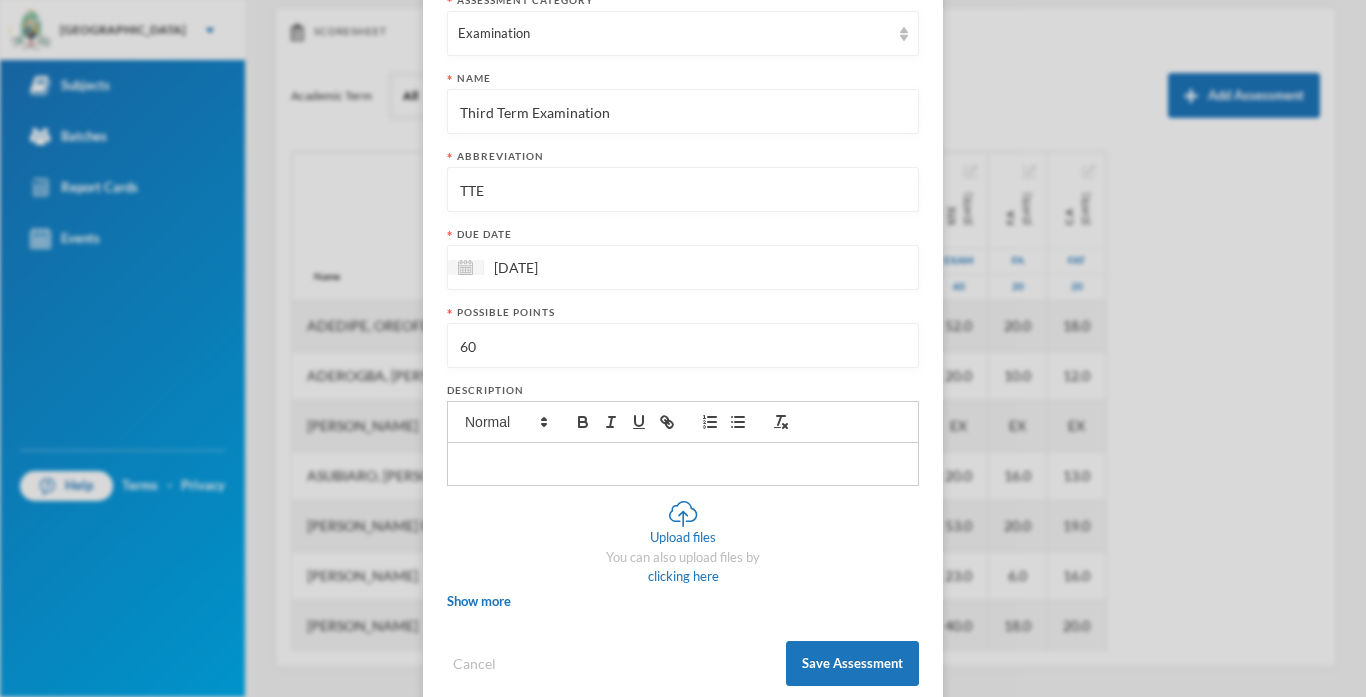 scroll, scrollTop: 222, scrollLeft: 0, axis: vertical 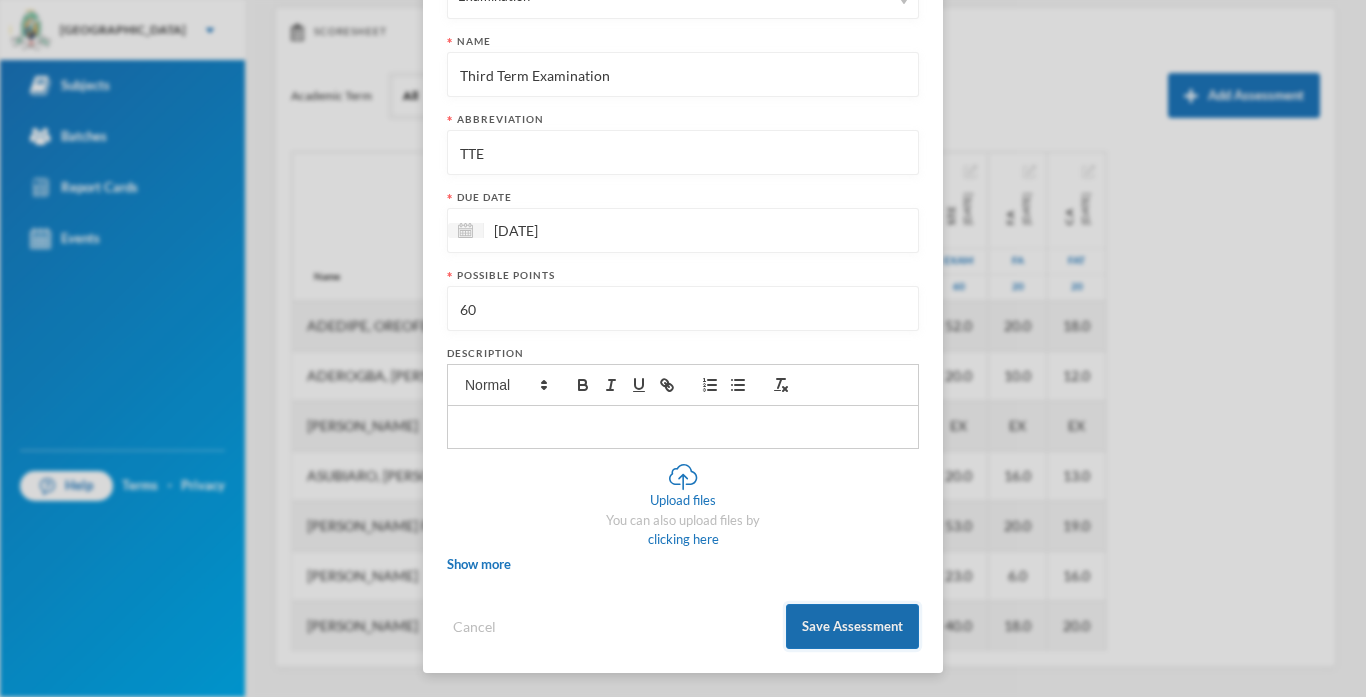 click on "Save Assessment" at bounding box center (852, 626) 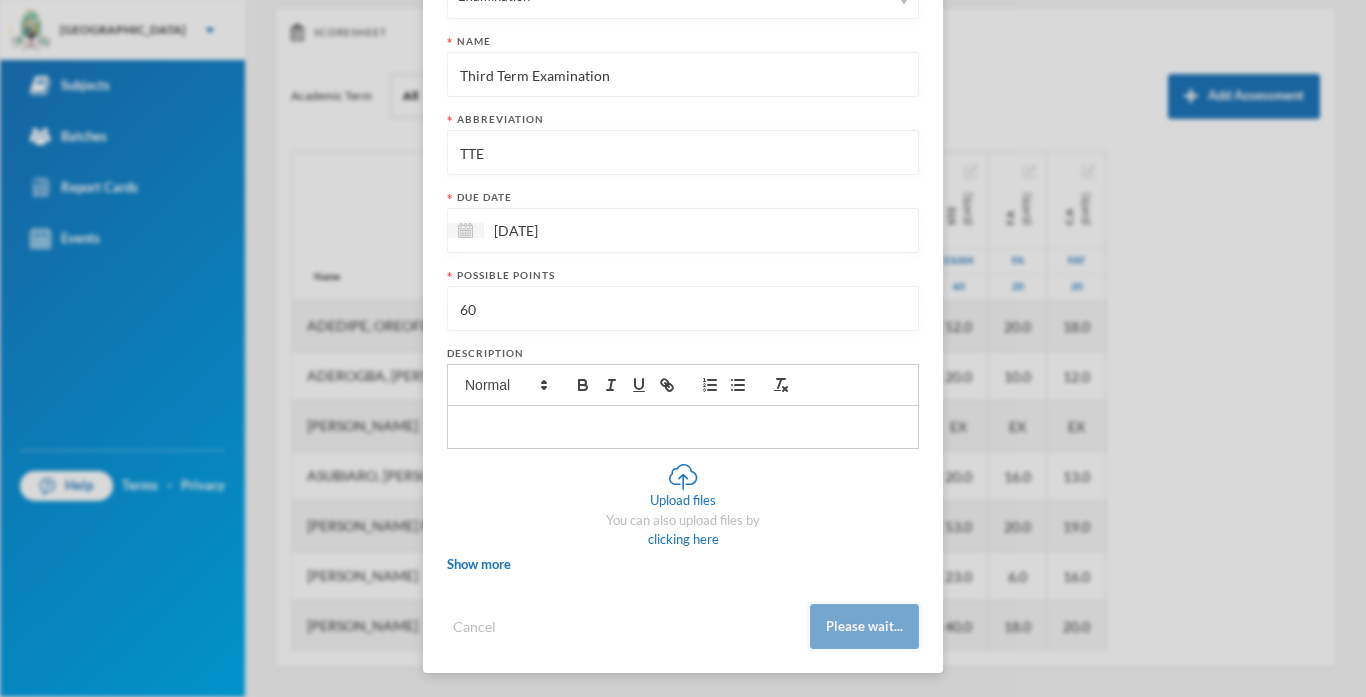 scroll, scrollTop: 213, scrollLeft: 0, axis: vertical 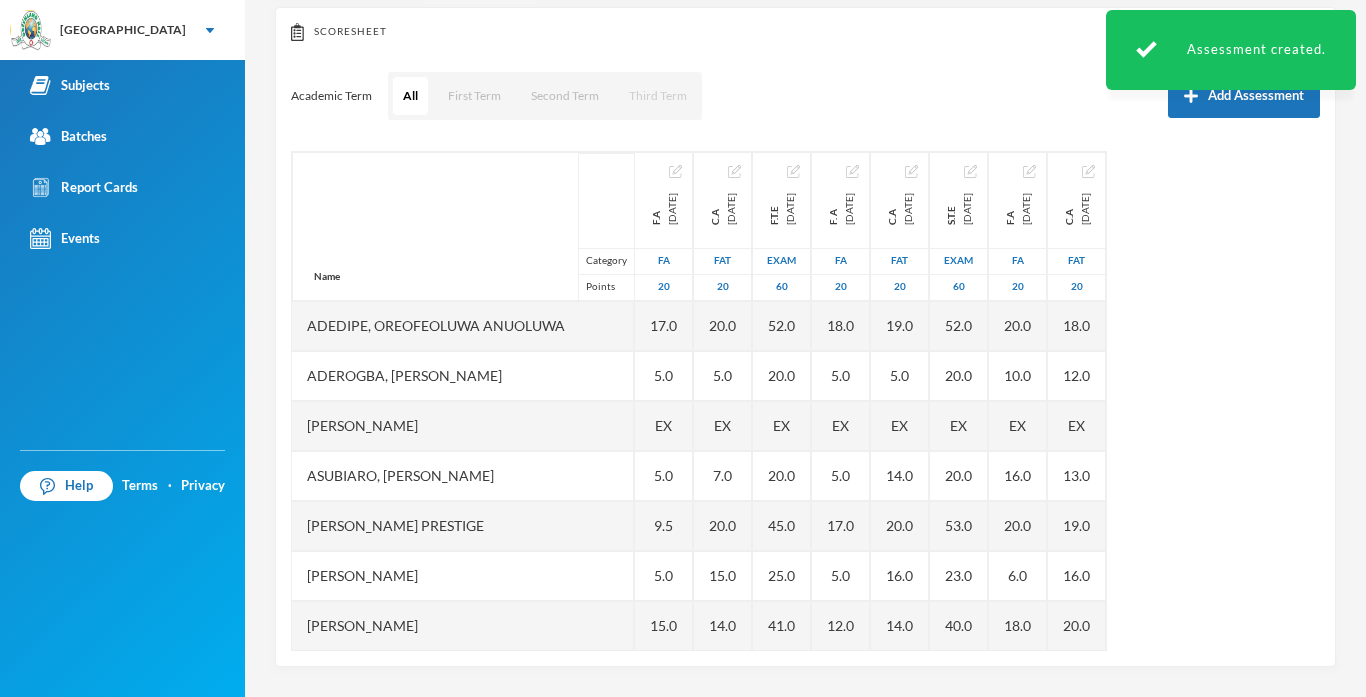 click on "Third Term" at bounding box center (658, 96) 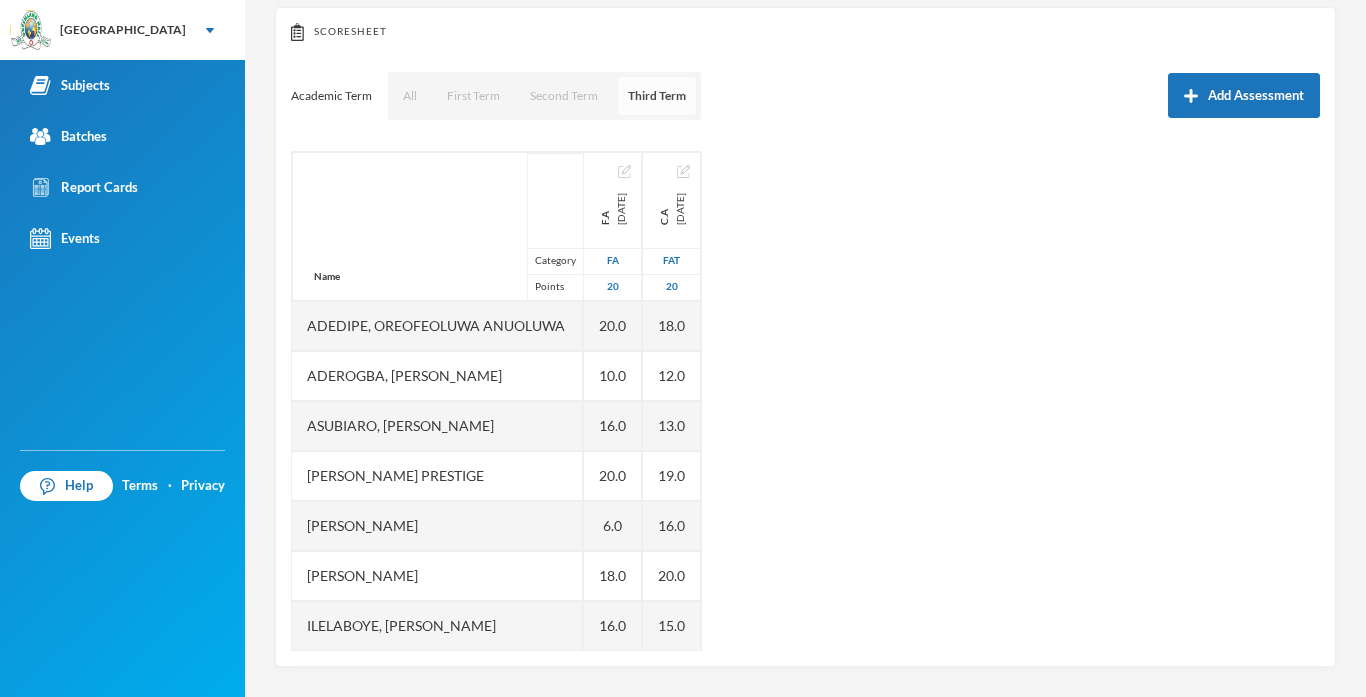 click on "Third Term" at bounding box center (657, 96) 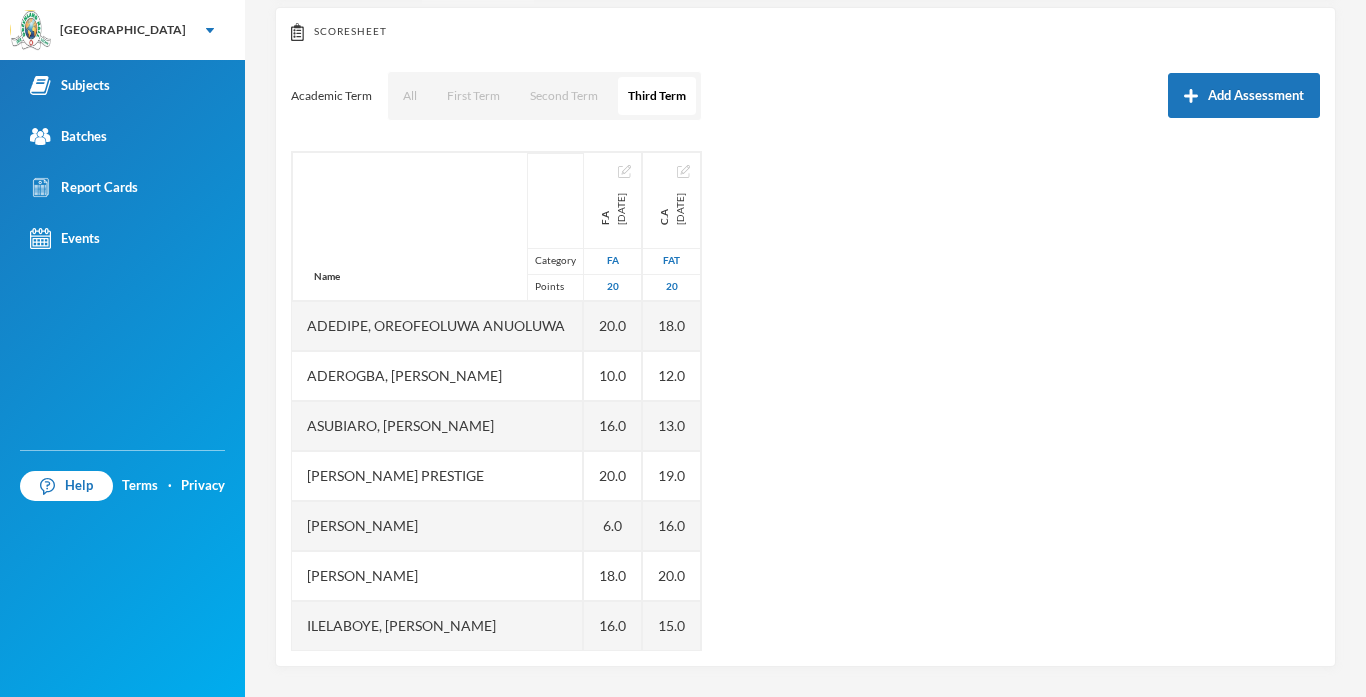 click on "Scoresheet Academic Term All First Term Second Term Third Term Add Assessment Name   Category Points Adedipe, Oreofeoluwa [PERSON_NAME], [PERSON_NAME], [PERSON_NAME], [PERSON_NAME] Ashake [PERSON_NAME], [PERSON_NAME], Marvelous [PERSON_NAME] [PERSON_NAME], Mutmainnah Titilope [PERSON_NAME] [PERSON_NAME], [PERSON_NAME] F.A [DATE] FA 20 20.0 10.0 16.0 20.0 6.0 18.0 16.0 12.0 16.0 20.0 18.0 20.0 C.A [DATE] FAT 20 18.0 12.0 13.0 19.0 16.0 20.0 15.0 16.0 19.0 17.0 13.0 17.0" at bounding box center (805, 337) 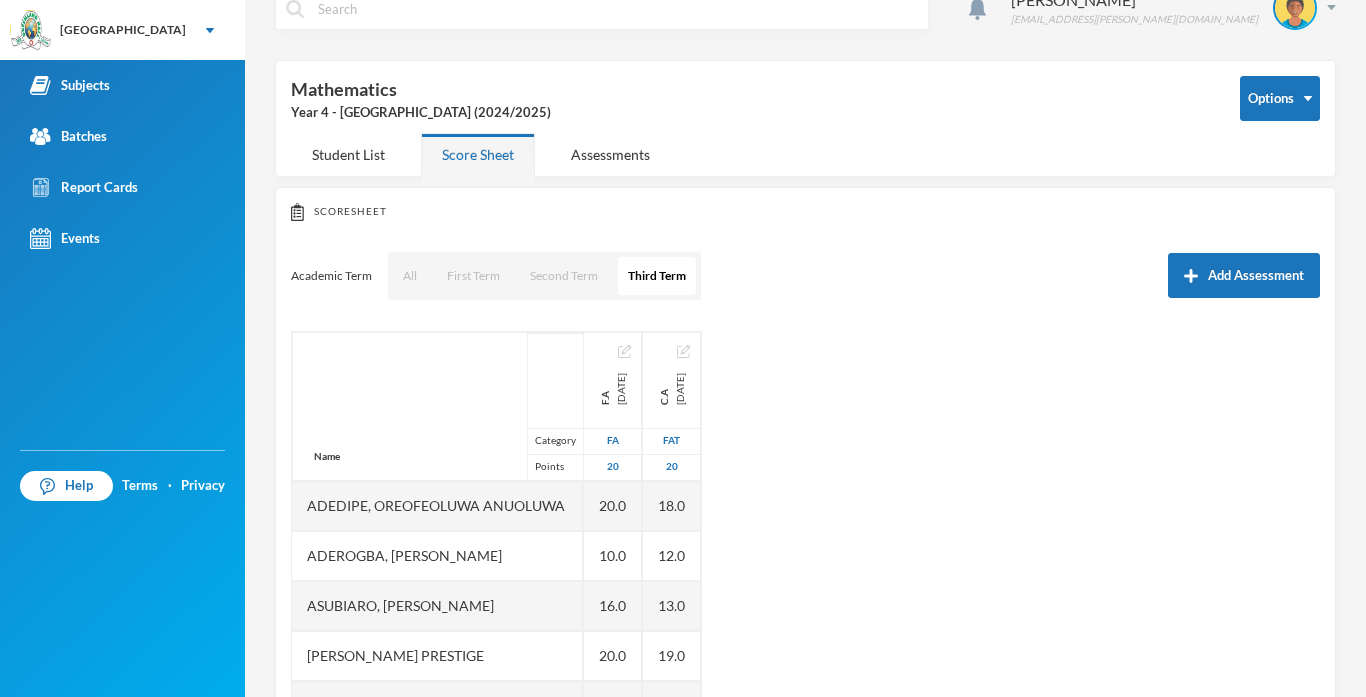 scroll, scrollTop: 0, scrollLeft: 0, axis: both 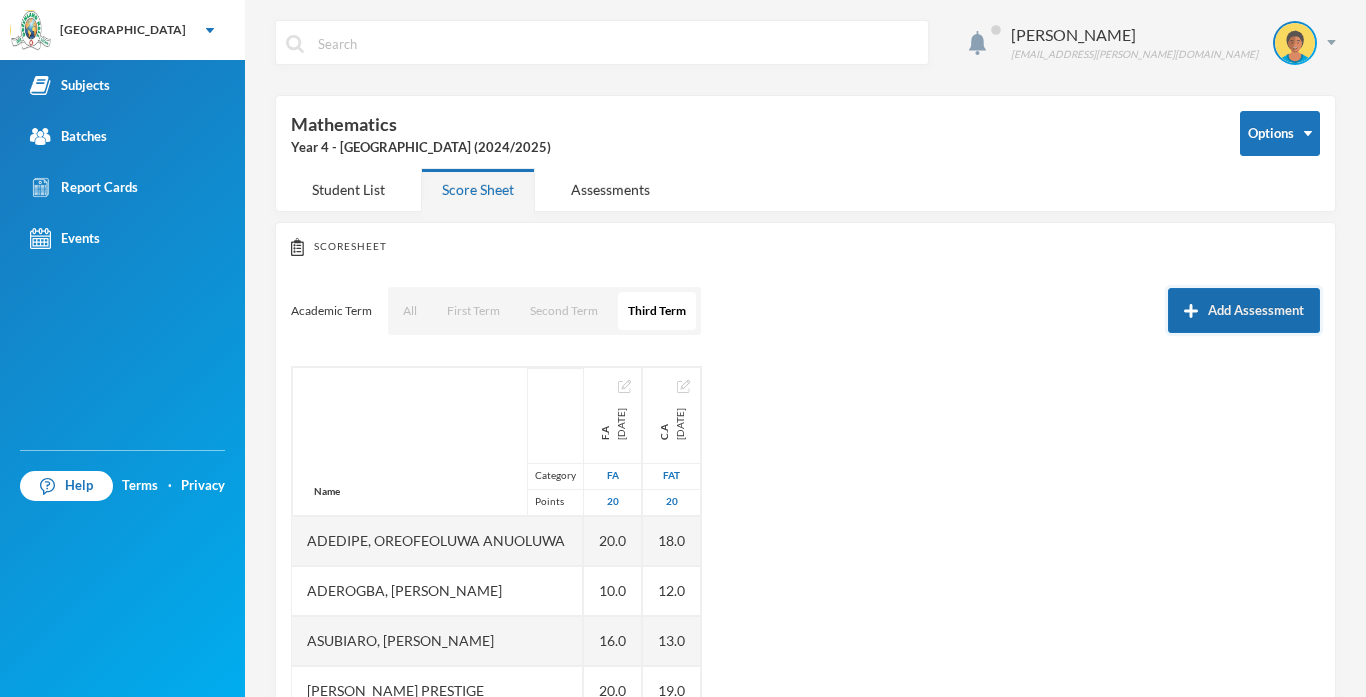 click on "Add Assessment" at bounding box center [1244, 310] 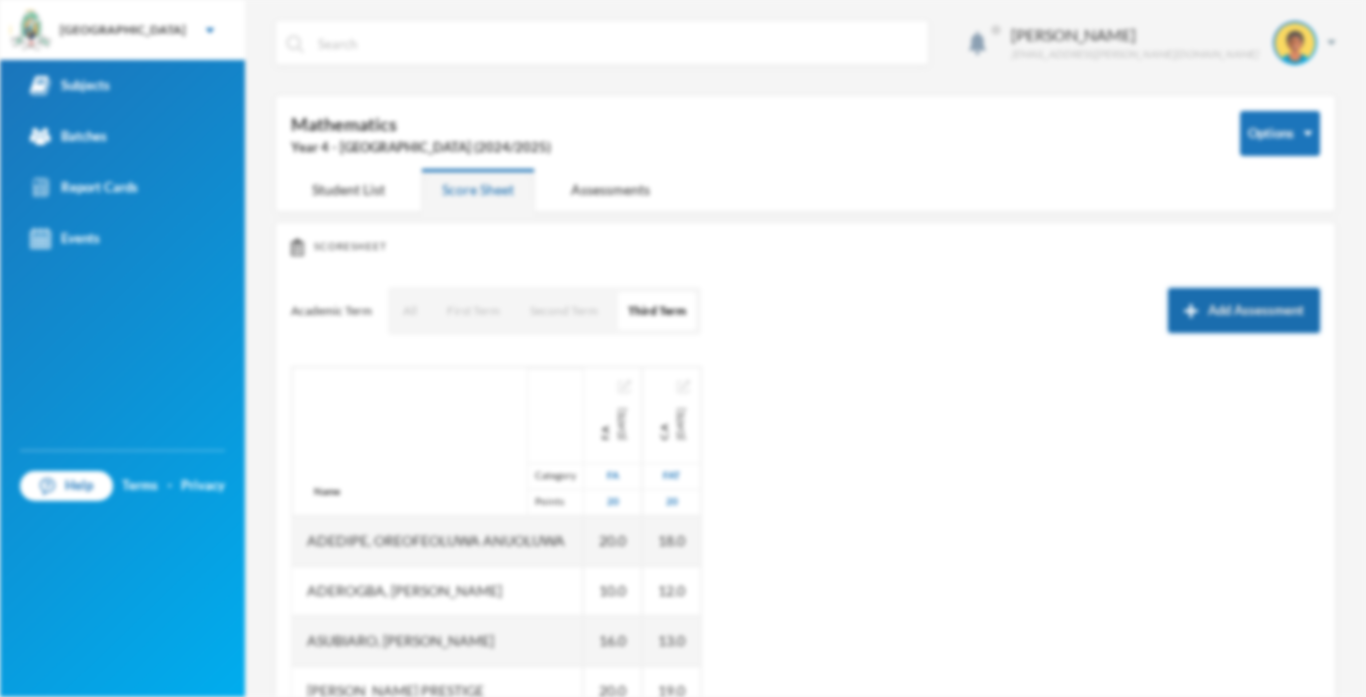 scroll, scrollTop: 0, scrollLeft: 0, axis: both 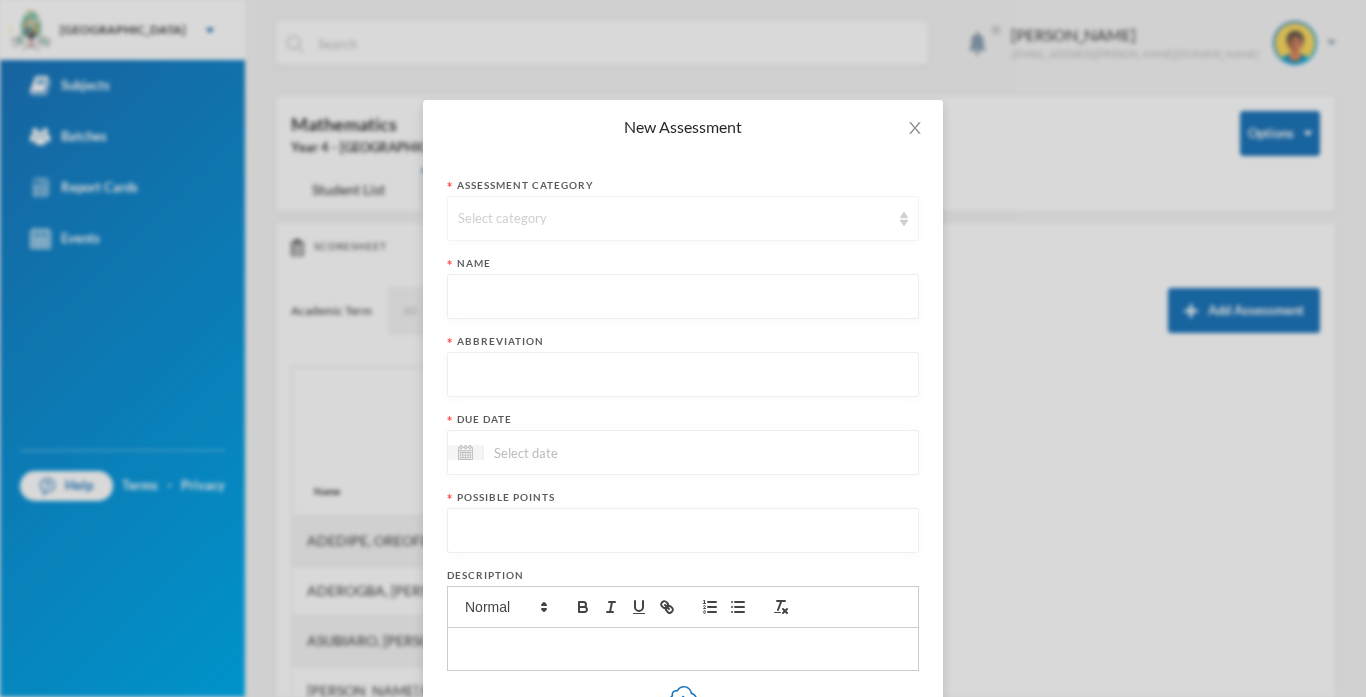 click on "Select category" at bounding box center (674, 219) 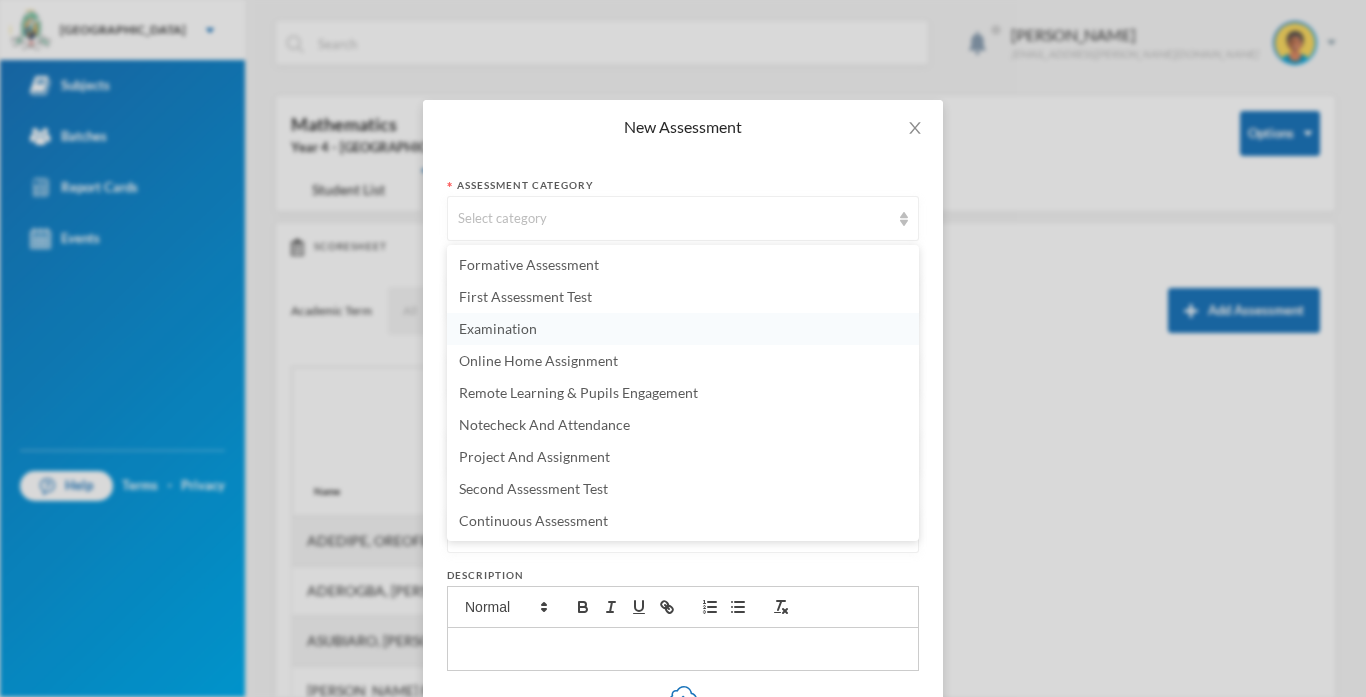 click on "Examination" at bounding box center (498, 328) 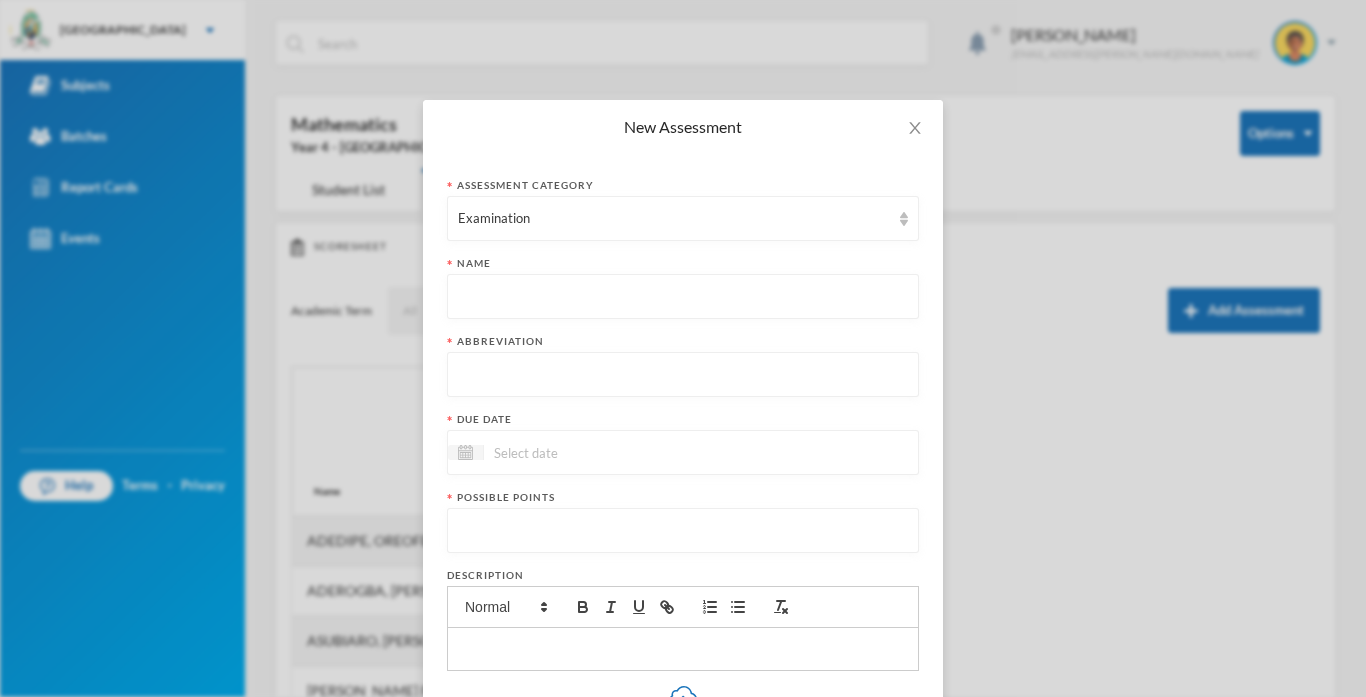 click at bounding box center (683, 297) 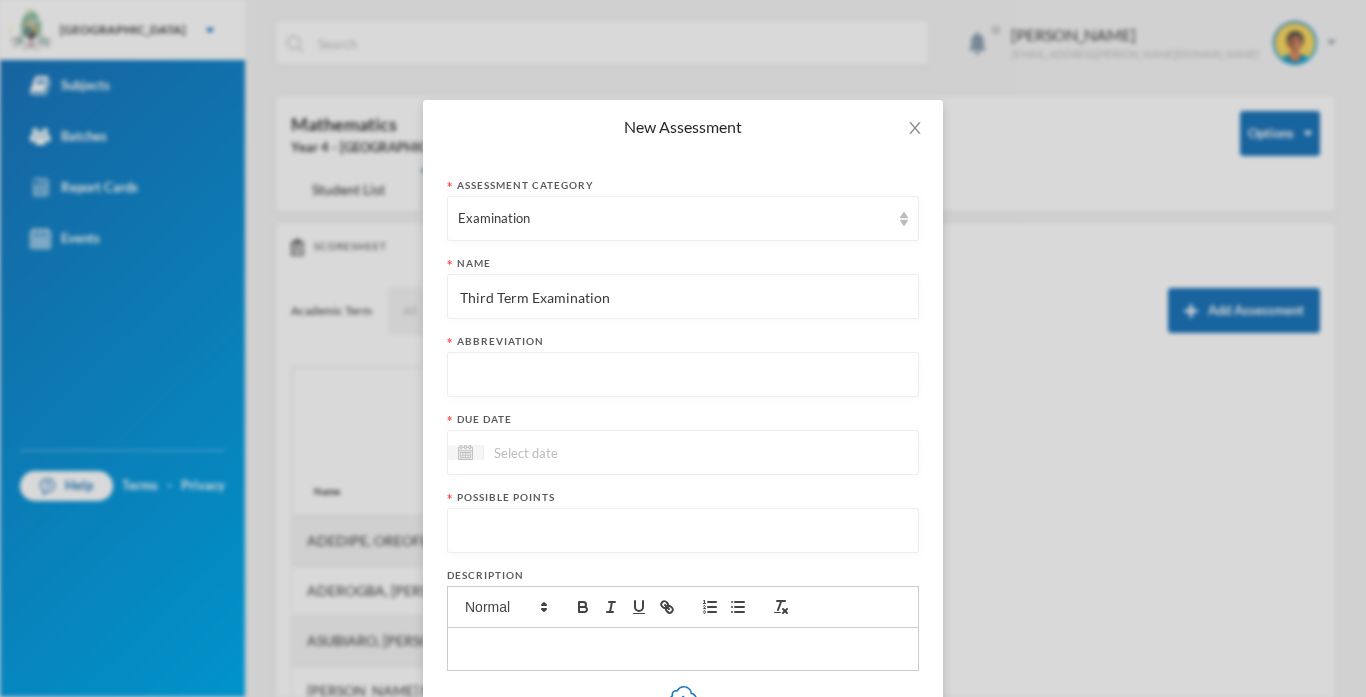 type on "Third Term Examination" 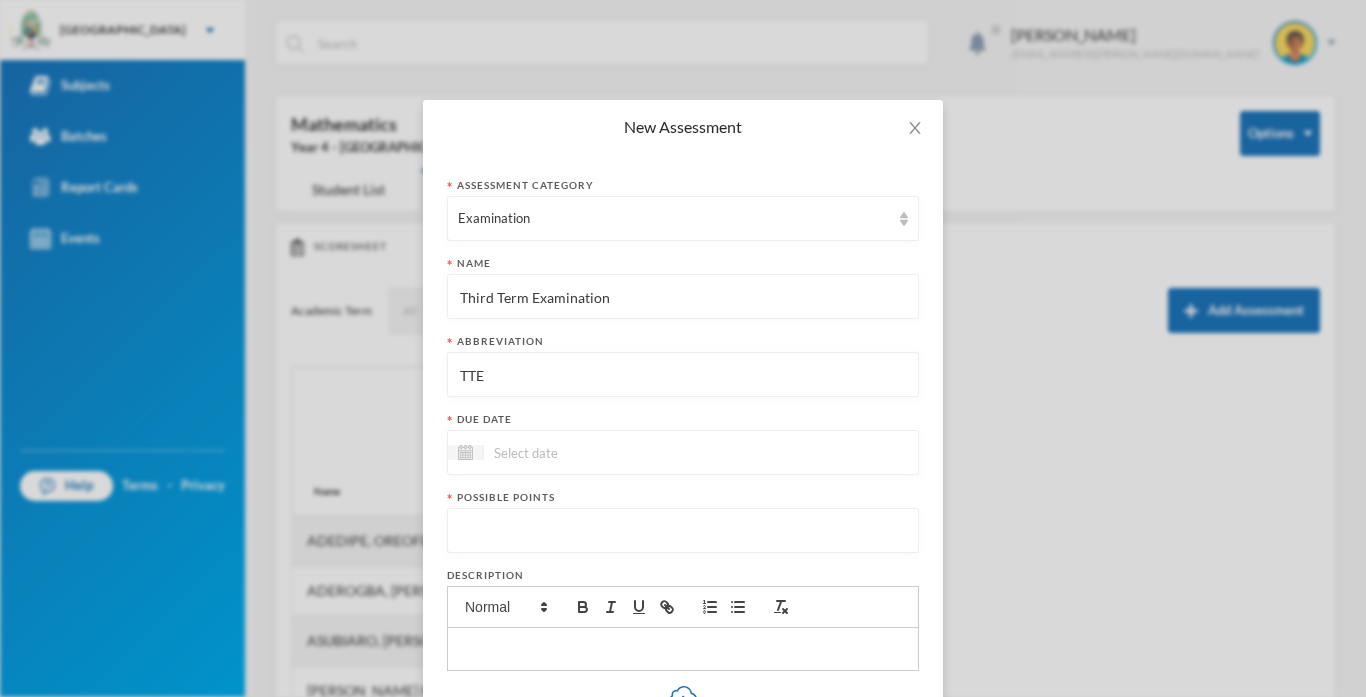 type on "TTE" 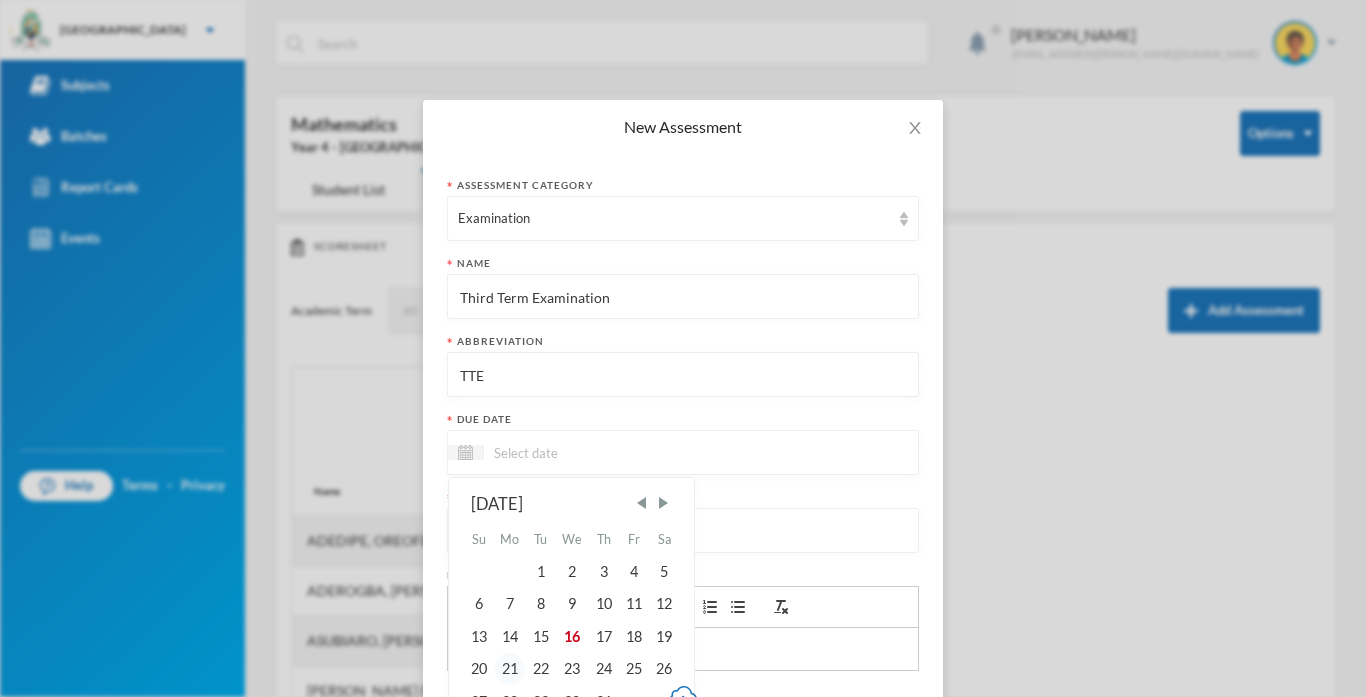 click on "21" at bounding box center [510, 669] 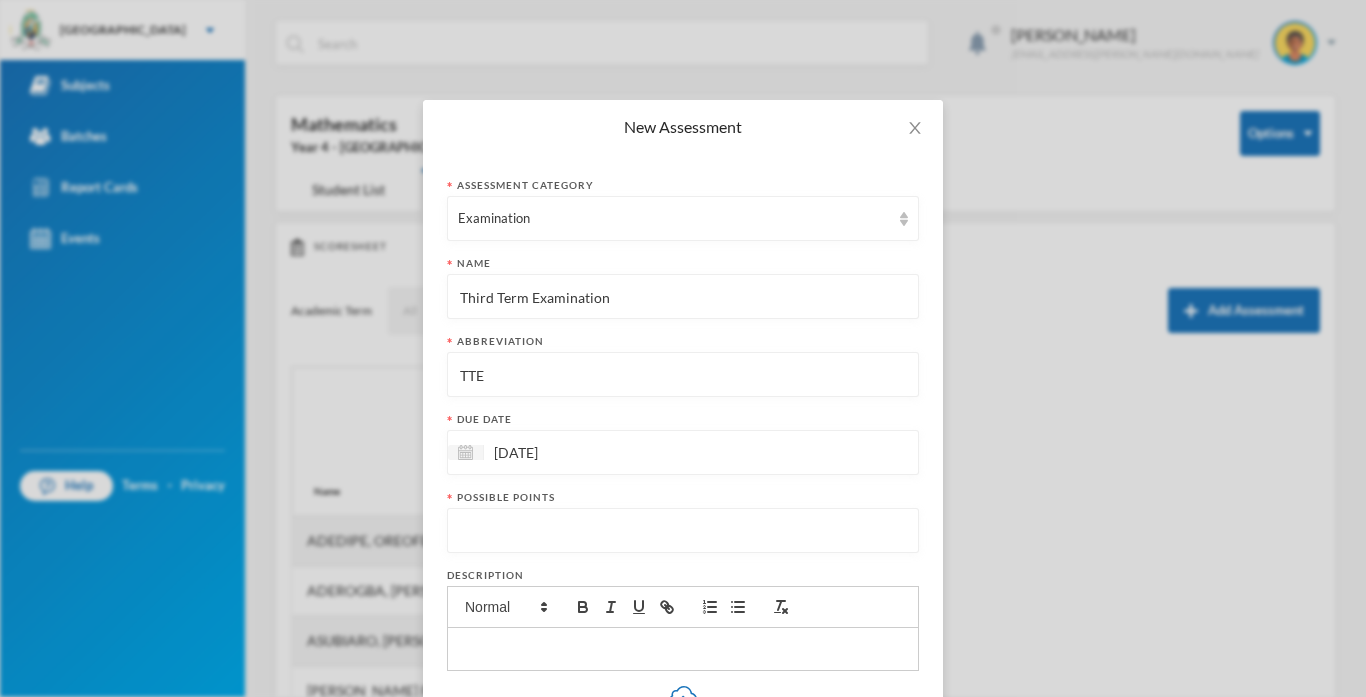 click at bounding box center [683, 531] 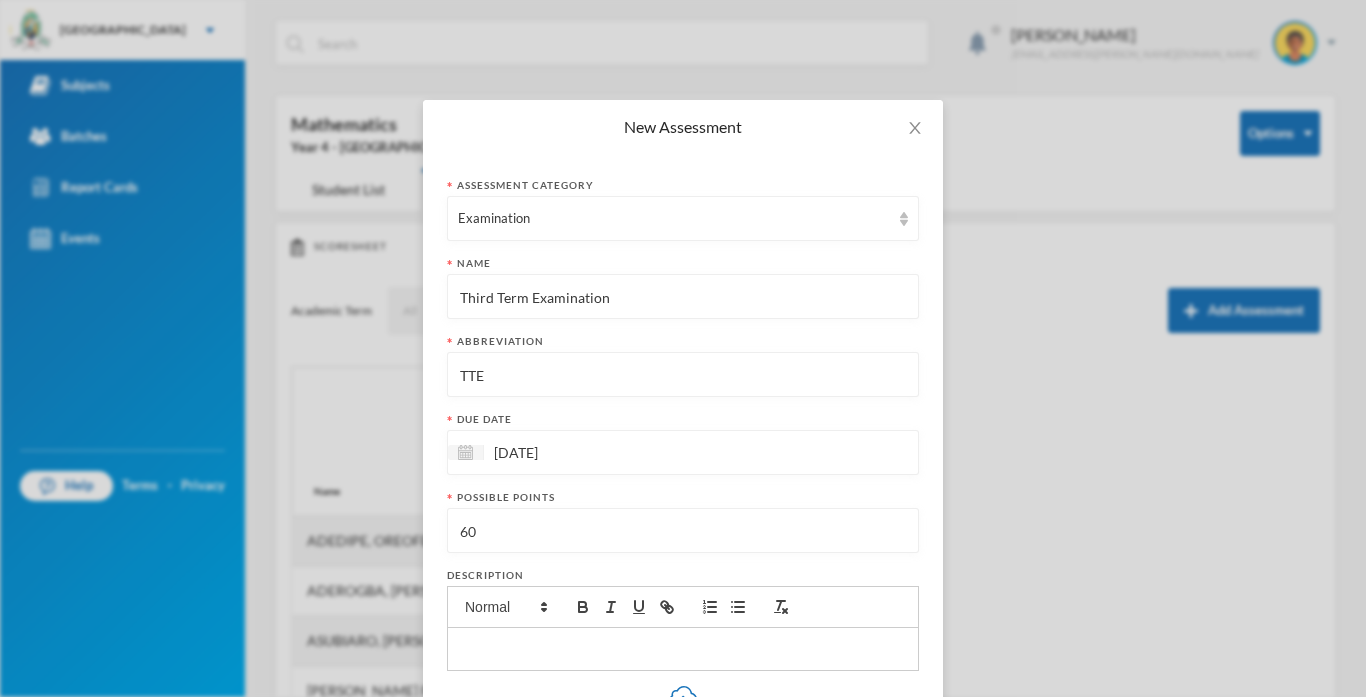 type on "60" 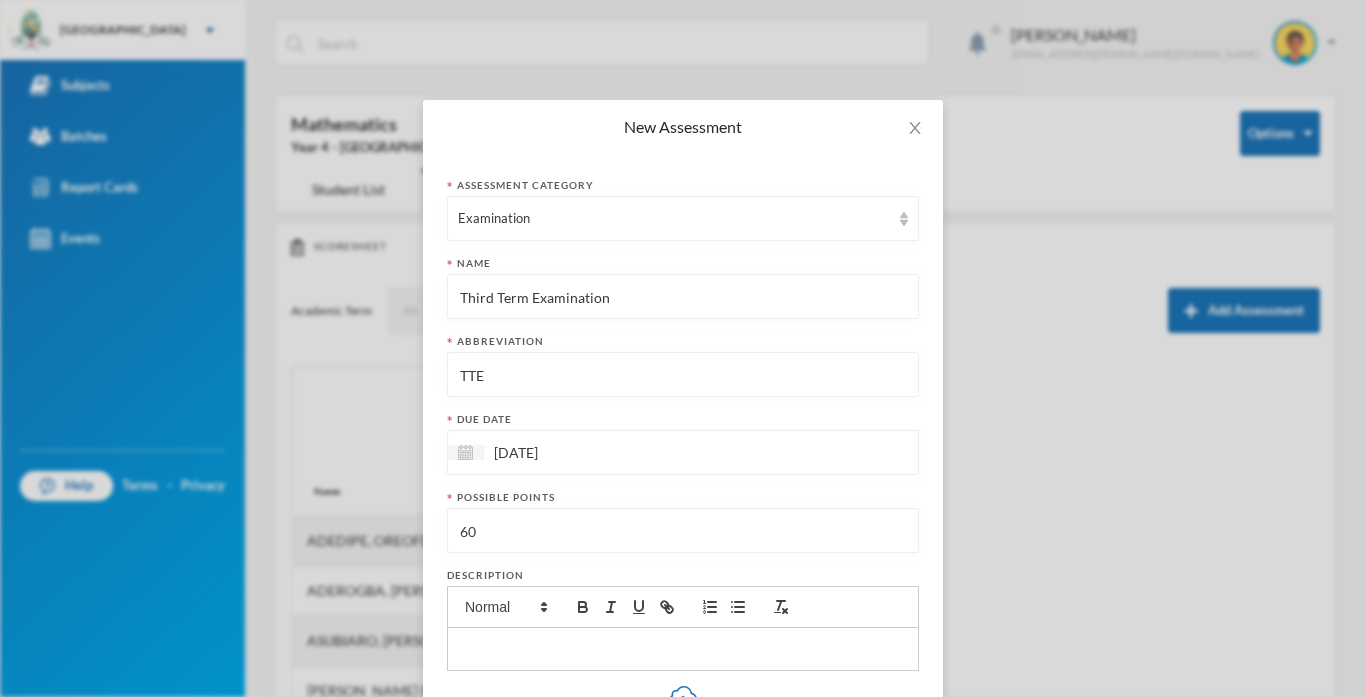 click on "Assessment category Examination Name Third Term Examination Abbreviation TTE Due date [DATE] Possible points 60 Description                                                                             Upload files You can also upload files by clicking here Show more Extra points Include in final grade Show To Students Immediately Show scores to students Display score as Points Cancel Save Assessment" at bounding box center [683, 524] 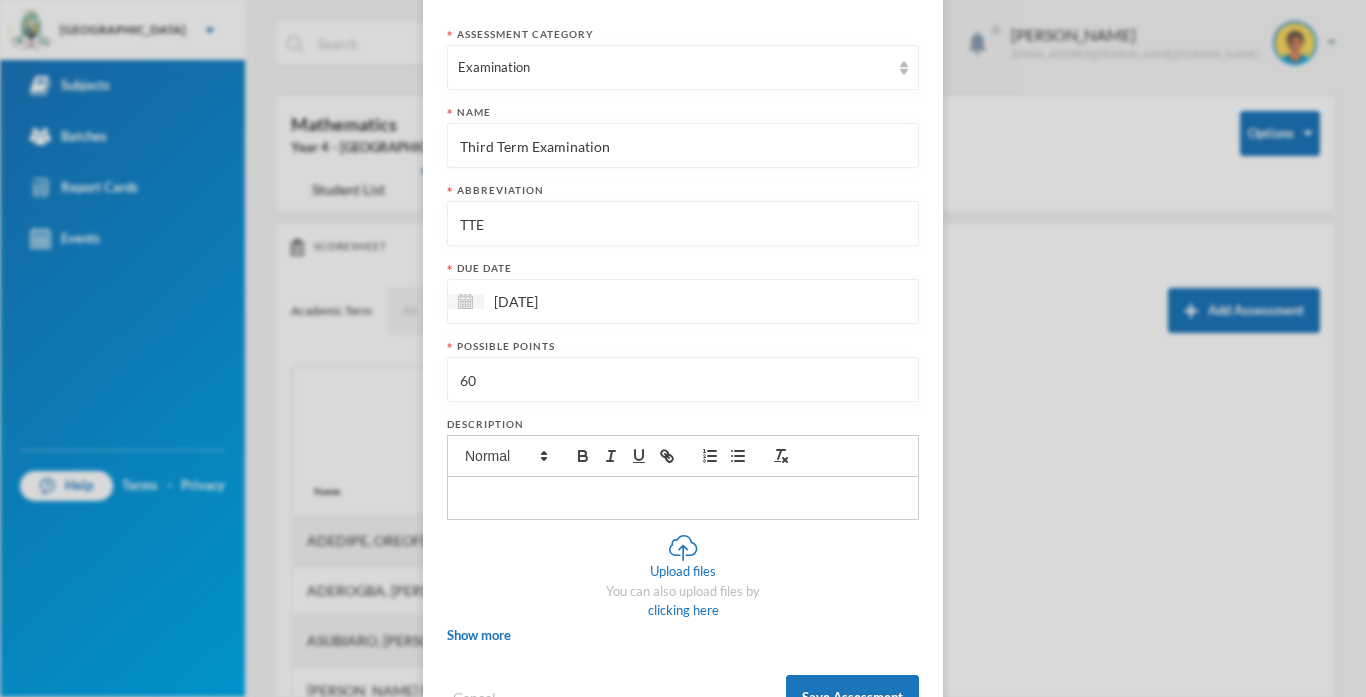 scroll, scrollTop: 222, scrollLeft: 0, axis: vertical 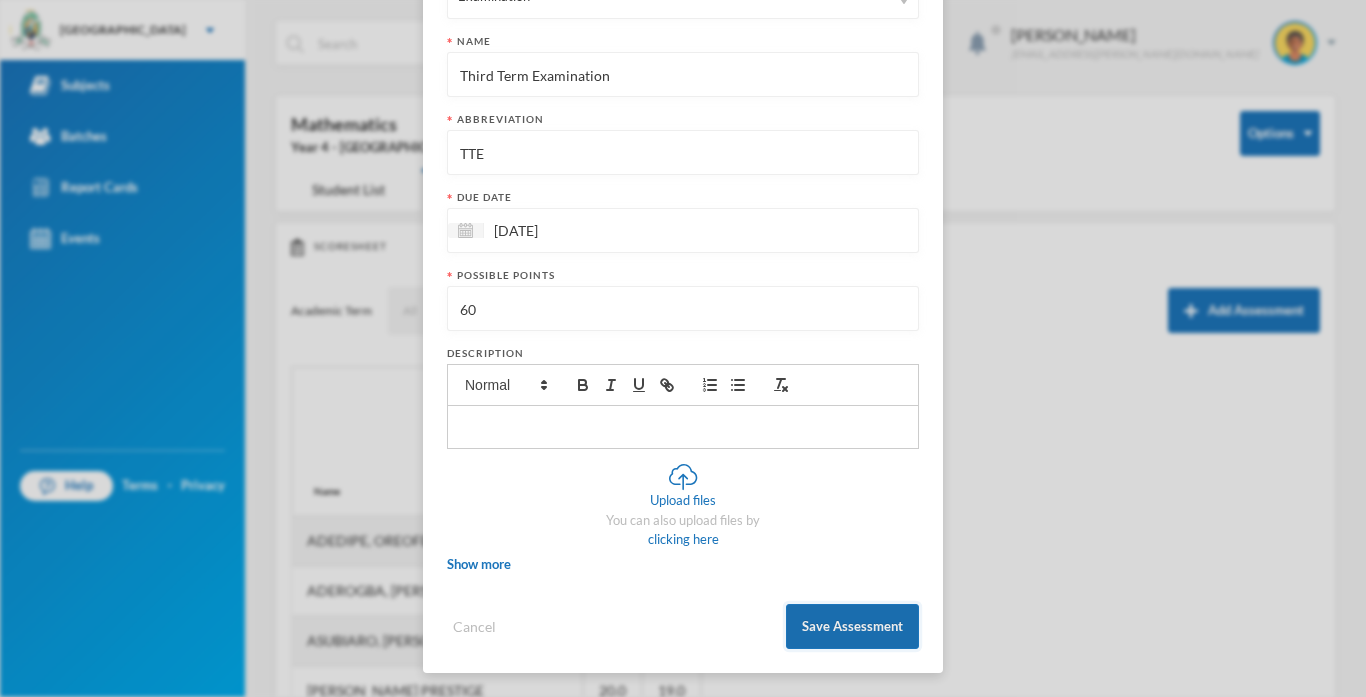 click on "Save Assessment" at bounding box center (852, 626) 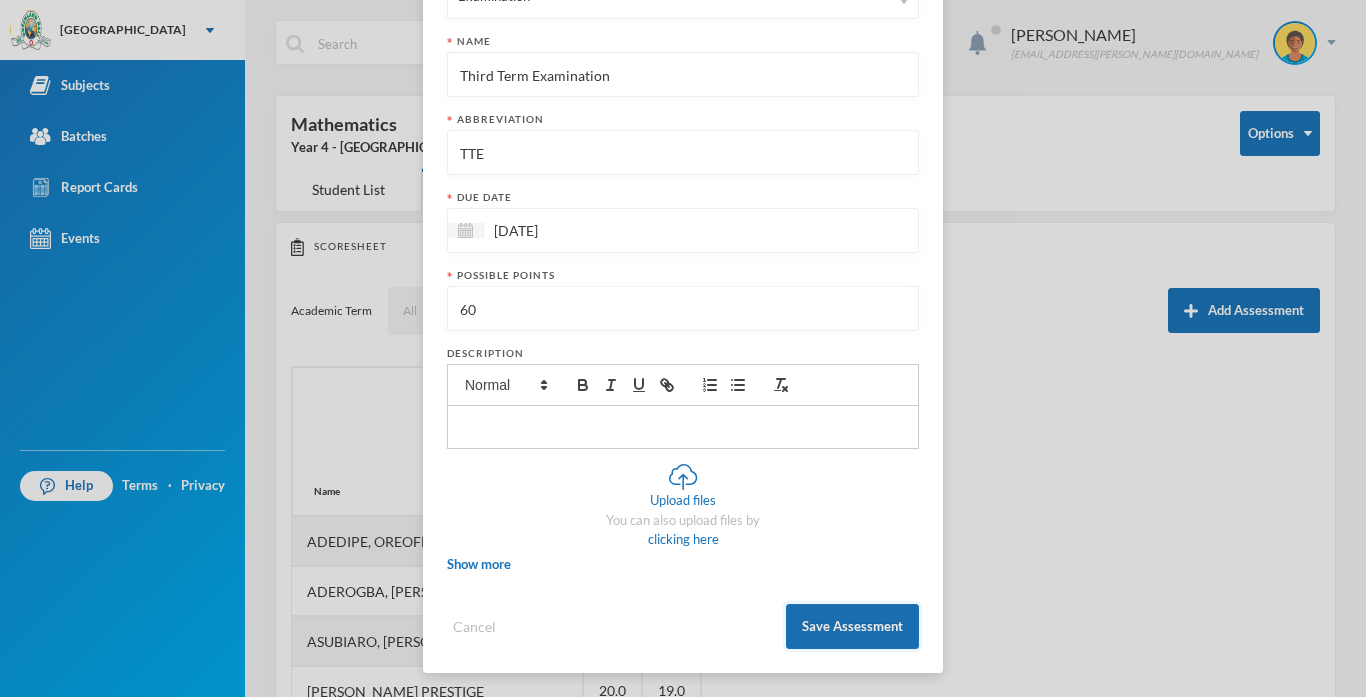 scroll, scrollTop: 122, scrollLeft: 0, axis: vertical 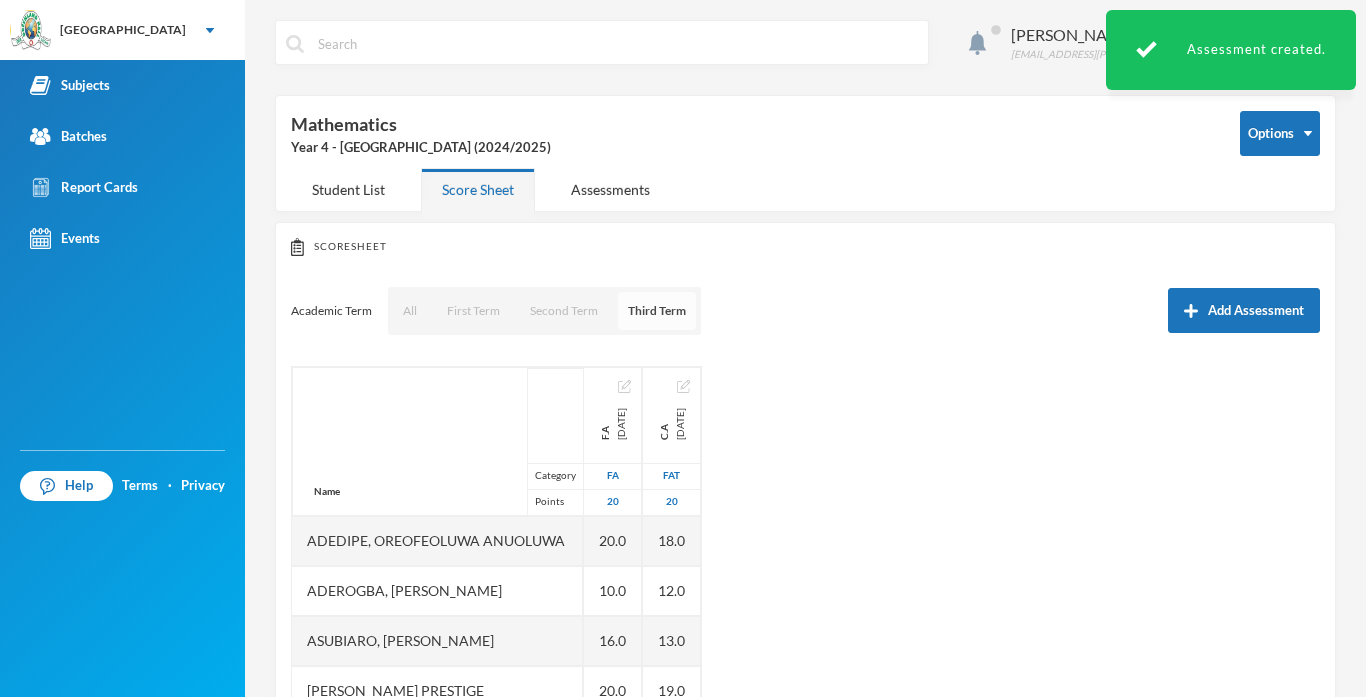 click on "Third Term" at bounding box center [657, 311] 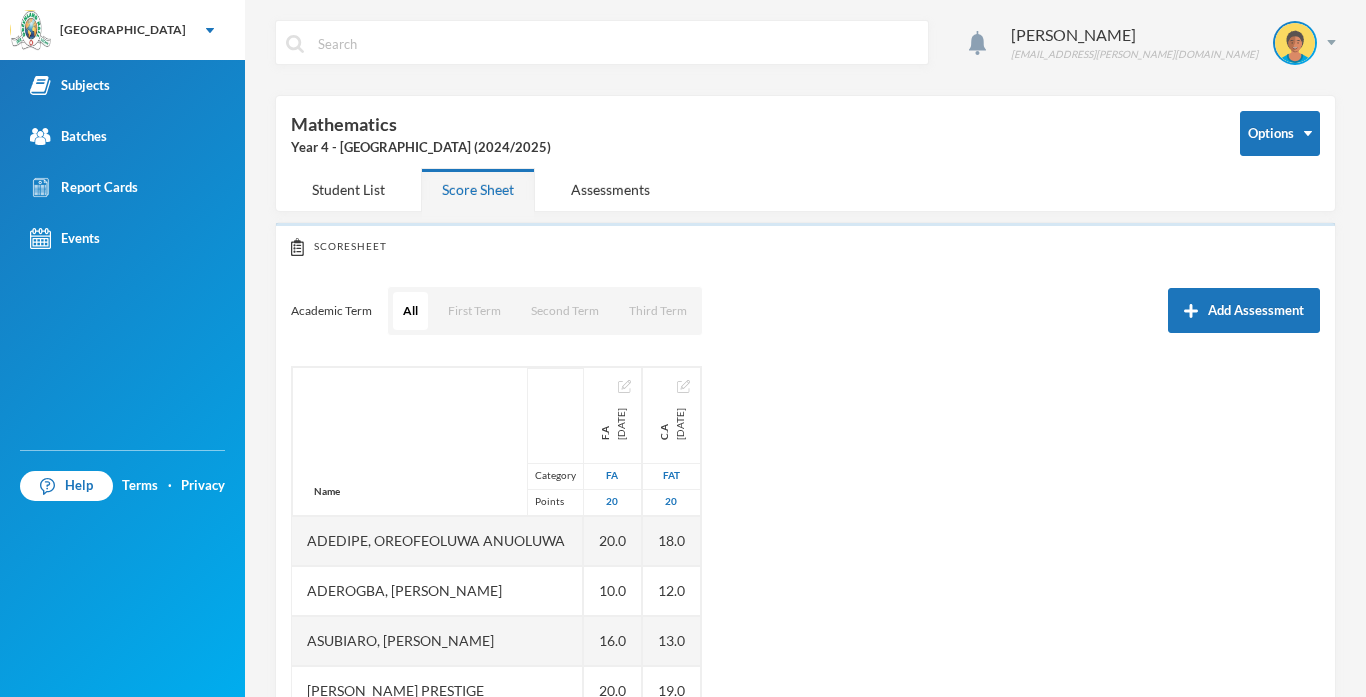 scroll, scrollTop: 0, scrollLeft: 0, axis: both 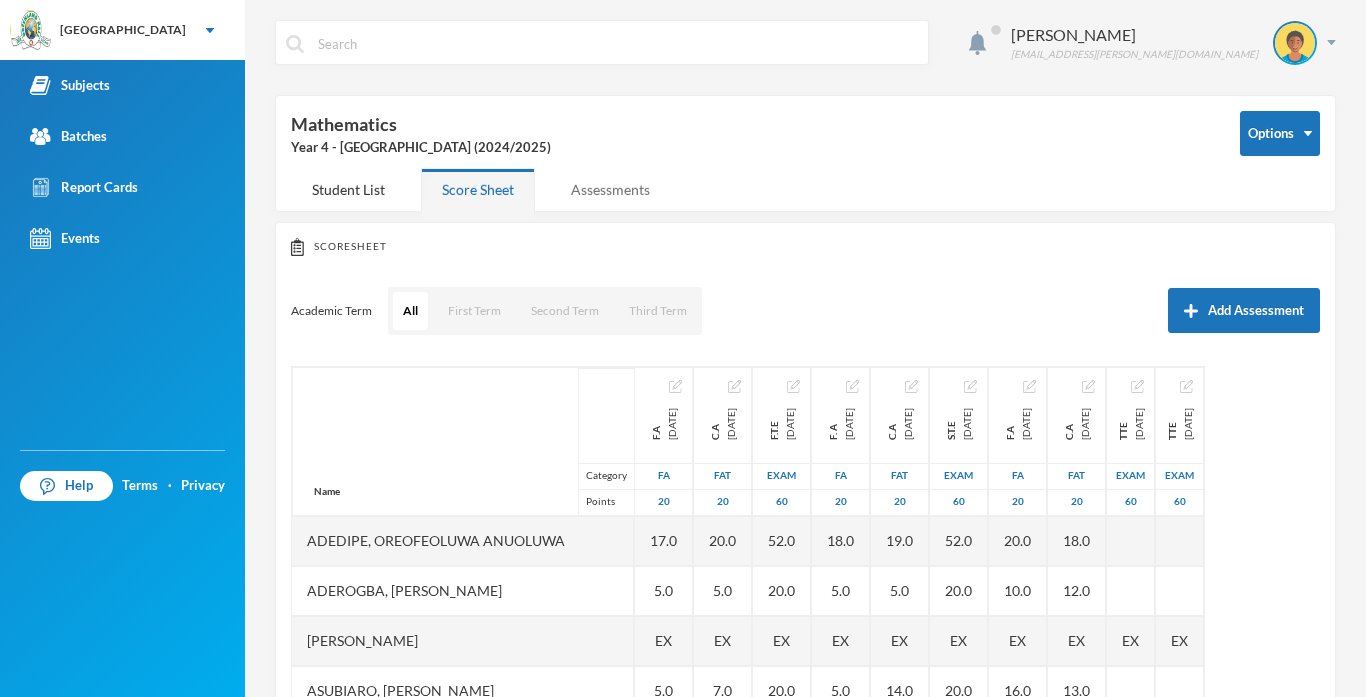 click on "Assessments" at bounding box center [610, 189] 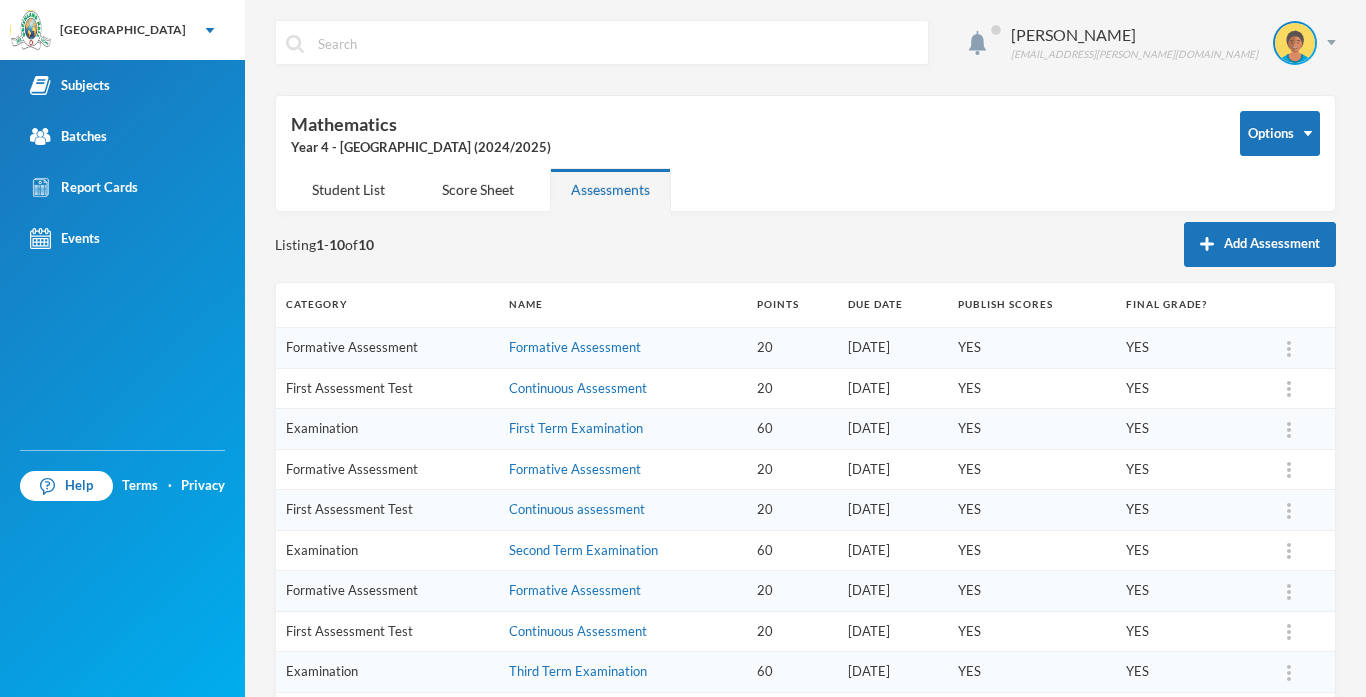 click on "Listing  1  -  10  of  10 Add Assessment" at bounding box center [805, 244] 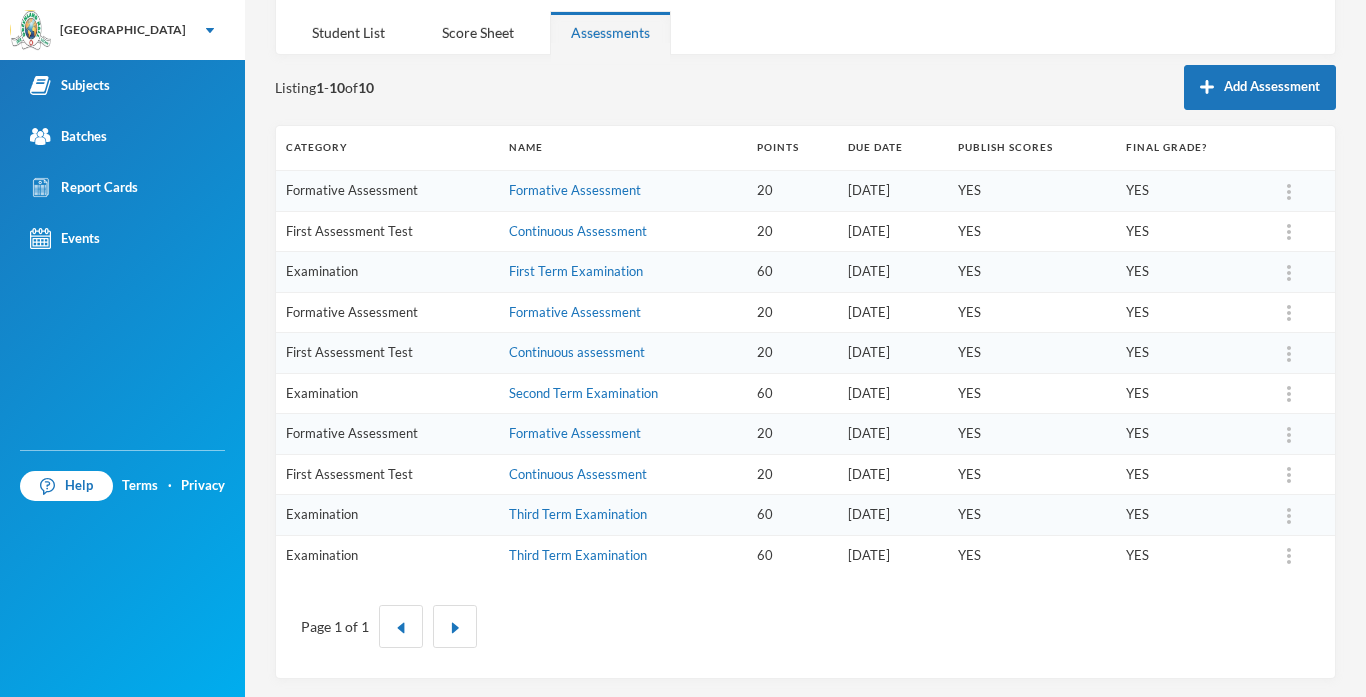 scroll, scrollTop: 159, scrollLeft: 0, axis: vertical 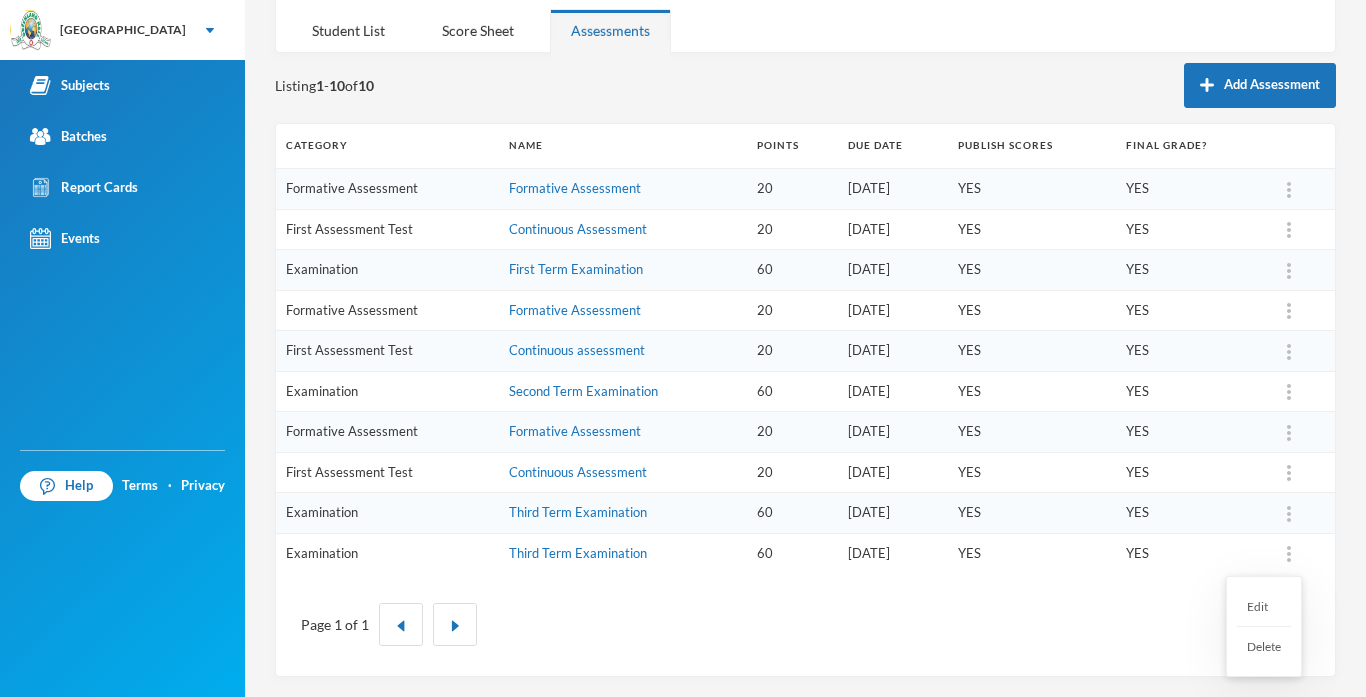 click at bounding box center [1289, 554] 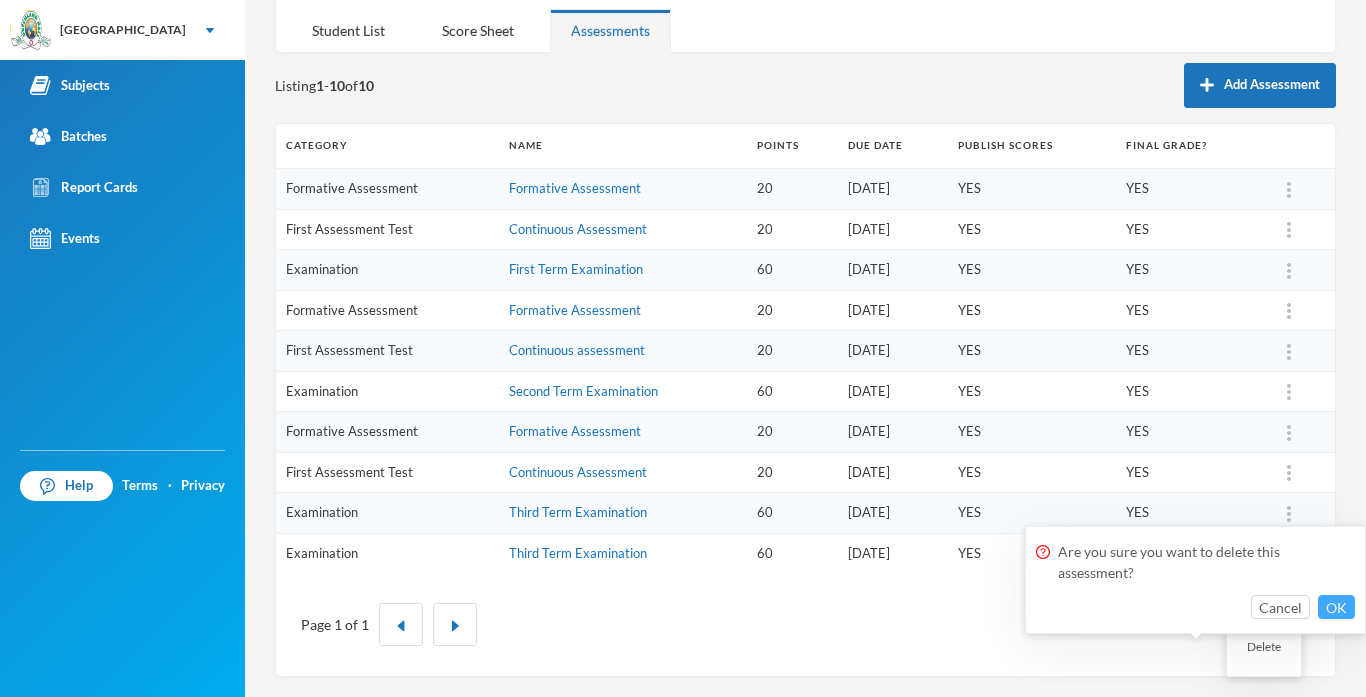 click on "OK" at bounding box center (1336, 607) 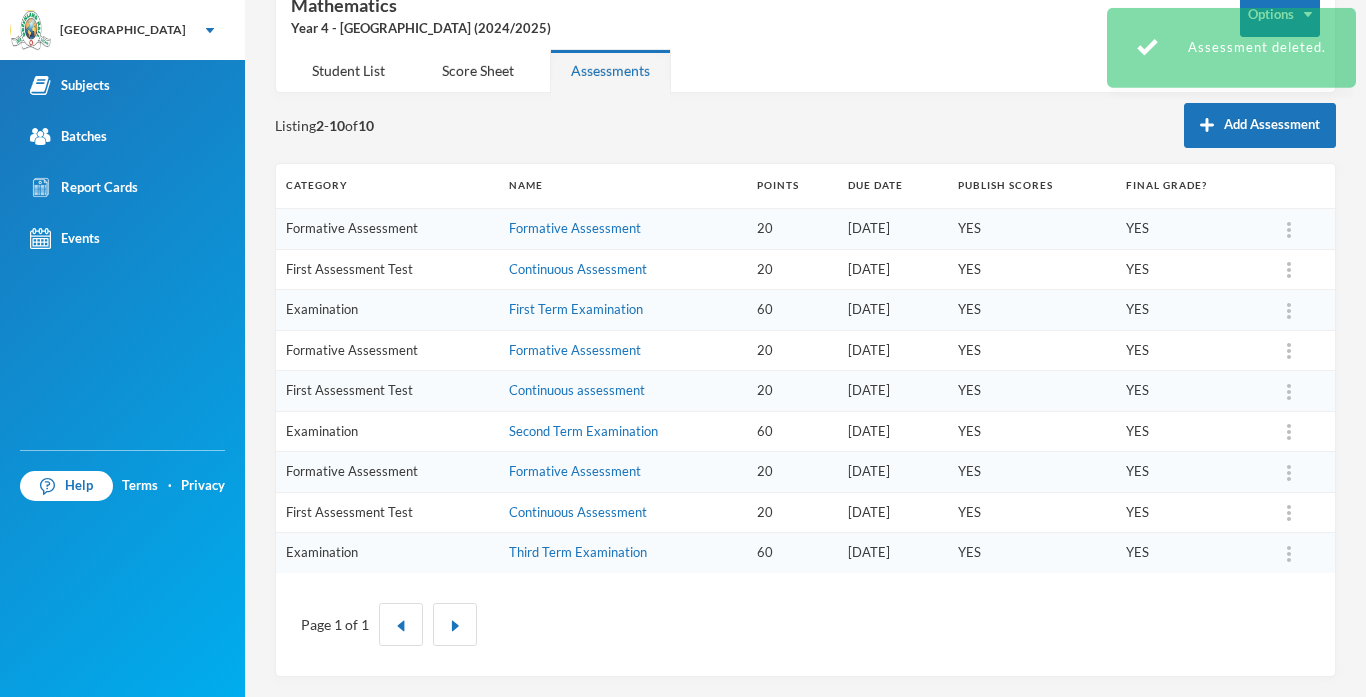 scroll, scrollTop: 119, scrollLeft: 0, axis: vertical 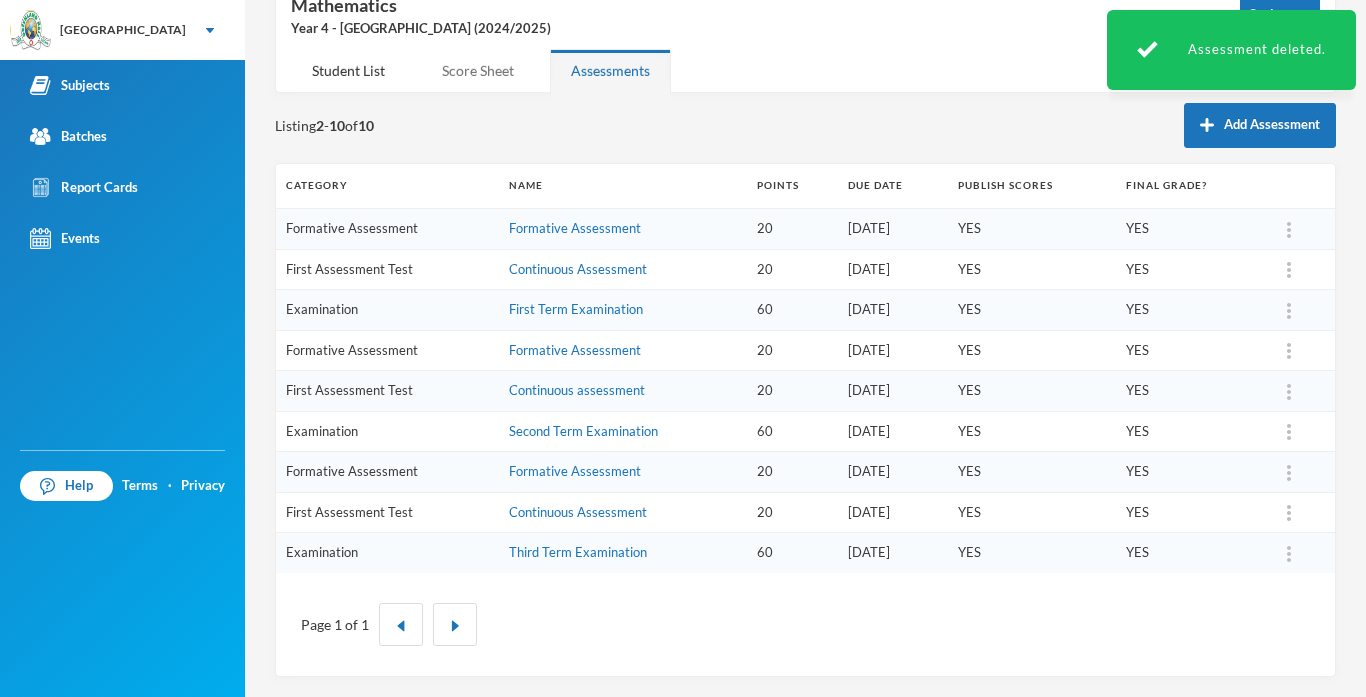 click on "Score Sheet" at bounding box center [478, 70] 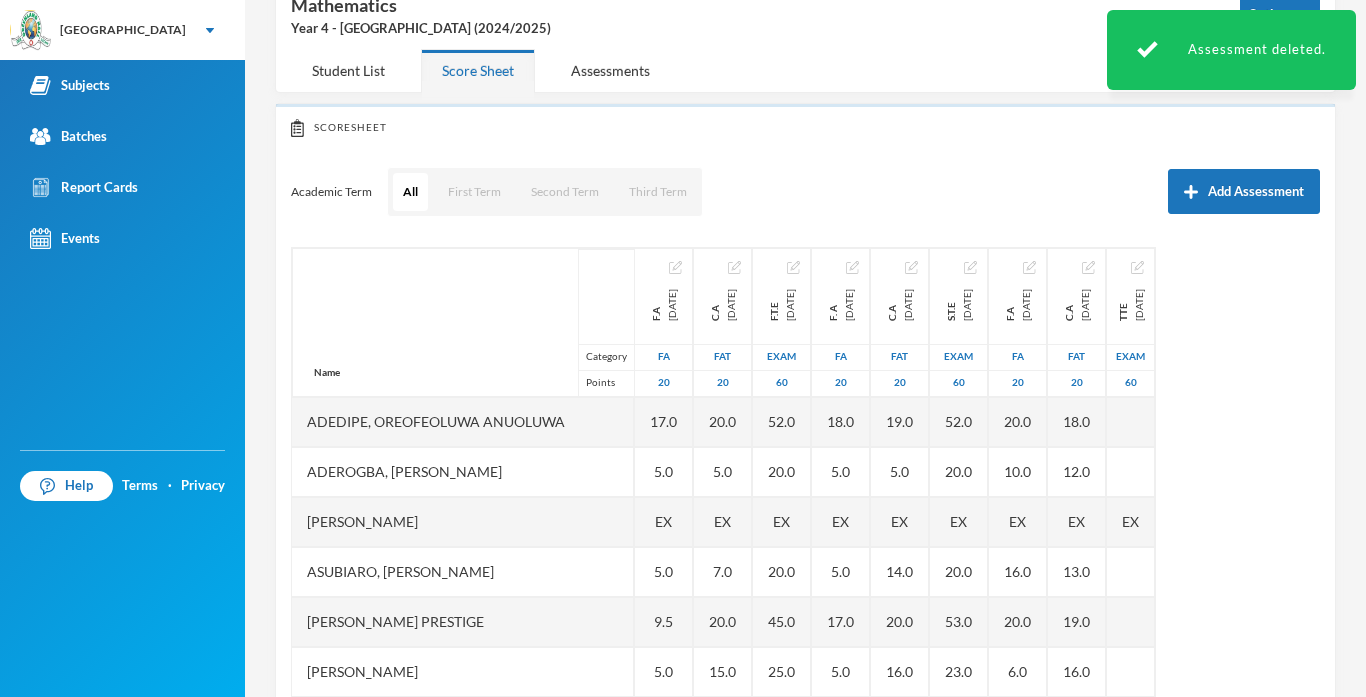 scroll, scrollTop: 159, scrollLeft: 0, axis: vertical 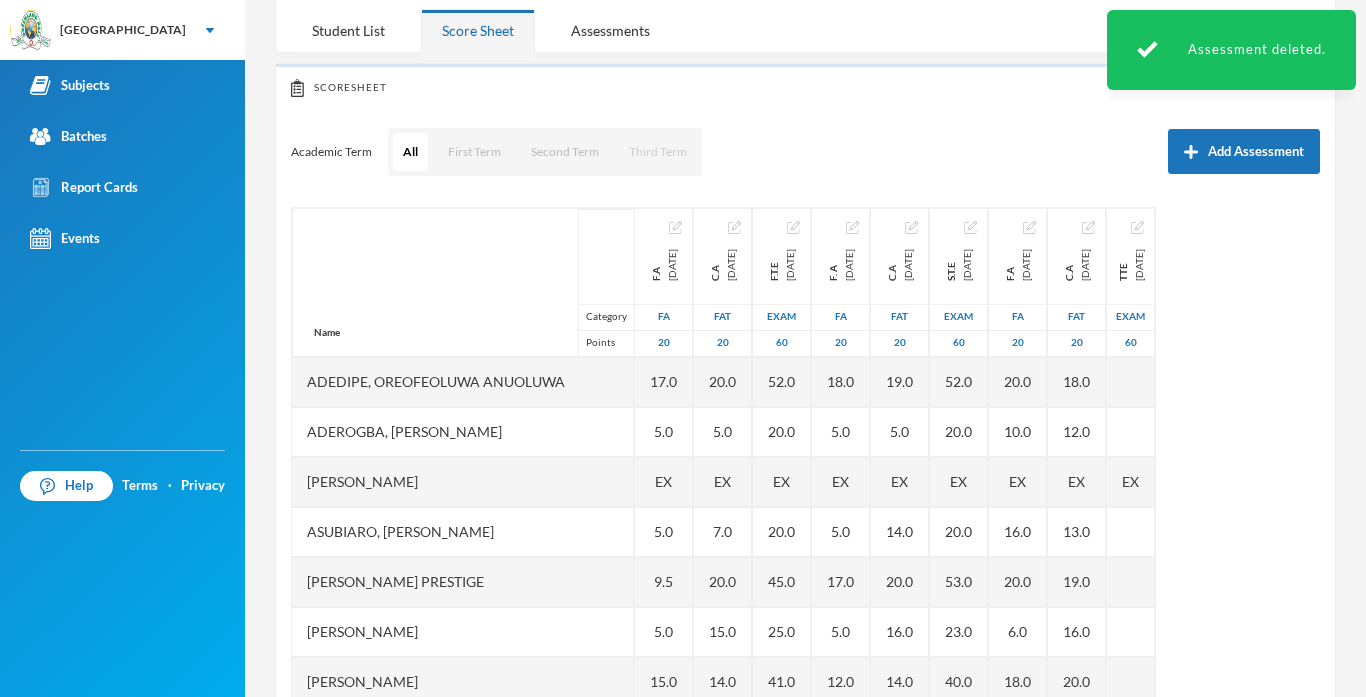click on "Third Term" at bounding box center [658, 152] 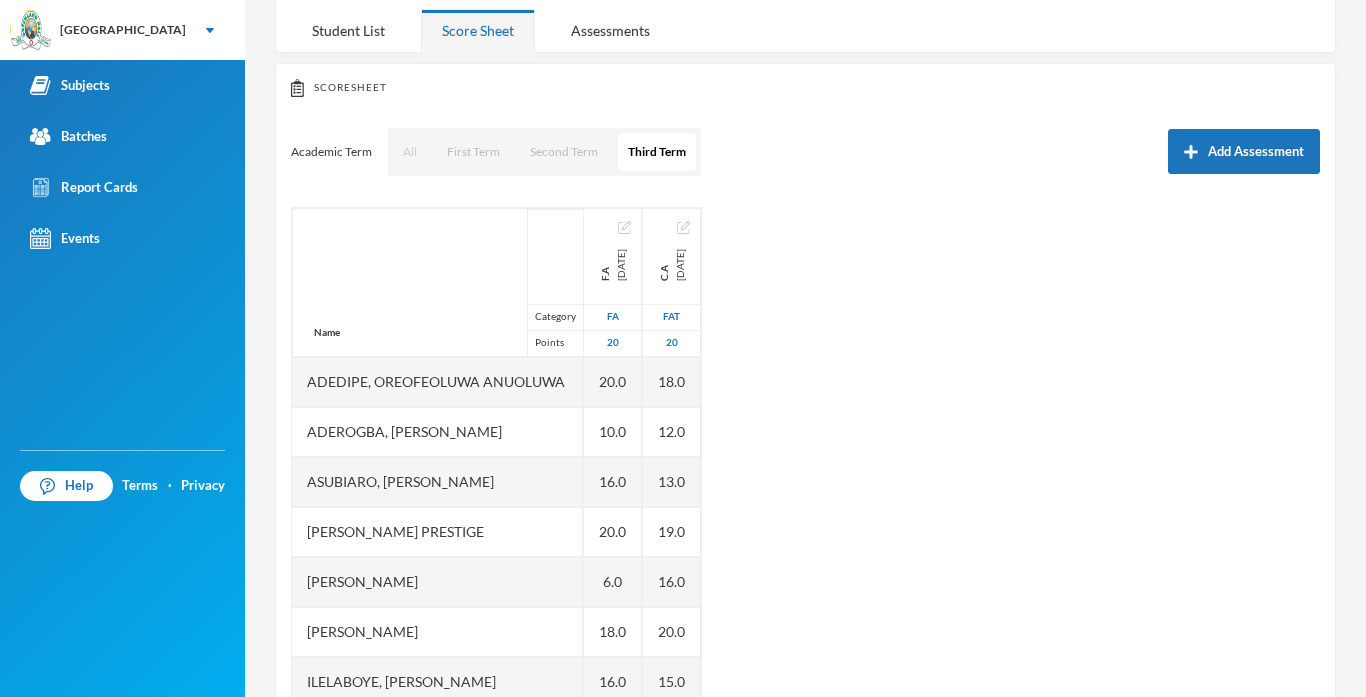 click on "All" at bounding box center (410, 152) 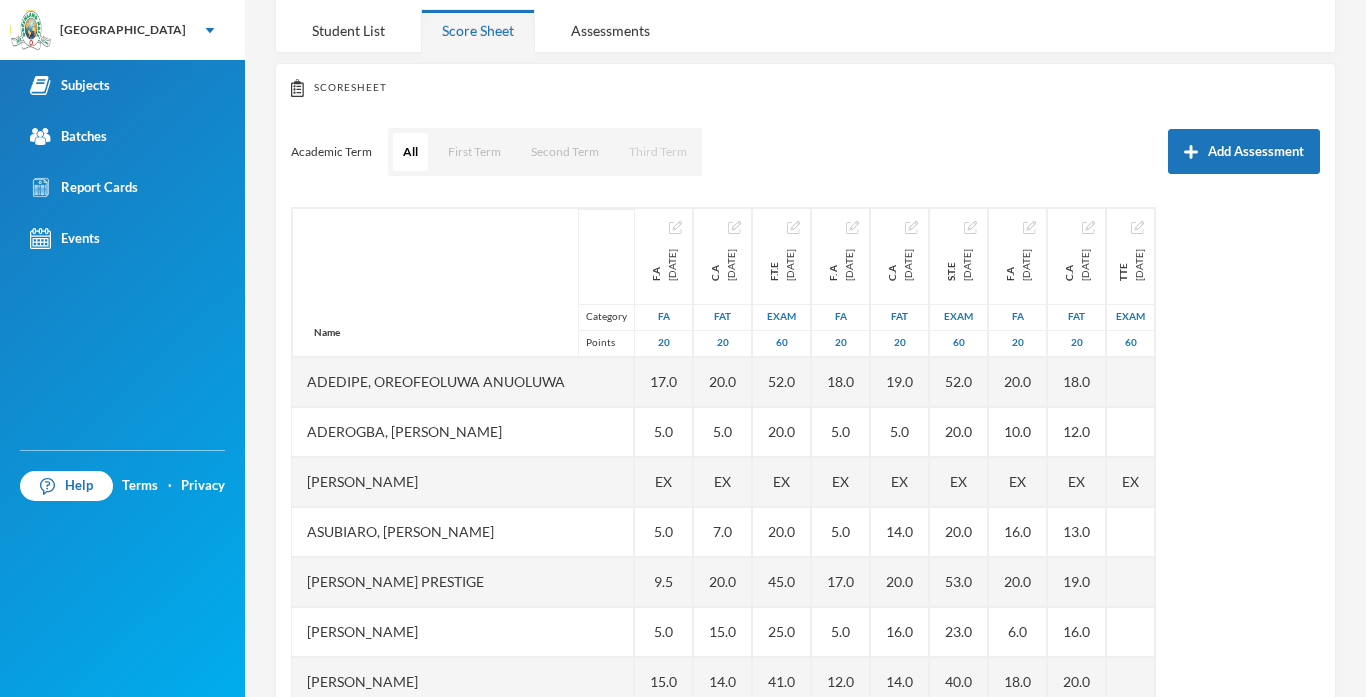 click on "Third Term" at bounding box center (658, 152) 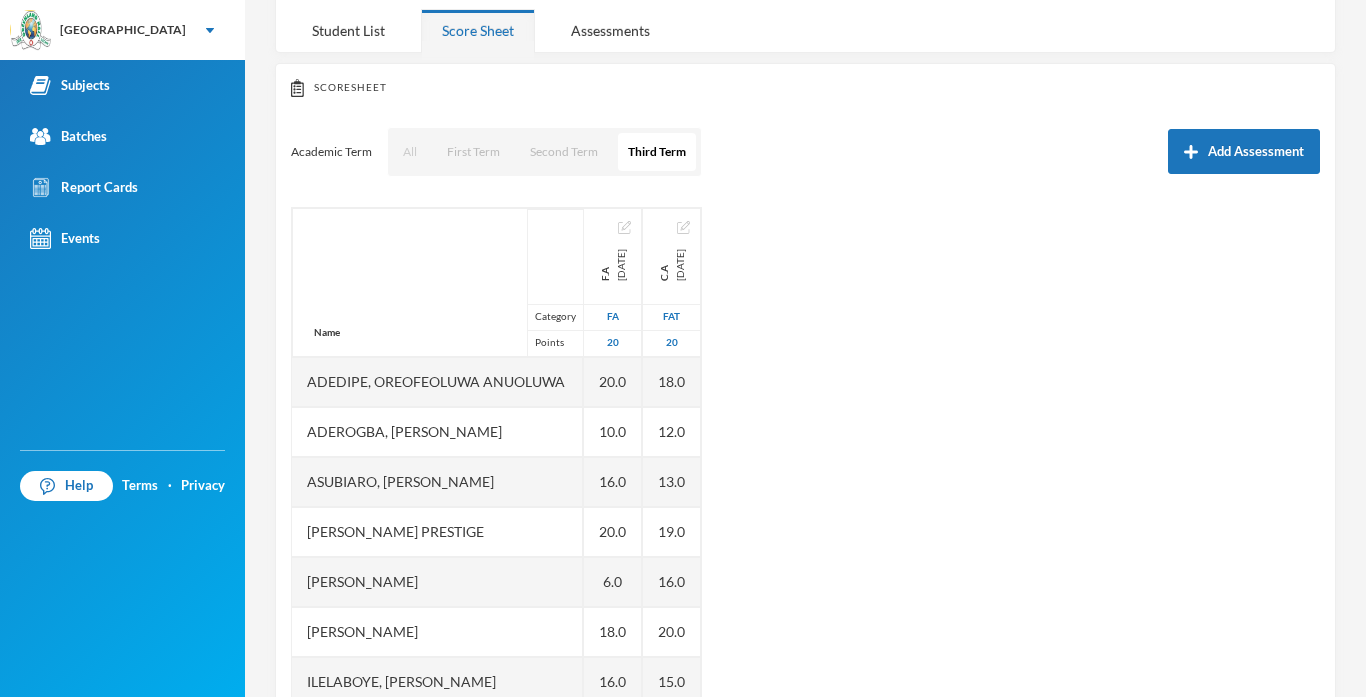 click on "All" at bounding box center (410, 152) 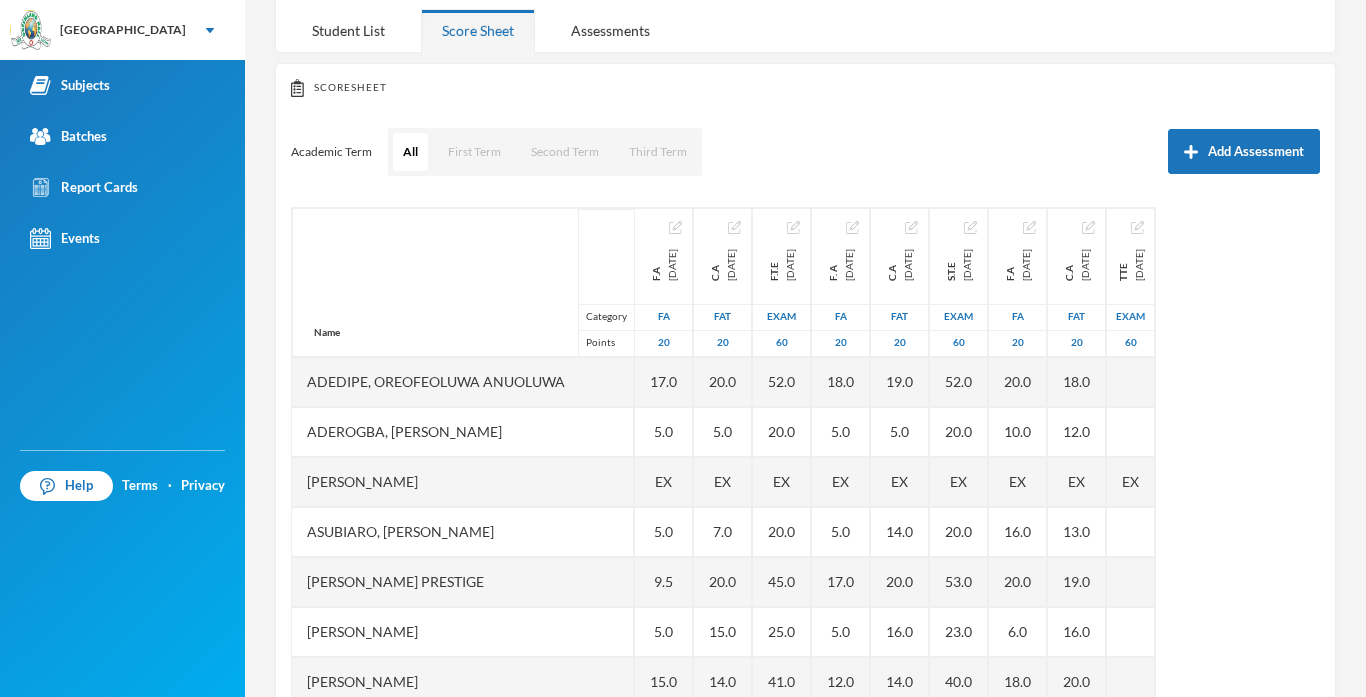click on "Scoresheet Academic Term All First Term Second Term Third Term Add Assessment Name   Category Points Adedipe, Oreofeoluwa Anuoluwa Aderogba, Adesola Benedict Adeyemi, Daniel Oluwadamilare Asubiaro, Khaleed Owolabi Daniel, Faith Prestige Hassan, Faidat Ashake Ibitoye, Daniel Inioluwa Ilelaboye, Adeayo Emmanuel Nwojiji, Marvelous Chisom Okuyemi, Ayomikun Joshua Owolabi, Faariha Iremide Oyebanji, Mutmainnah Titilope Oyenekan, Emmanuella Oreoluwa Shekoni, Ganiyat Anjola Shopehin, Oluwadarasimi Abigail F.A 2024-10-07 FA 20 17.0 5.0 EX 5.0 9.5 5.0 15.0 7.5 5.0 EX 11.5 13.5 14.0 11.0 8.0 C.A 2024-11-22 FAT 20 20.0 5.0 EX 7.0 20.0 15.0 14.0 10.0 8.0 EX 15.0 7.0 18.0 16.0 7.0 F.T.E 2024-12-13 Exam 60 52.0 20.0 EX 20.0 45.0 25.0 41.0 34.0 25.0 EX 52.0 39.0 47.0 36.0 24.0 F. A 2025-01-31 FA 20 18.0 5.0 EX 5.0 17.0 5.0 12.0 16.0 9.0 EX 20.0 19.0 19.0 15.0 EX C.A 2025-03-07 FAT 20 19.0 5.0 EX 14.0 20.0 16.0 14.0 19.0 12.0 EX 20.0 12.0 18.0 13.0 EX S.T.E 2025-04-04 Exam 60 52.0 20.0 EX 20.0 53.0 23.0 40.0 32.0 29.0 EX EX" at bounding box center (805, 393) 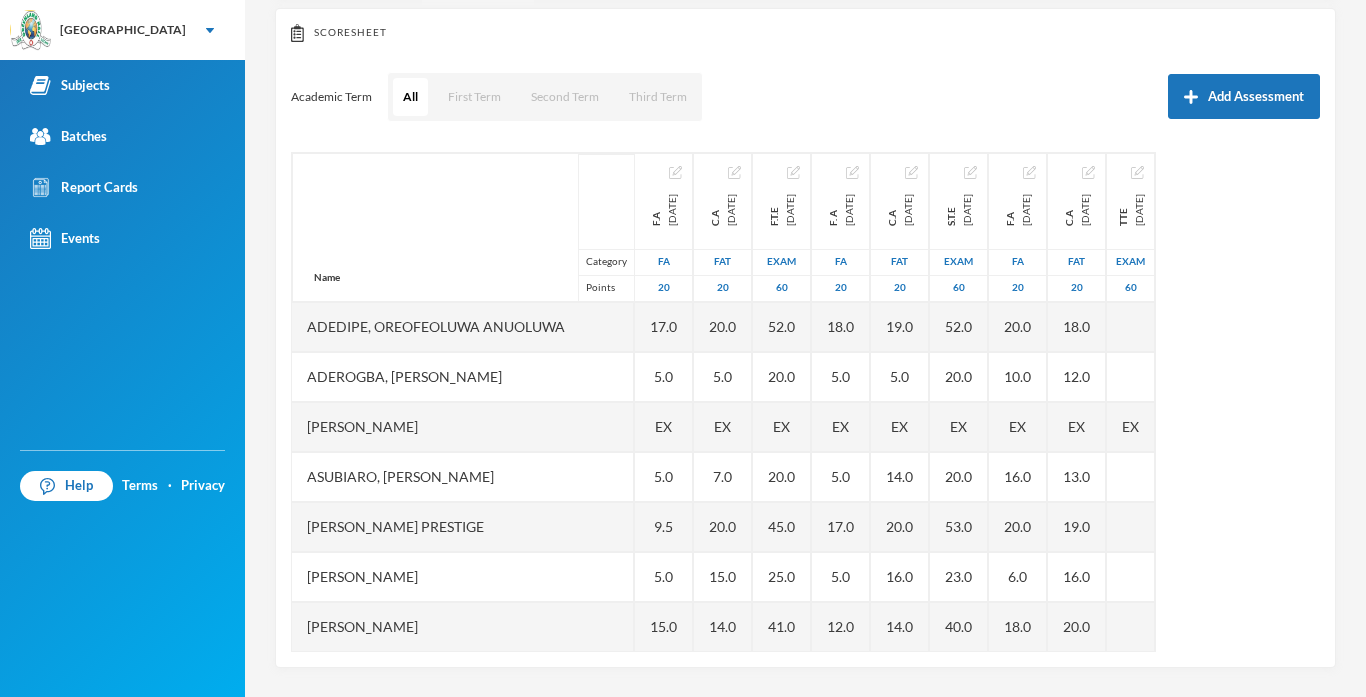 scroll, scrollTop: 215, scrollLeft: 0, axis: vertical 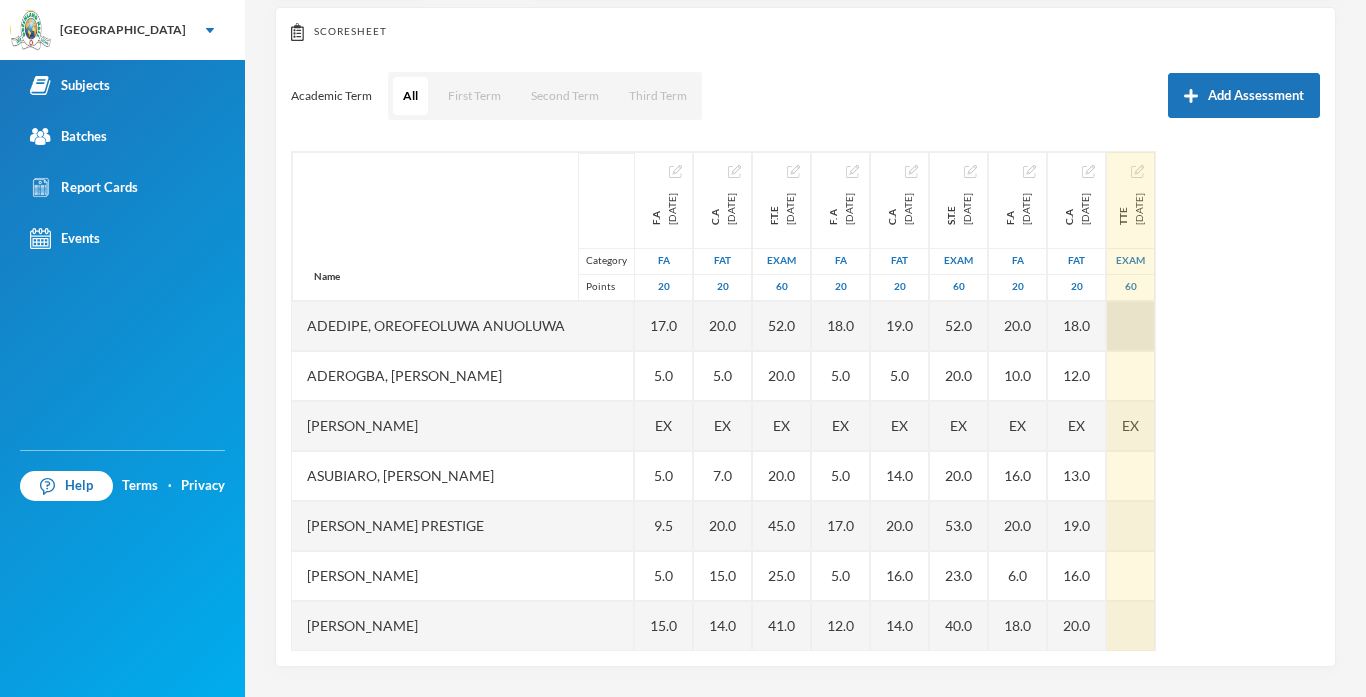 click at bounding box center [1131, 326] 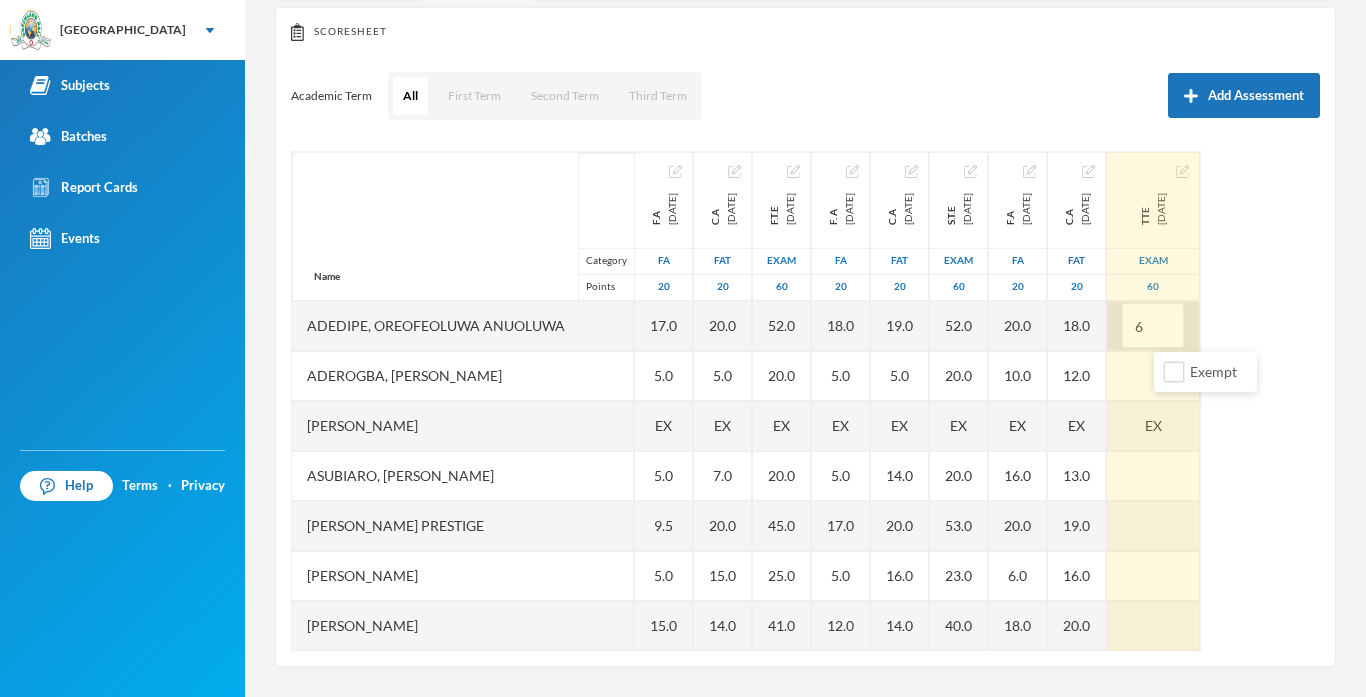 type on "60" 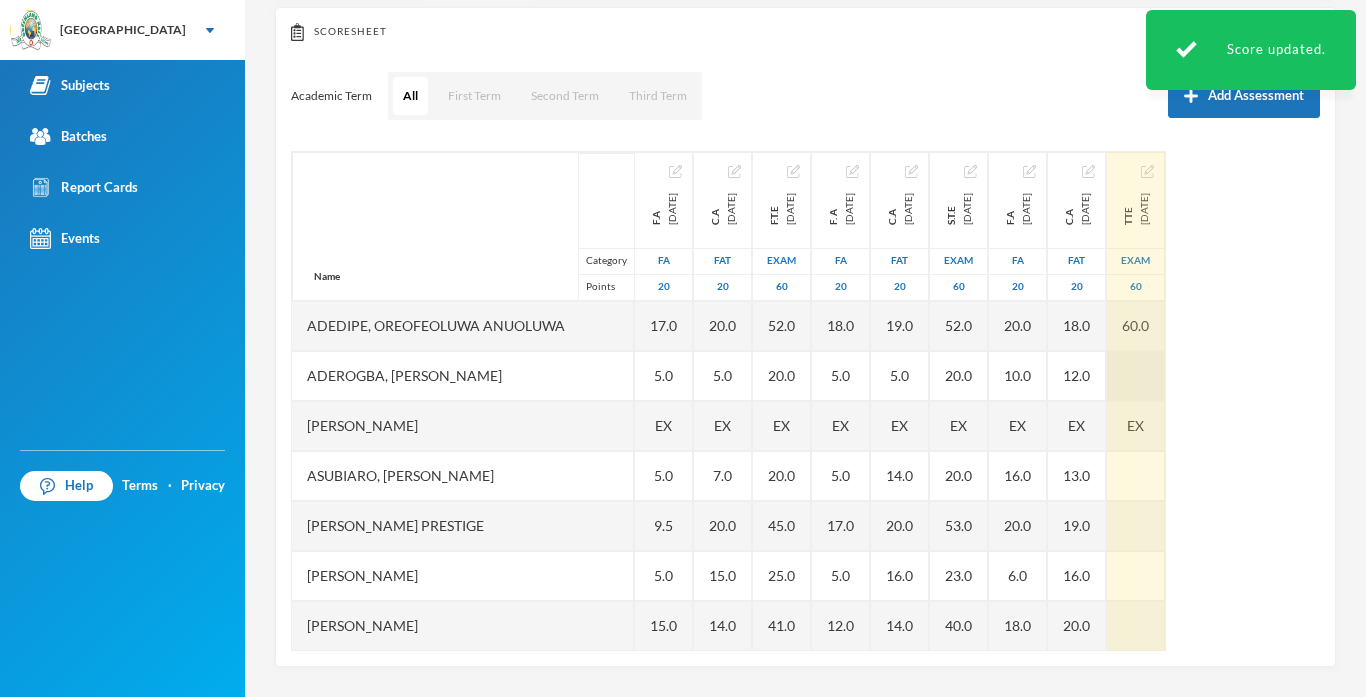 click at bounding box center [1136, 376] 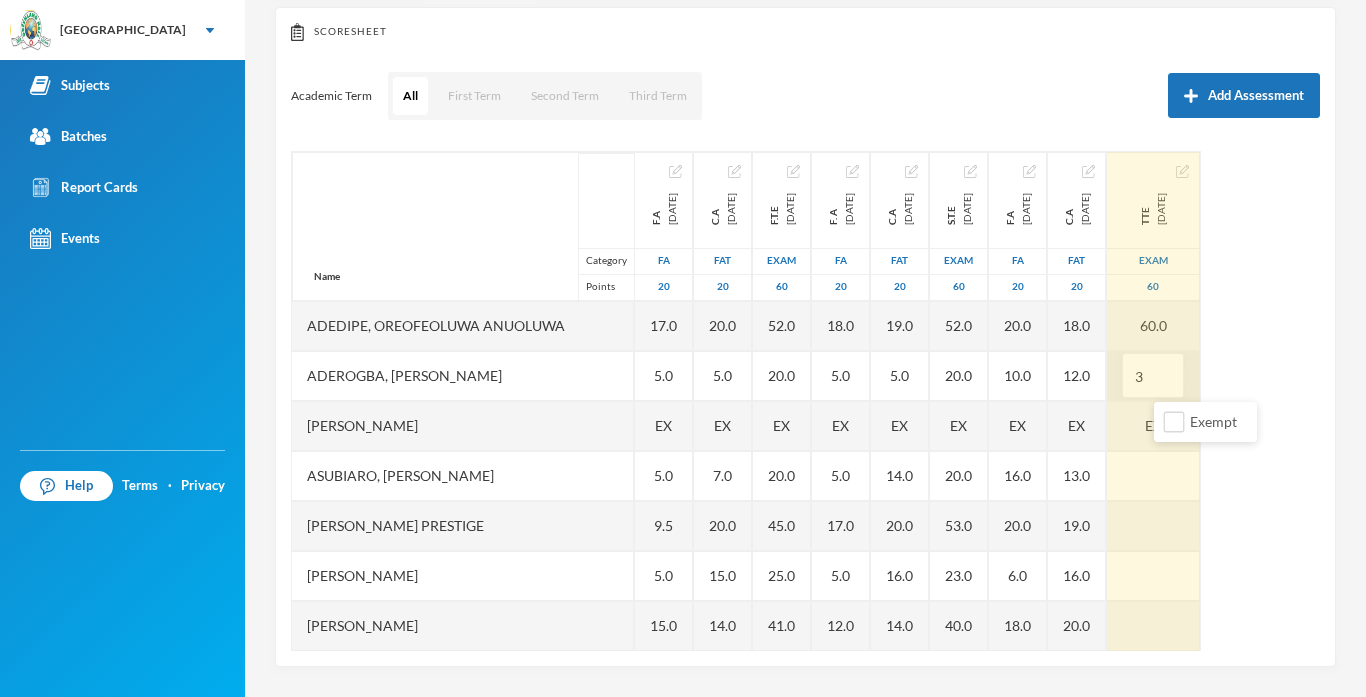 type on "30" 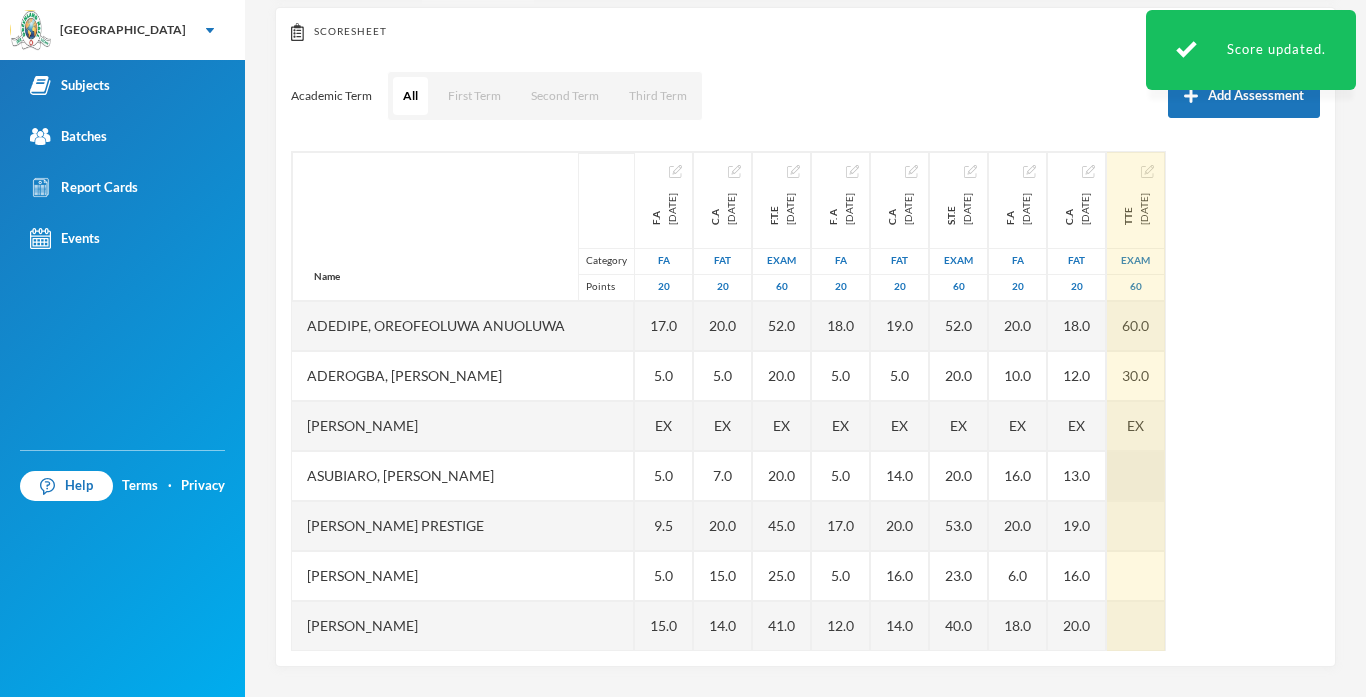 click at bounding box center [1136, 476] 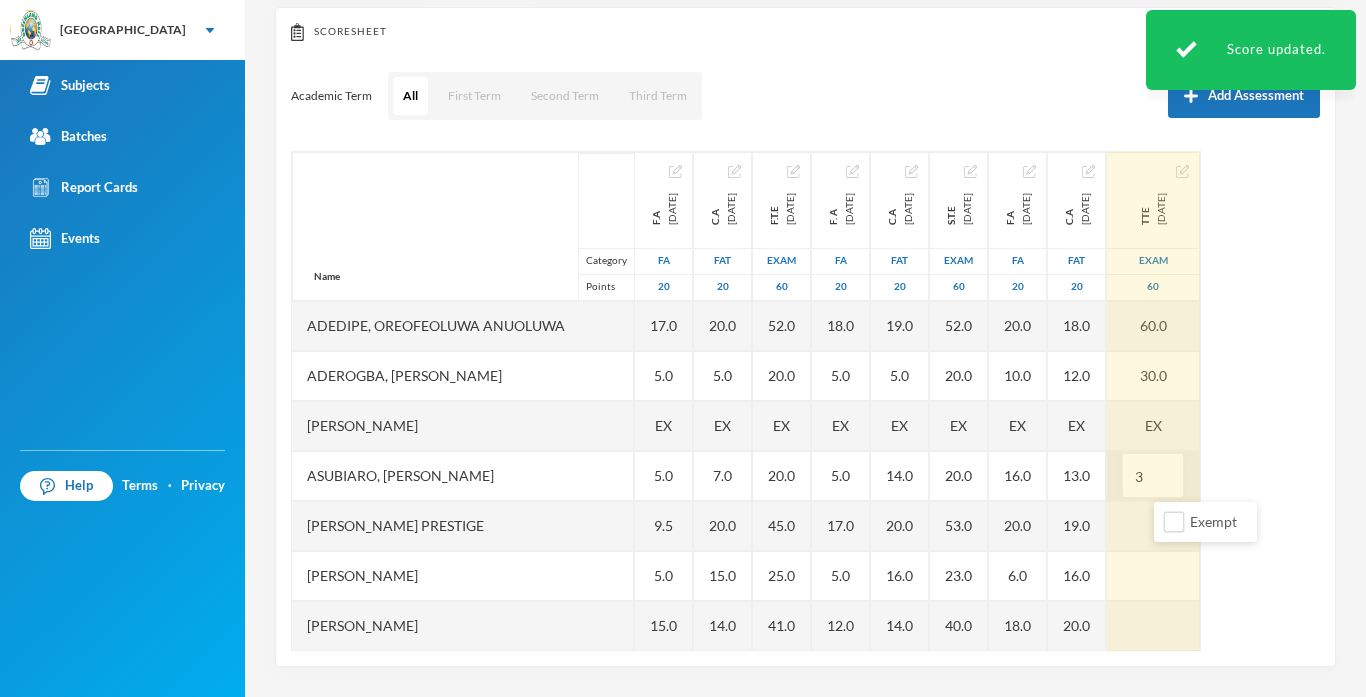type on "31" 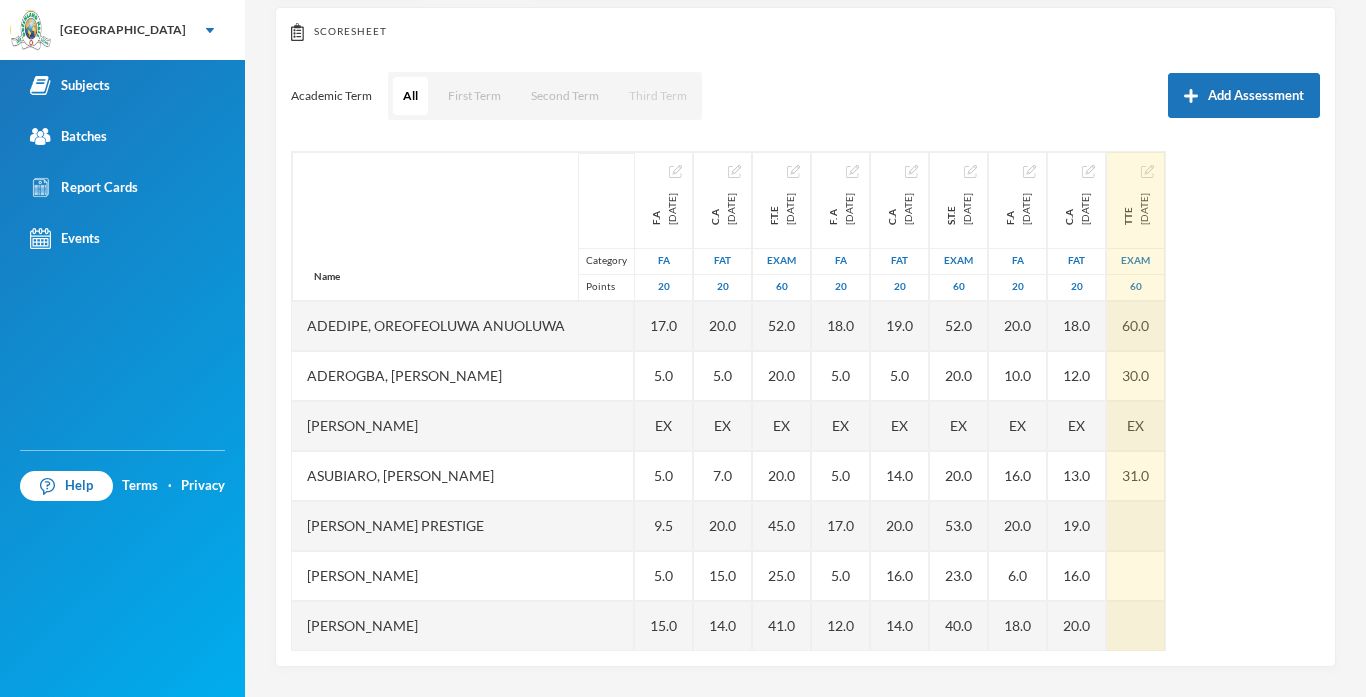 click on "Third Term" at bounding box center [658, 96] 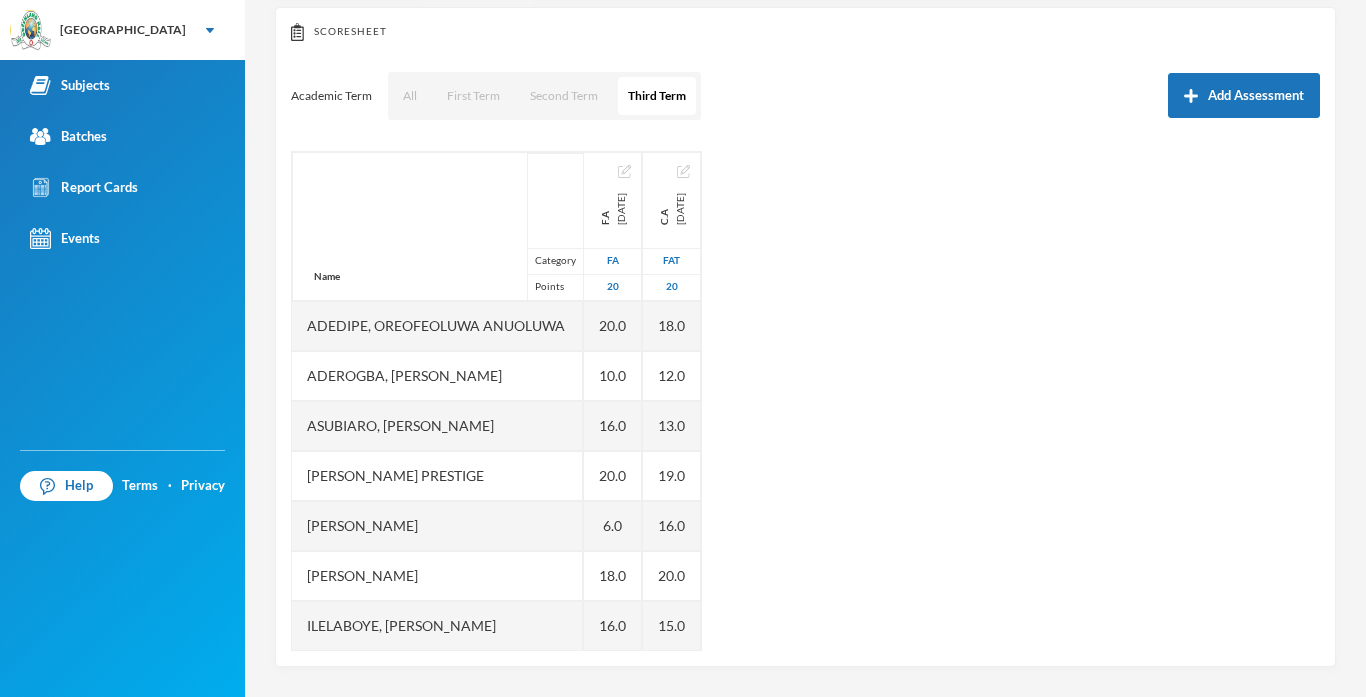 click on "Scoresheet Academic Term All First Term Second Term Third Term Add Assessment Name   Category Points Adedipe, Oreofeoluwa [PERSON_NAME], [PERSON_NAME], [PERSON_NAME], [PERSON_NAME] Ashake [PERSON_NAME], [PERSON_NAME], Marvelous [PERSON_NAME] [PERSON_NAME], Mutmainnah Titilope [PERSON_NAME] [PERSON_NAME], [PERSON_NAME] F.A [DATE] FA 20 20.0 10.0 16.0 20.0 6.0 18.0 16.0 12.0 16.0 20.0 18.0 20.0 C.A [DATE] FAT 20 18.0 12.0 13.0 19.0 16.0 20.0 15.0 16.0 19.0 17.0 13.0 17.0" at bounding box center [805, 337] 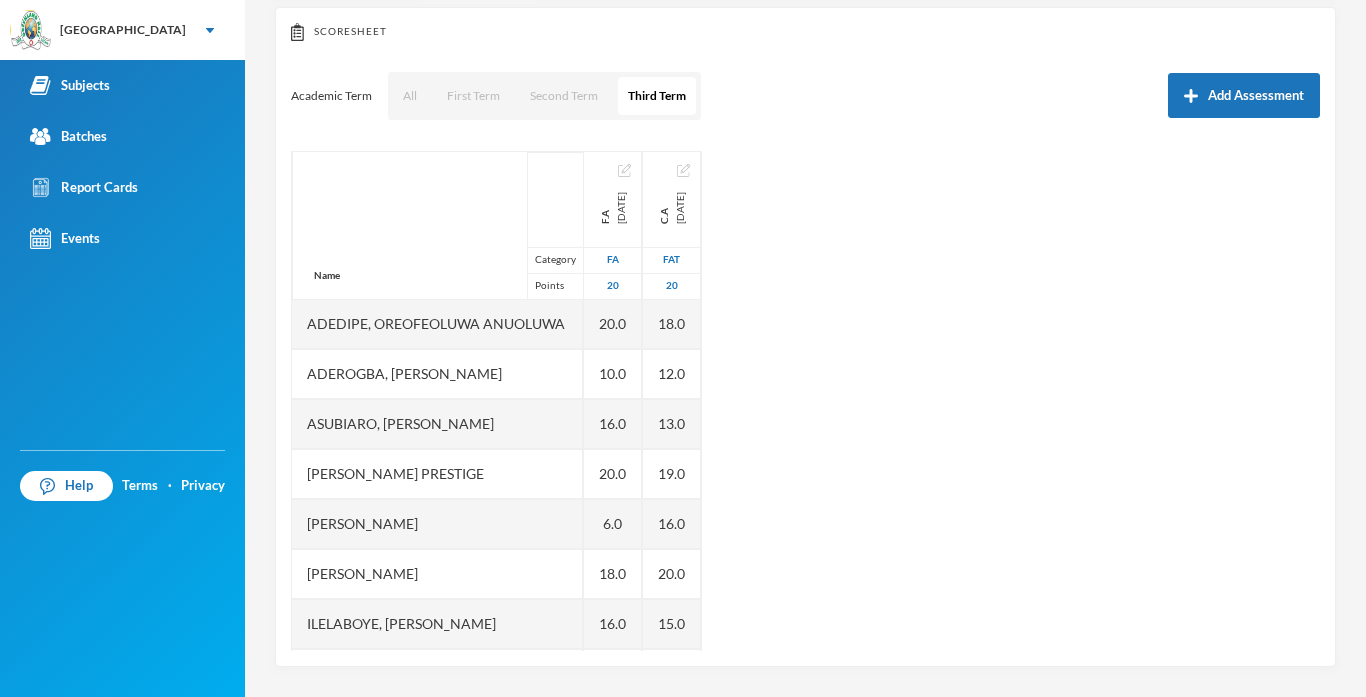 scroll, scrollTop: 0, scrollLeft: 0, axis: both 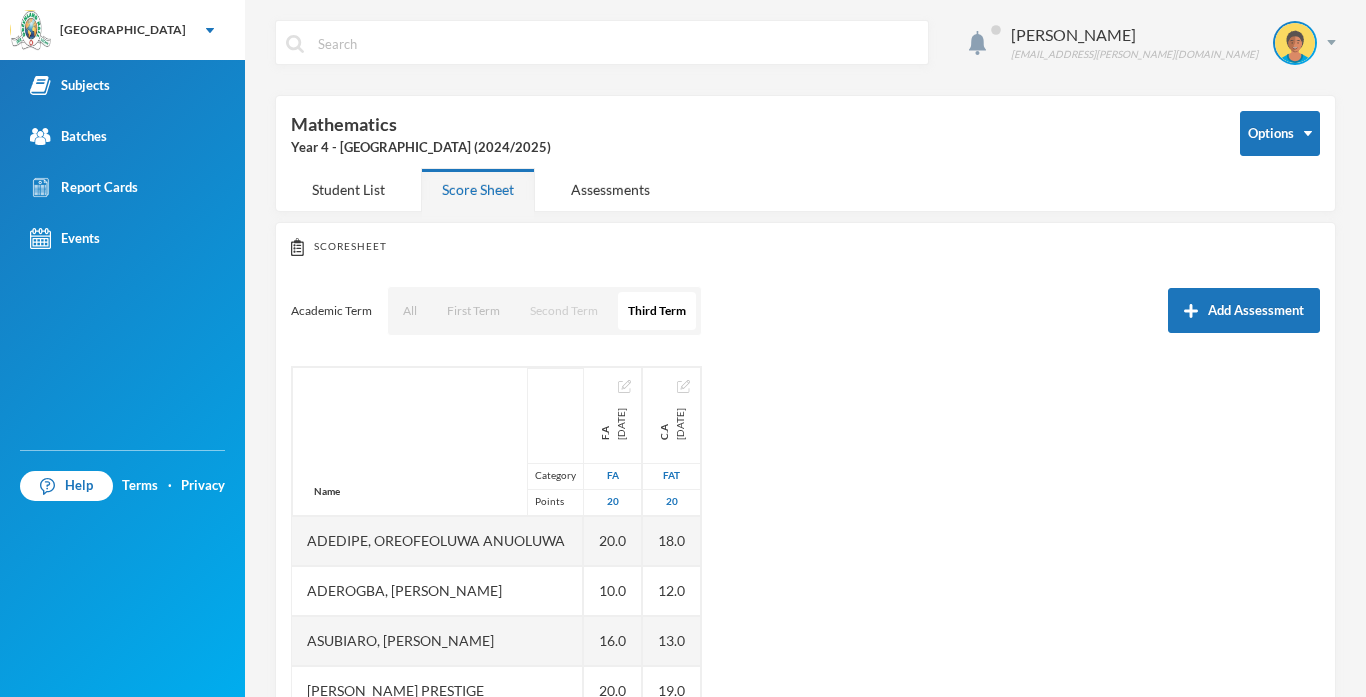 click on "Second Term" at bounding box center [564, 311] 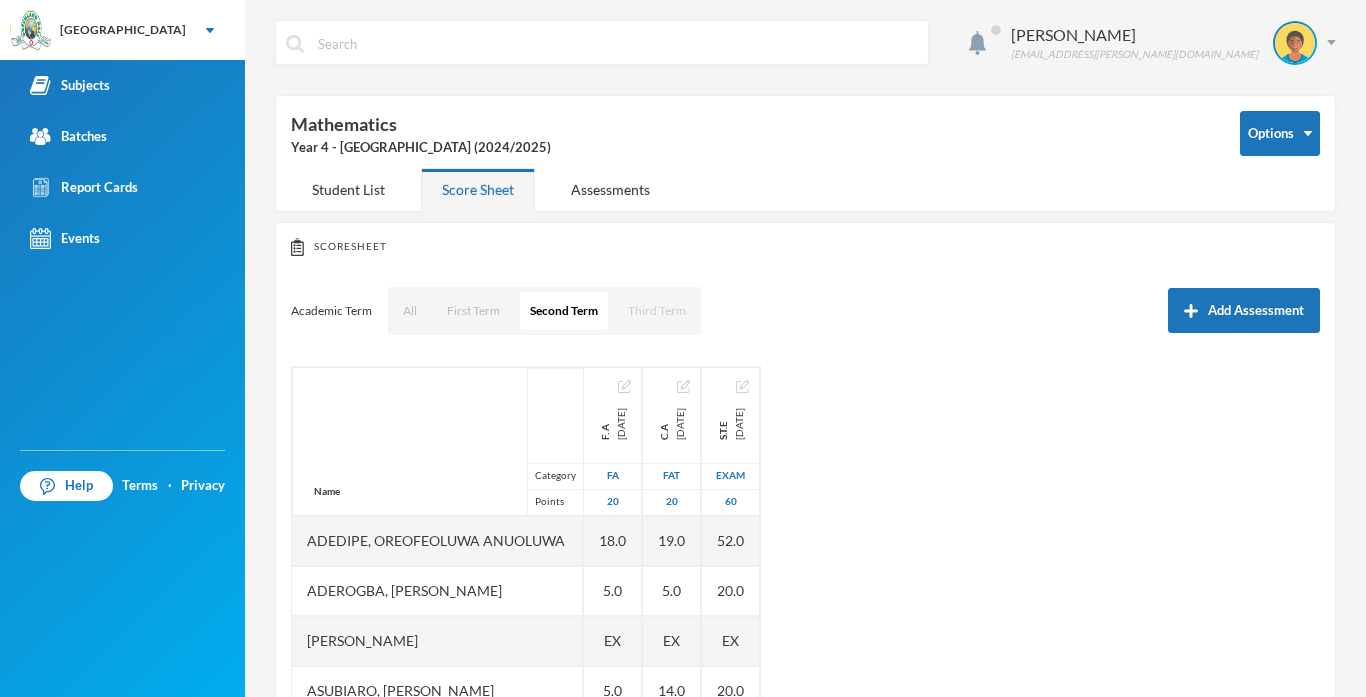 click on "Third Term" at bounding box center [657, 311] 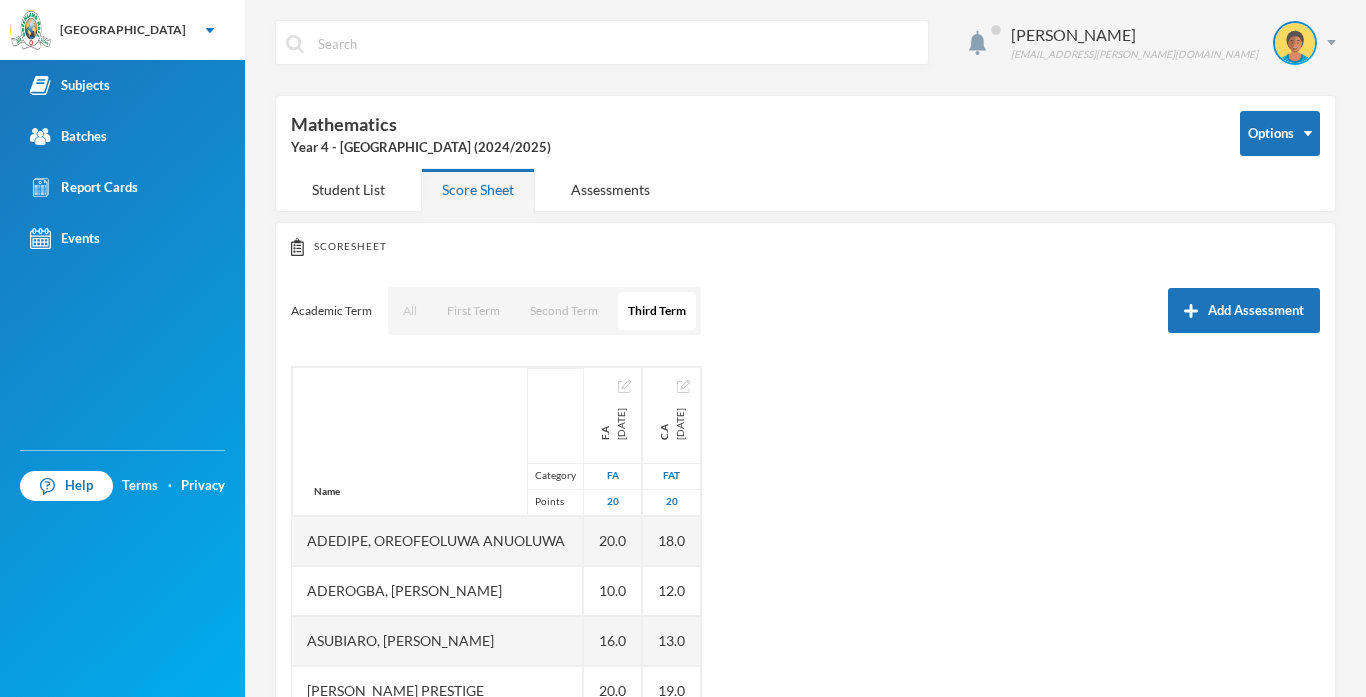 click on "All" at bounding box center [410, 311] 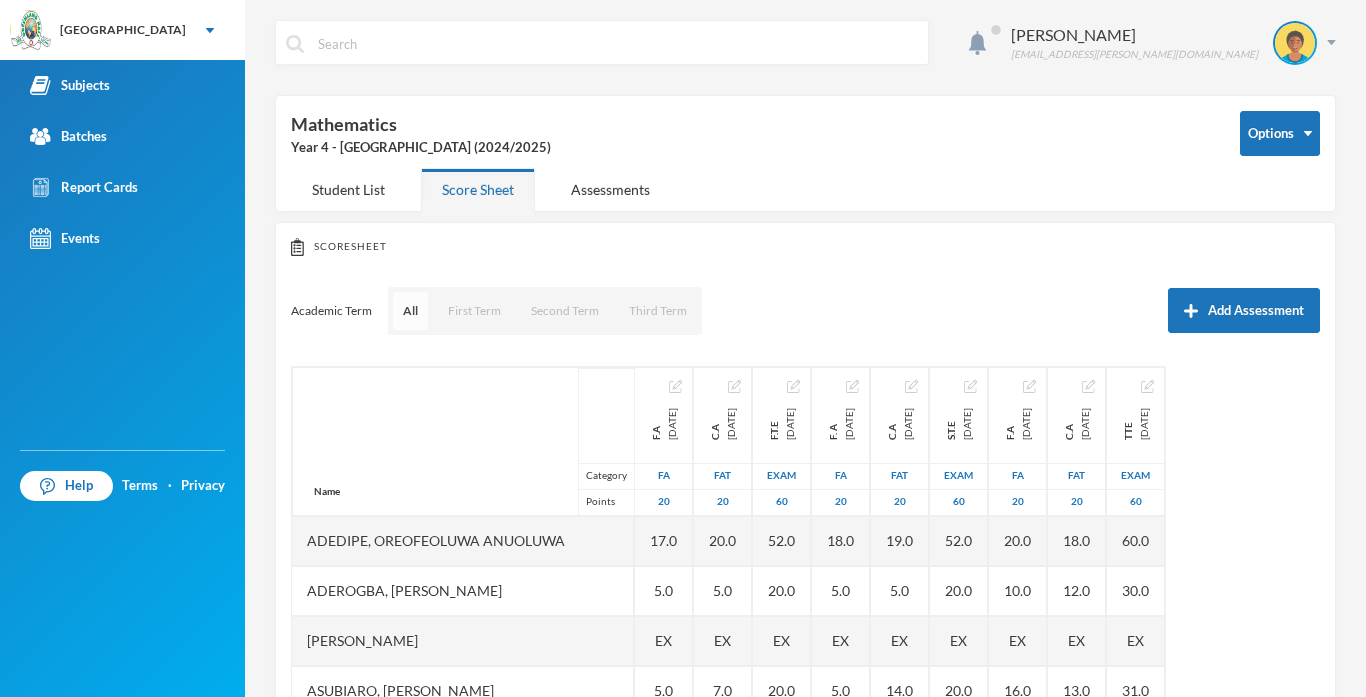 type 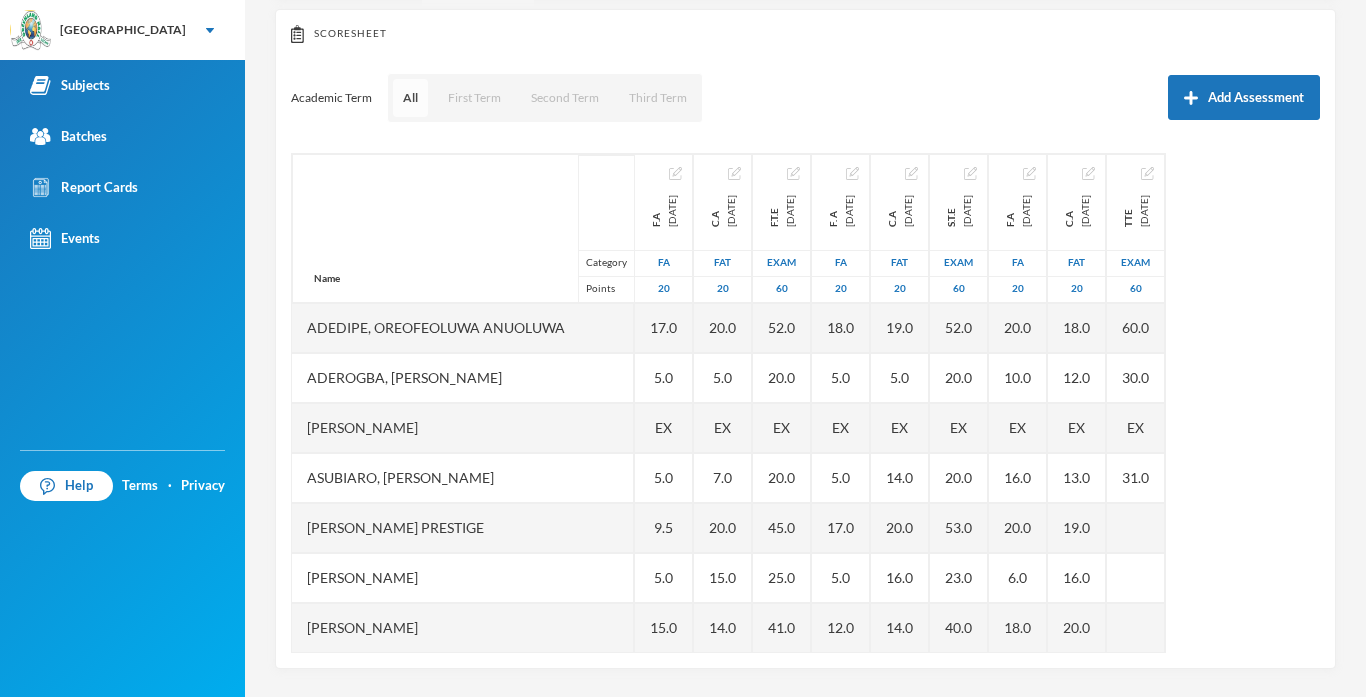 scroll, scrollTop: 215, scrollLeft: 0, axis: vertical 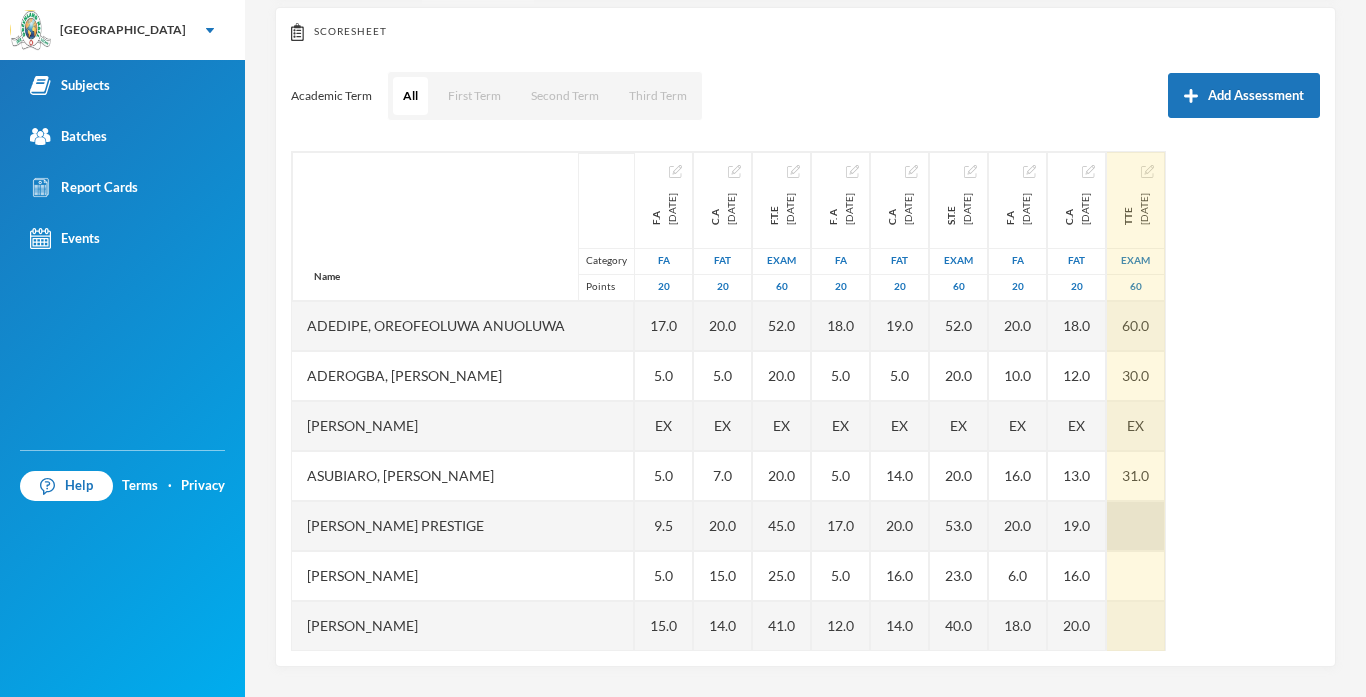 click at bounding box center (1136, 526) 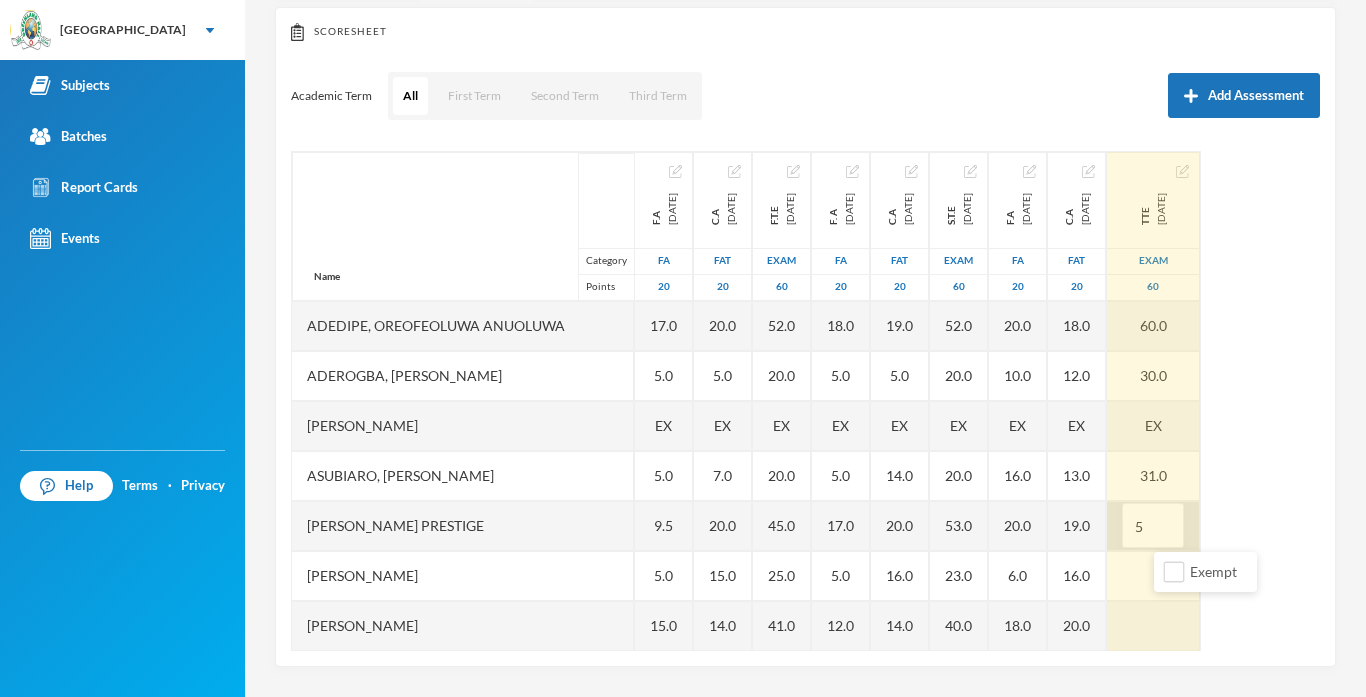 type on "55" 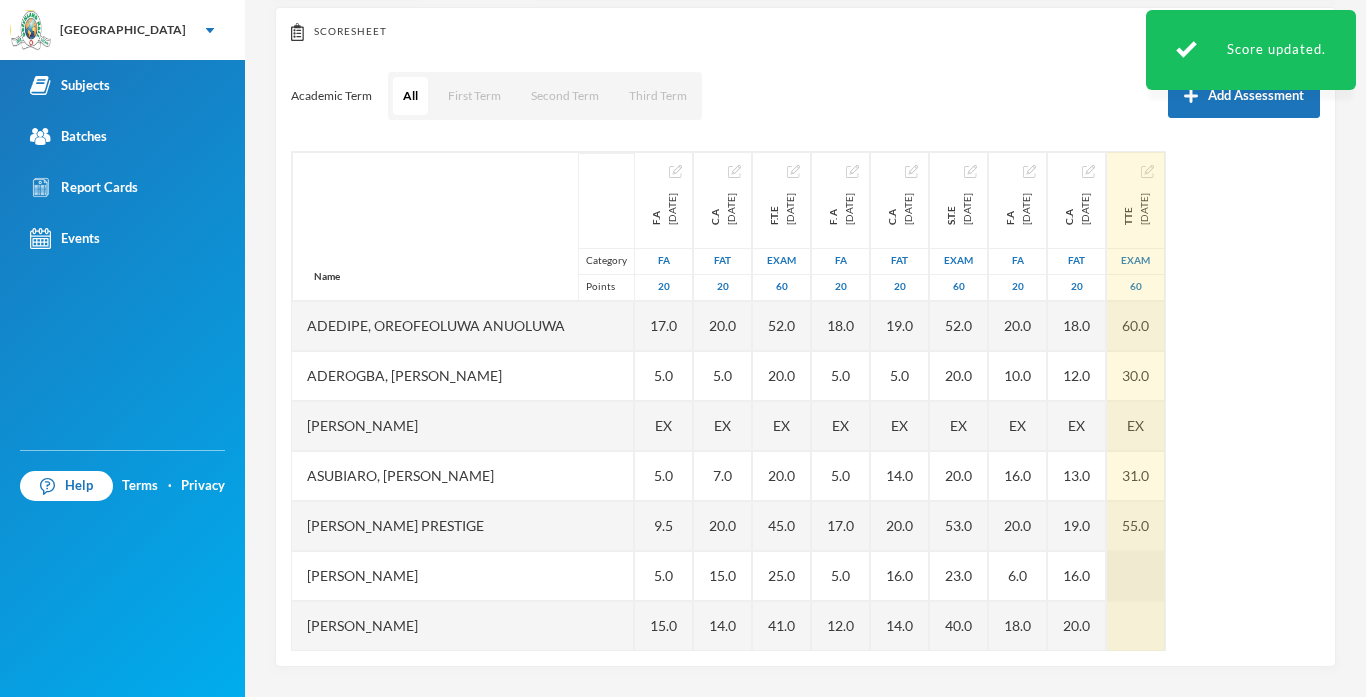 click at bounding box center (1136, 576) 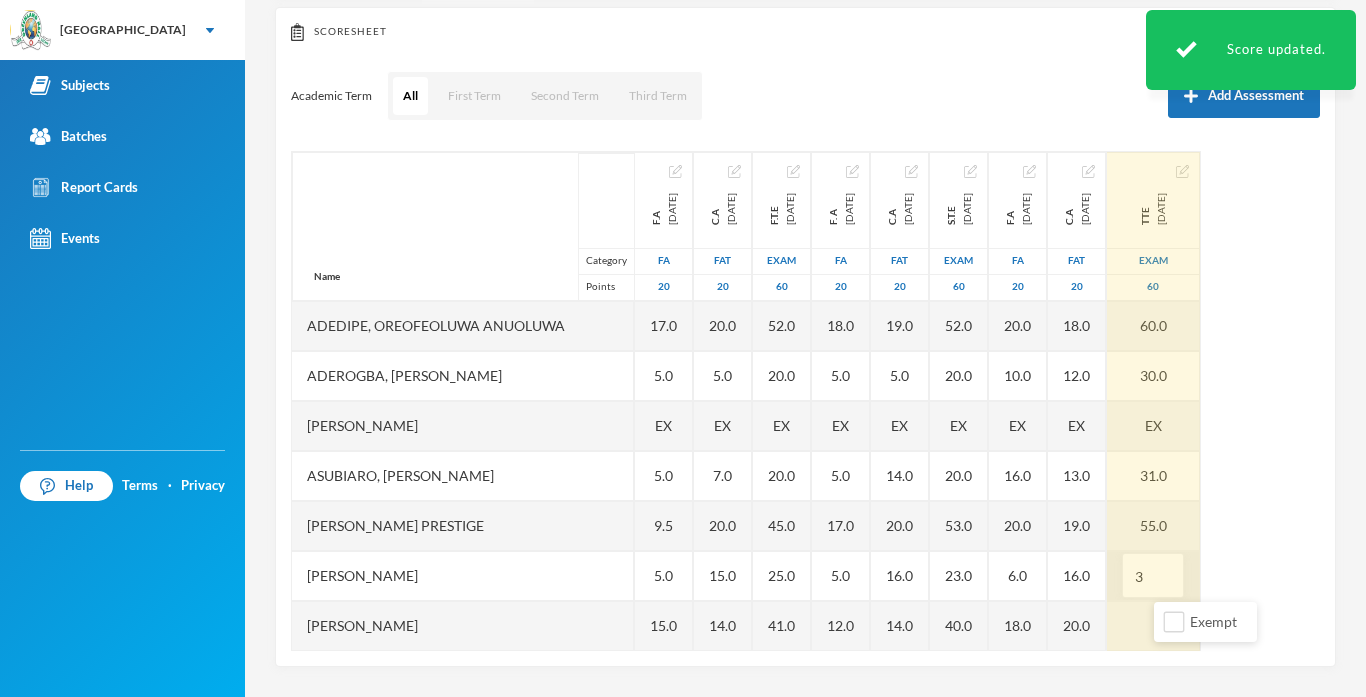 type on "30" 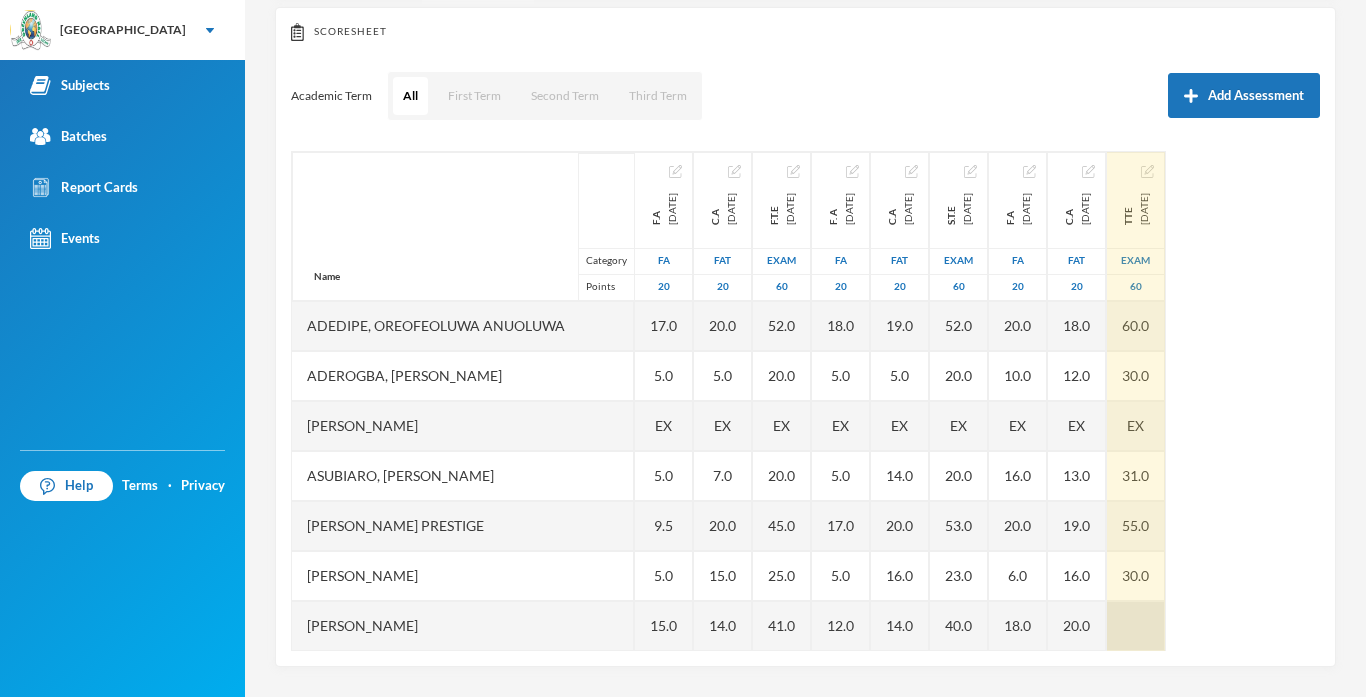 click at bounding box center [1136, 626] 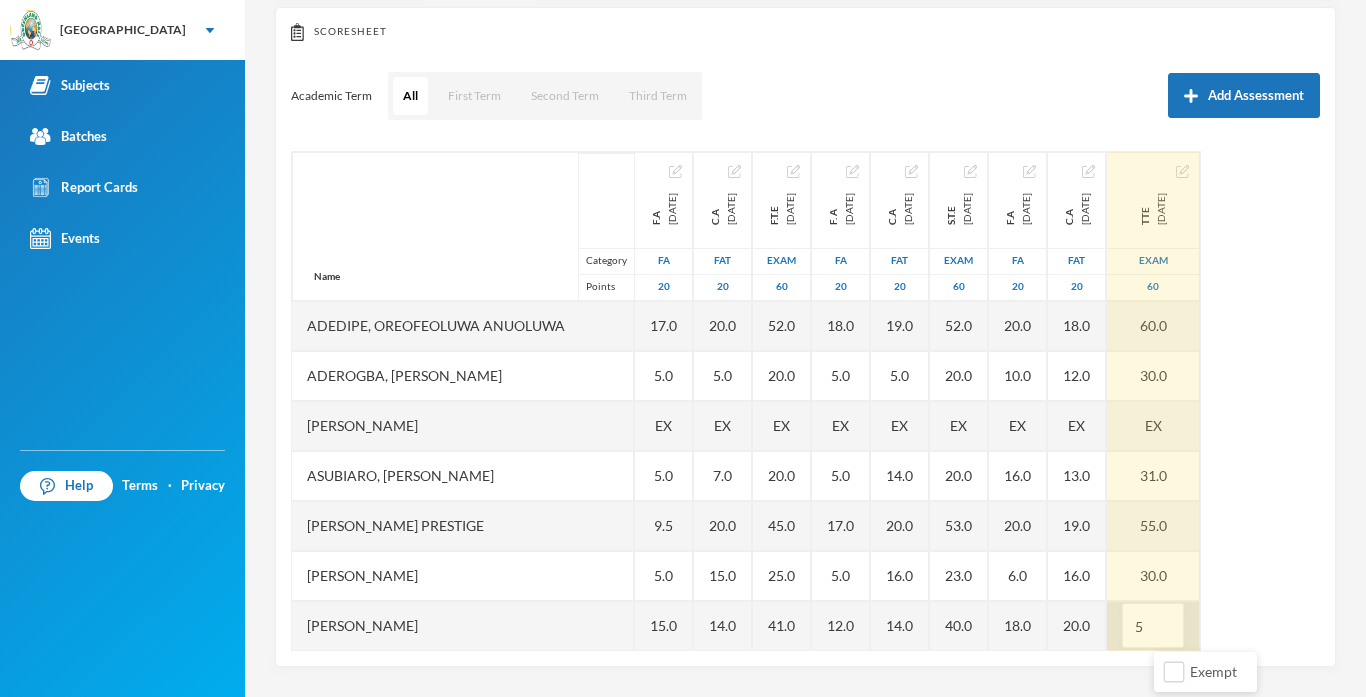 type on "54" 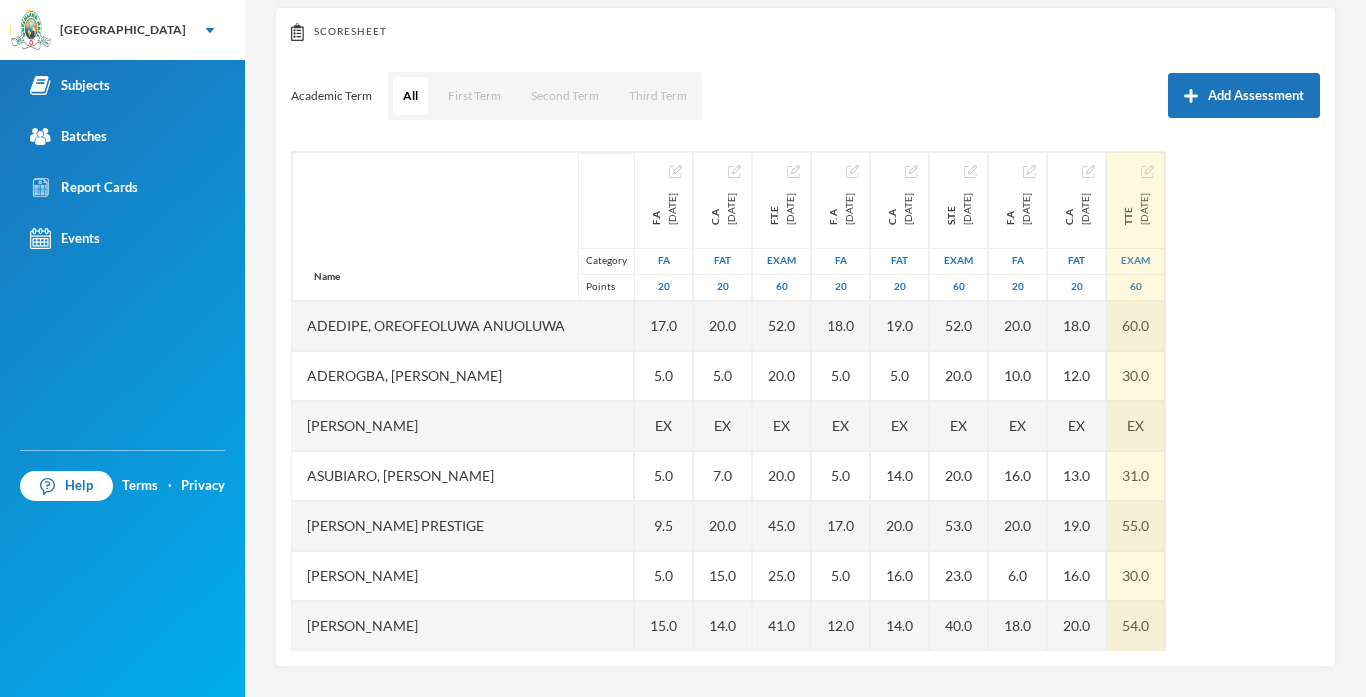 click on "Name   Category Points Adedipe, Oreofeoluwa Anuoluwa Aderogba, Adesola Benedict Adeyemi, Daniel Oluwadamilare Asubiaro, Khaleed Owolabi Daniel, Faith Prestige Hassan, Faidat Ashake Ibitoye, Daniel Inioluwa Ilelaboye, Adeayo Emmanuel Nwojiji, Marvelous Chisom Okuyemi, Ayomikun Joshua Owolabi, Faariha Iremide Oyebanji, Mutmainnah Titilope Oyenekan, Emmanuella Oreoluwa Shekoni, Ganiyat Anjola Shopehin, Oluwadarasimi Abigail F.A 2024-10-07 FA 20 17.0 5.0 EX 5.0 9.5 5.0 15.0 7.5 5.0 EX 11.5 13.5 14.0 11.0 8.0 C.A 2024-11-22 FAT 20 20.0 5.0 EX 7.0 20.0 15.0 14.0 10.0 8.0 EX 15.0 7.0 18.0 16.0 7.0 F.T.E 2024-12-13 Exam 60 52.0 20.0 EX 20.0 45.0 25.0 41.0 34.0 25.0 EX 52.0 39.0 47.0 36.0 24.0 F. A 2025-01-31 FA 20 18.0 5.0 EX 5.0 17.0 5.0 12.0 16.0 9.0 EX 20.0 19.0 19.0 15.0 EX C.A 2025-03-07 FAT 20 19.0 5.0 EX 14.0 20.0 16.0 14.0 19.0 12.0 EX 20.0 12.0 18.0 13.0 EX S.T.E 2025-04-04 Exam 60 52.0 20.0 EX 20.0 53.0 23.0 40.0 32.0 29.0 EX 51.0 42.0 53.0 40.0 EX F.A 2025-05-23 FA 20 20.0 10.0 EX 16.0 20.0 6.0 18.0 16.0" at bounding box center (805, 401) 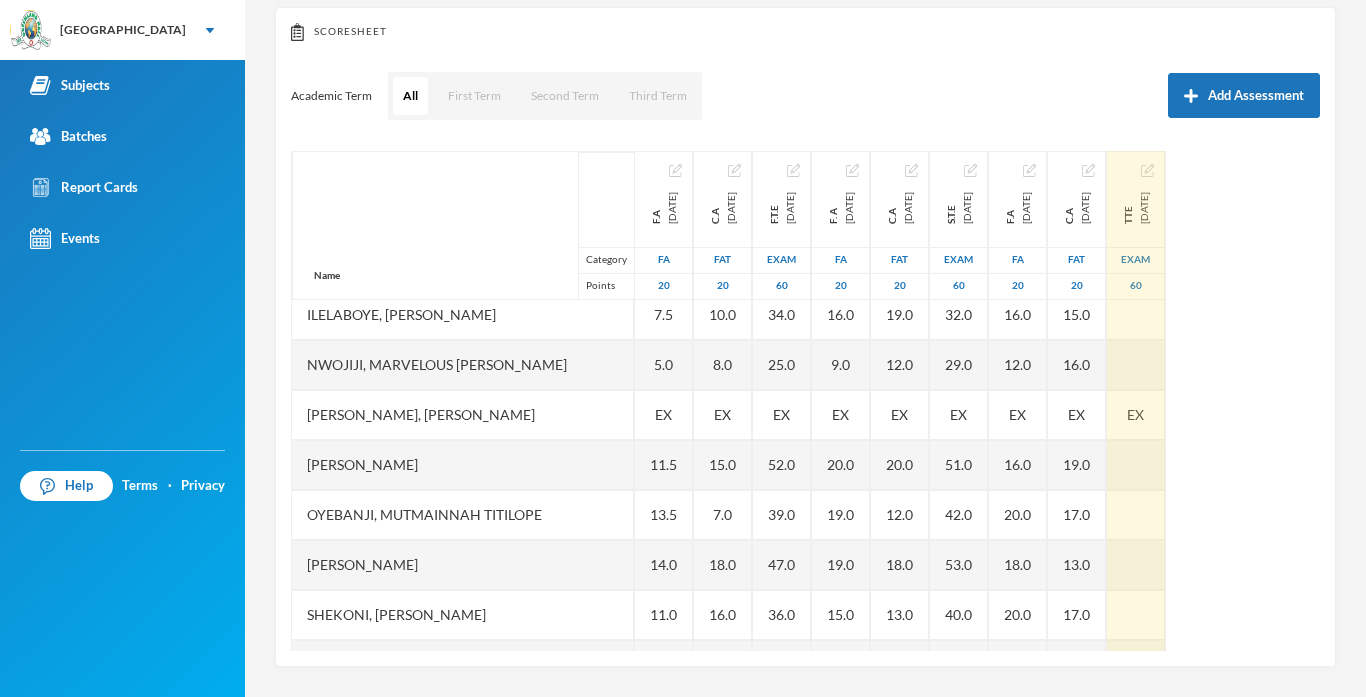 scroll, scrollTop: 321, scrollLeft: 0, axis: vertical 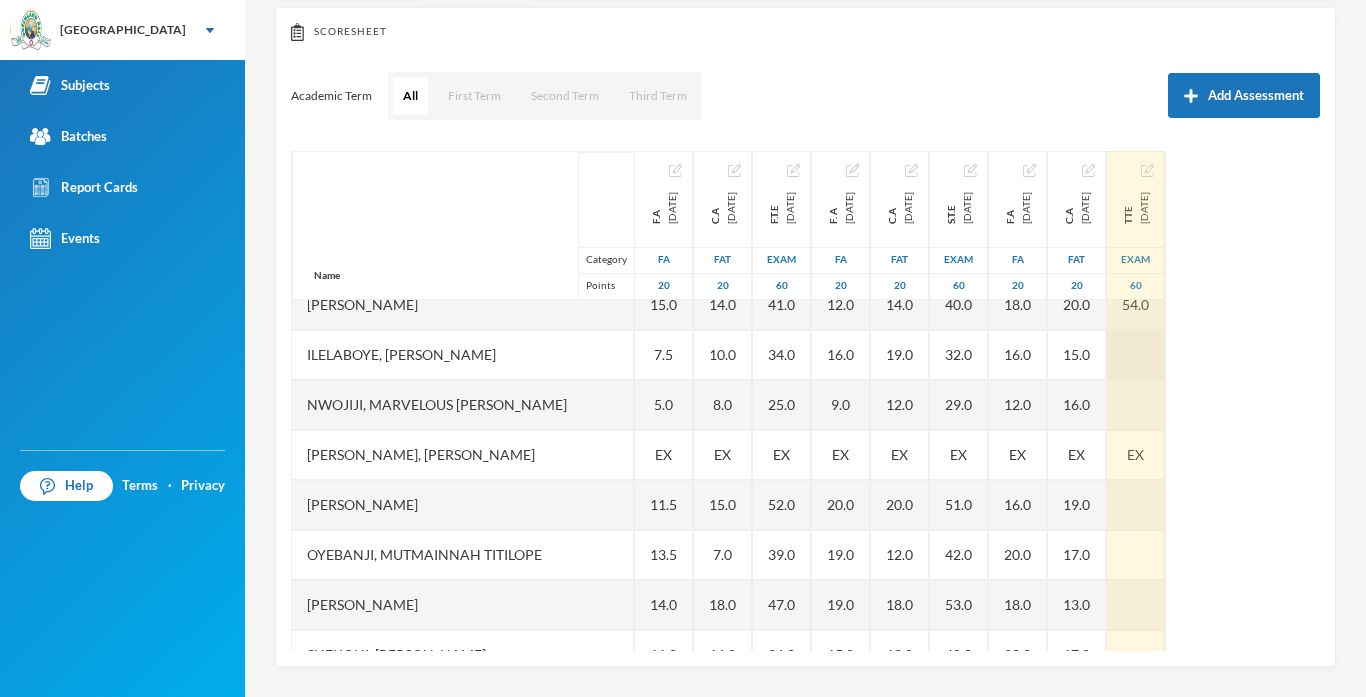 click at bounding box center [1136, 355] 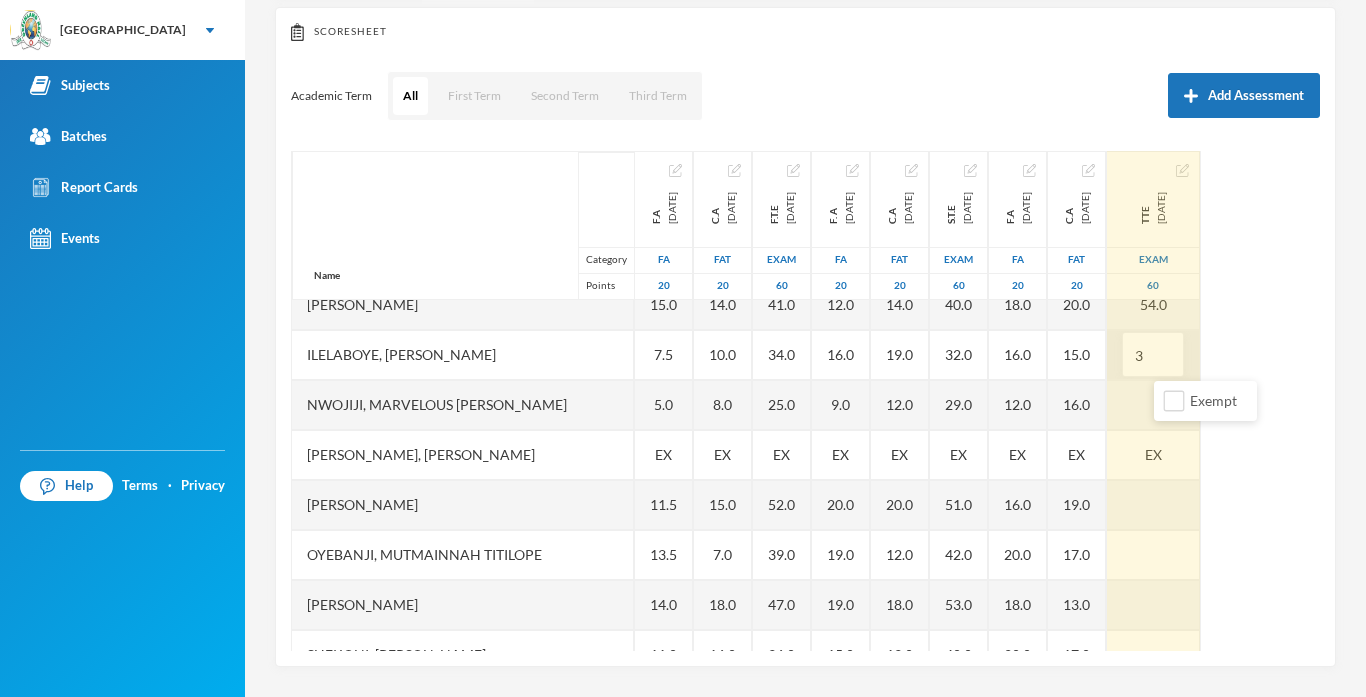 type on "36" 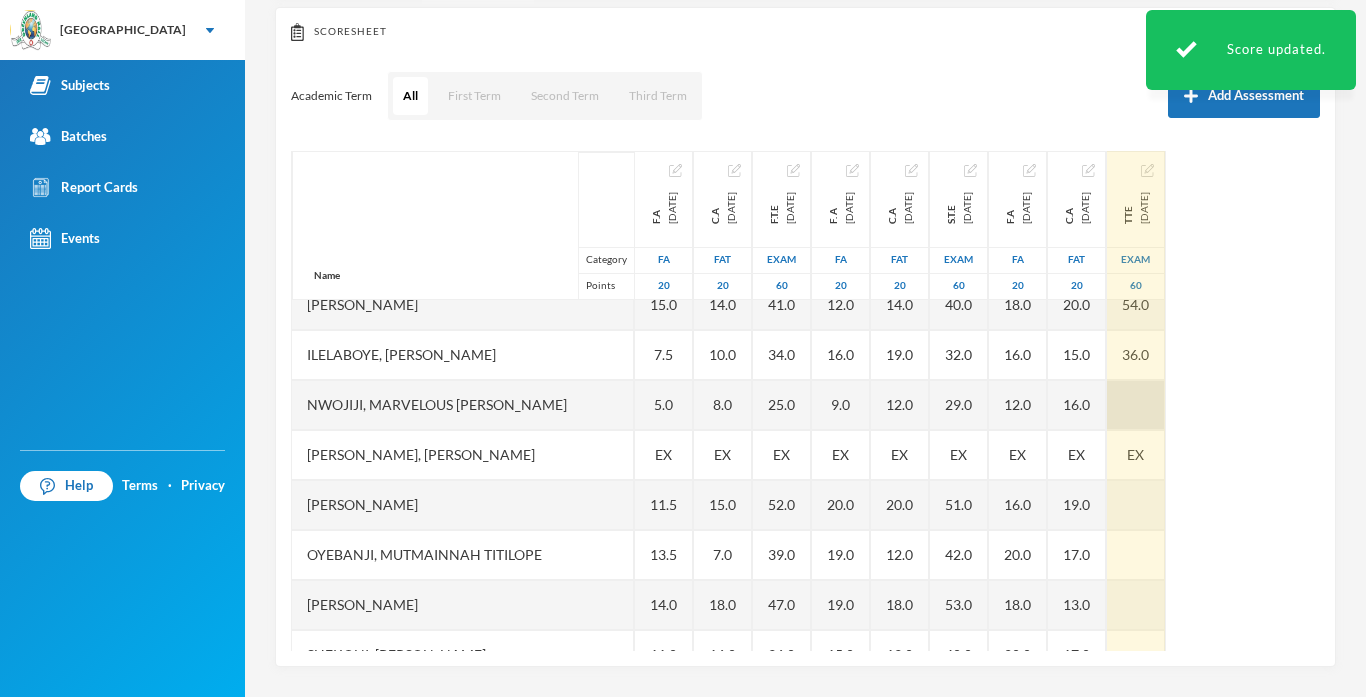 click at bounding box center (1136, 405) 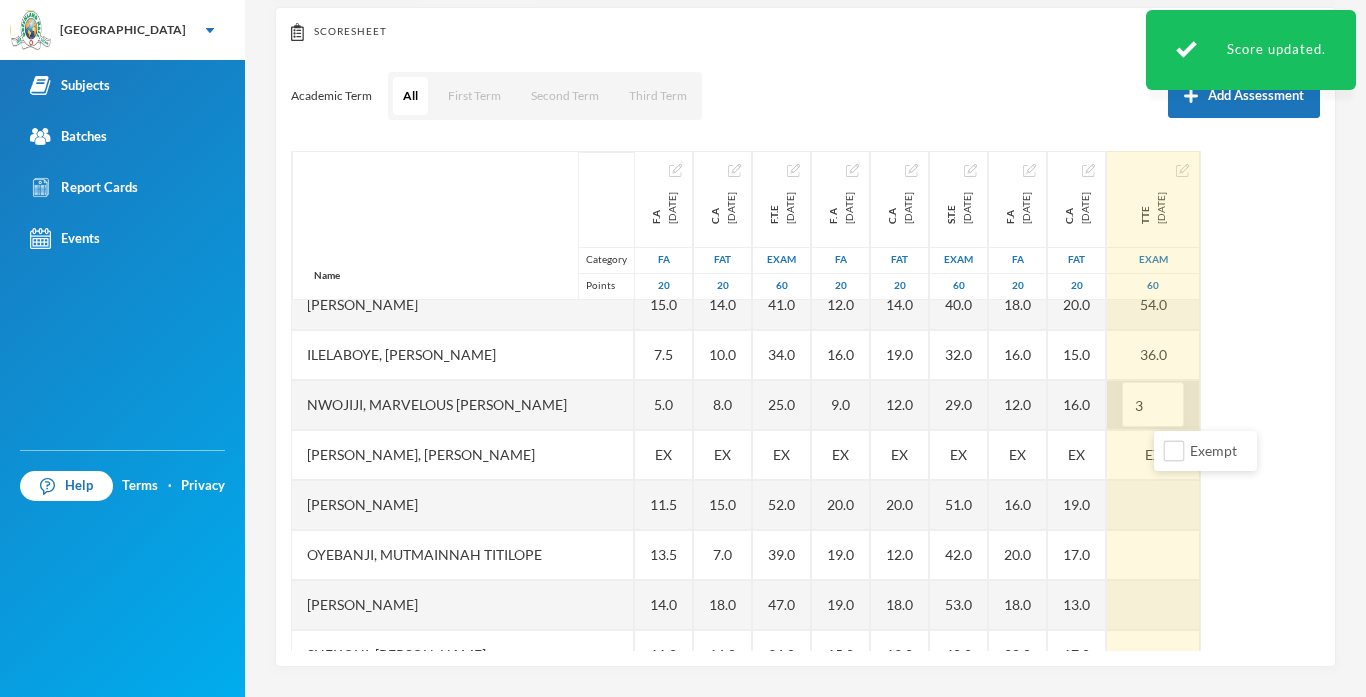 type on "31" 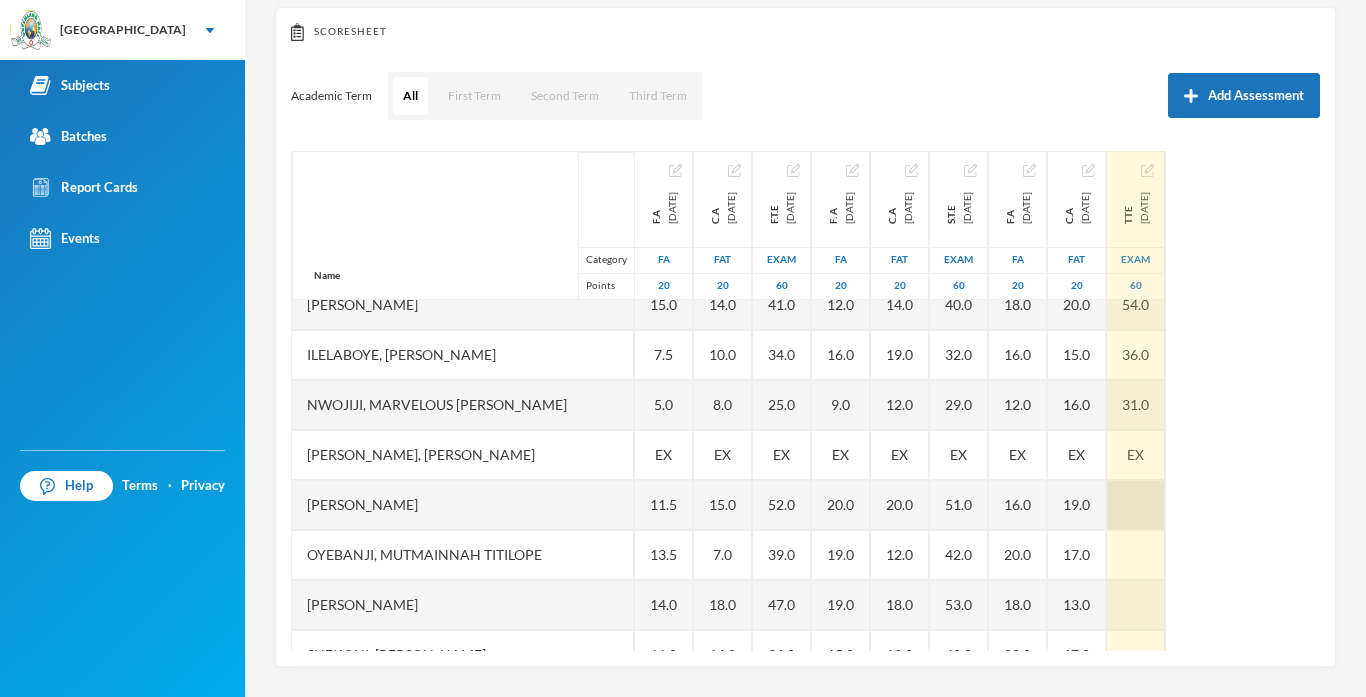 click at bounding box center (1136, 505) 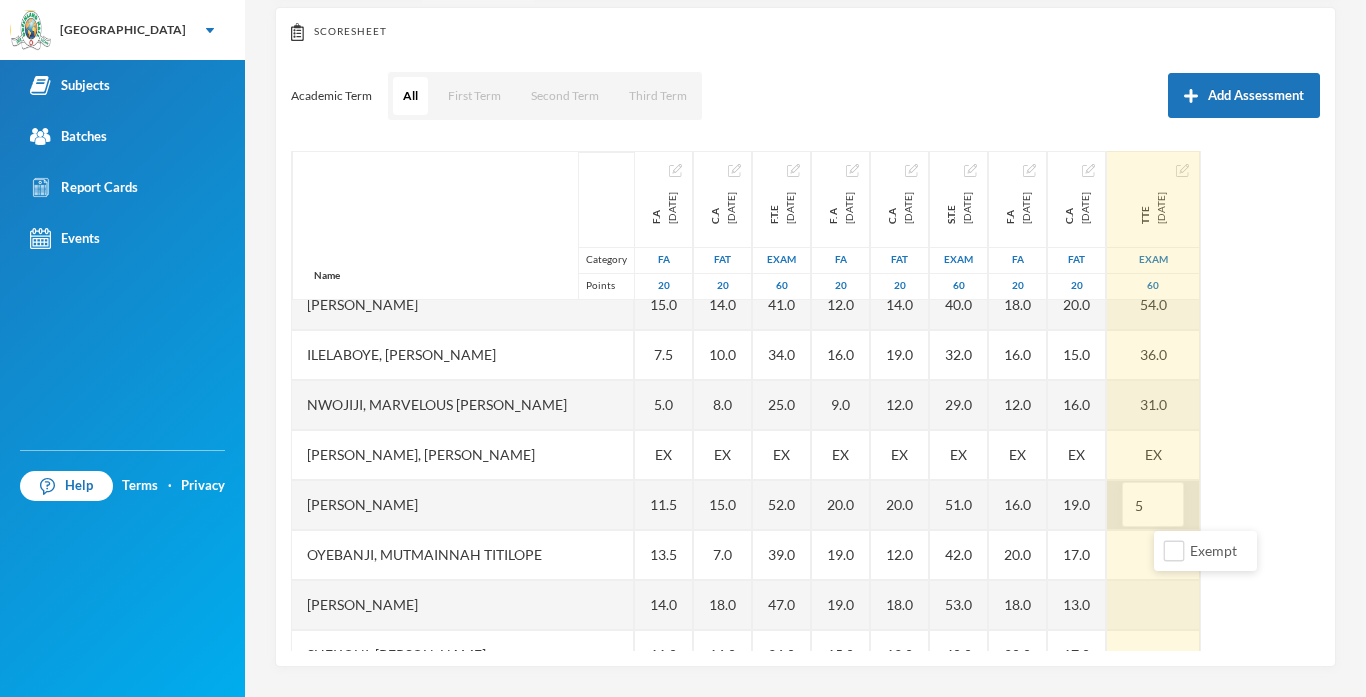 type on "54" 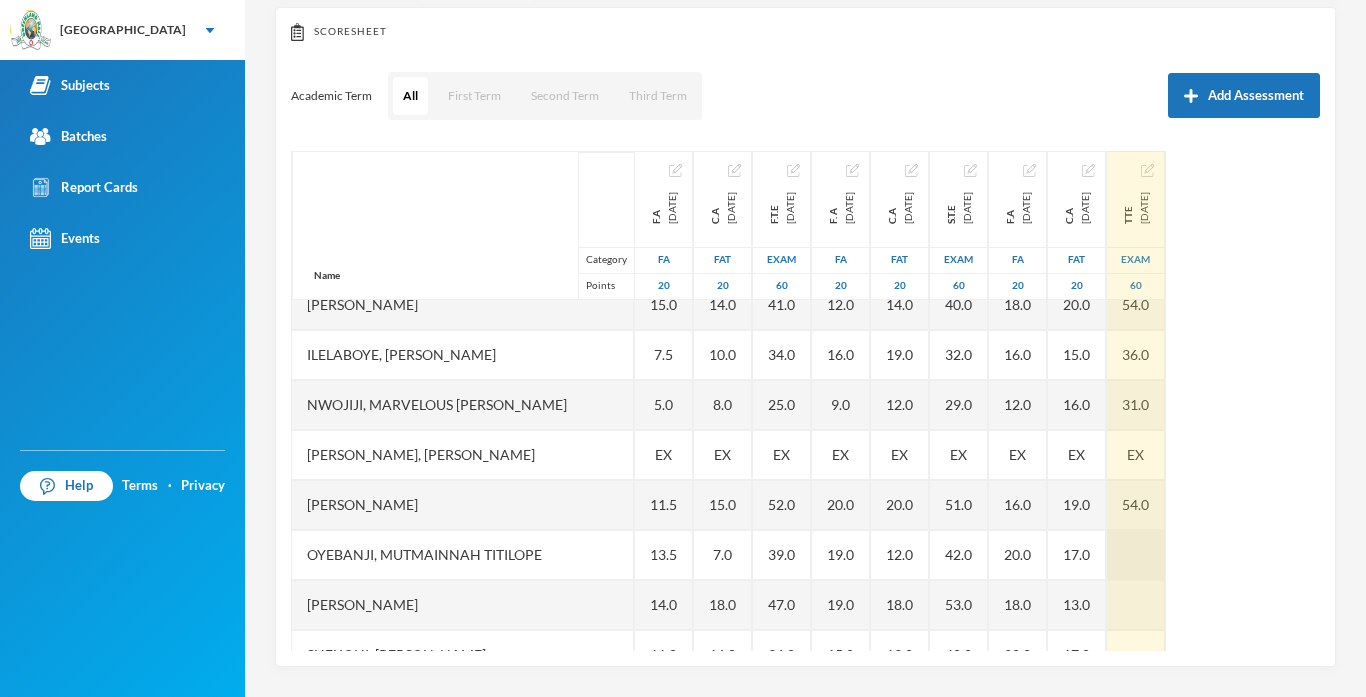 click at bounding box center [1136, 555] 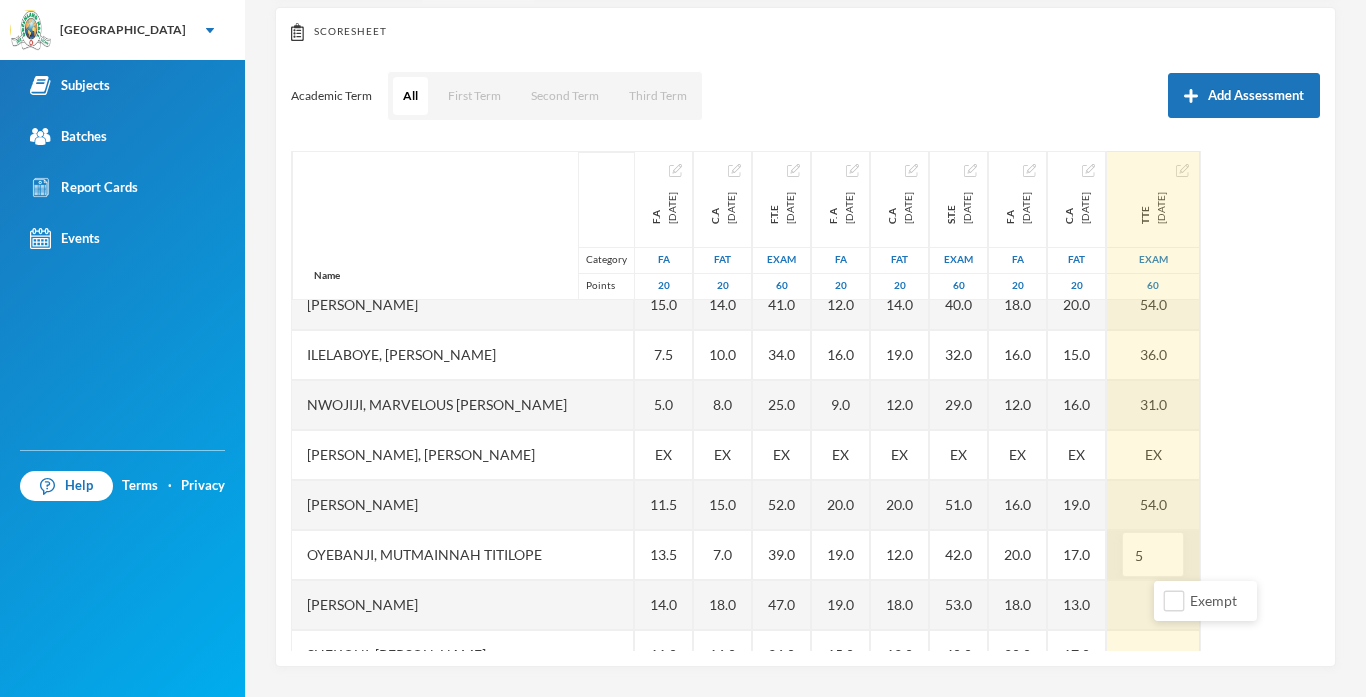 type on "58" 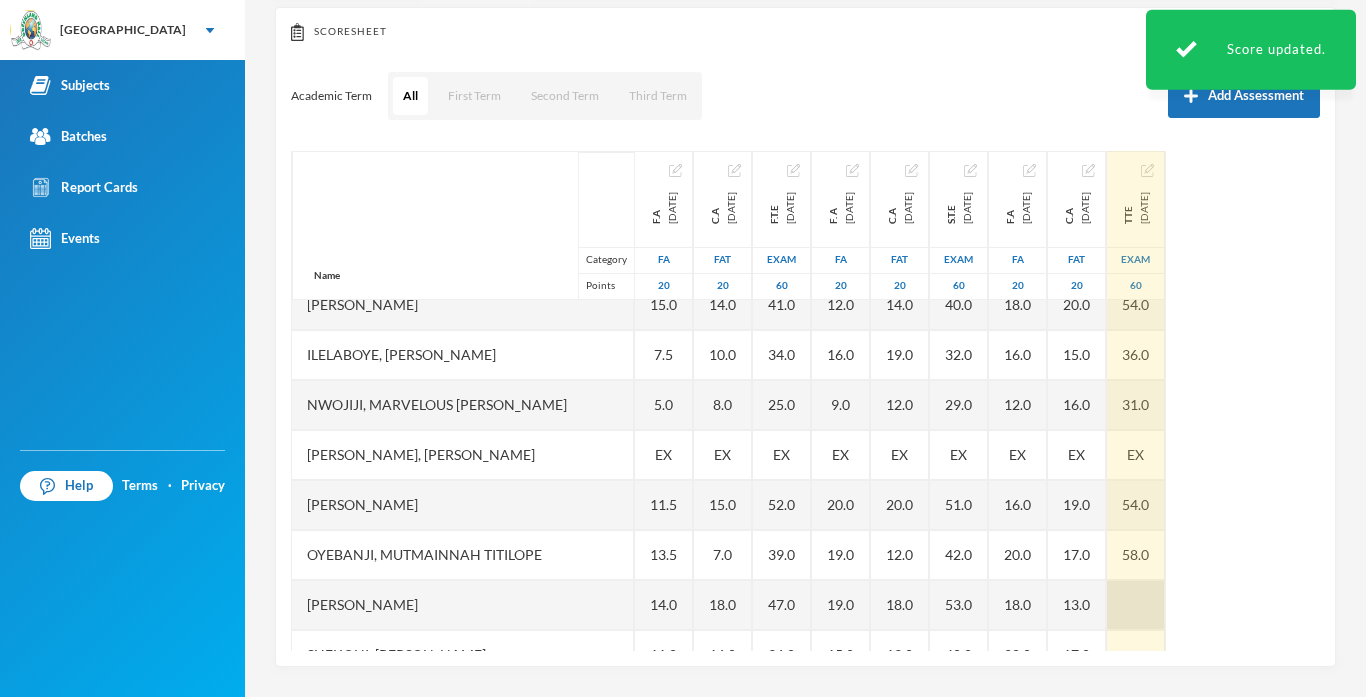 click at bounding box center [1136, 605] 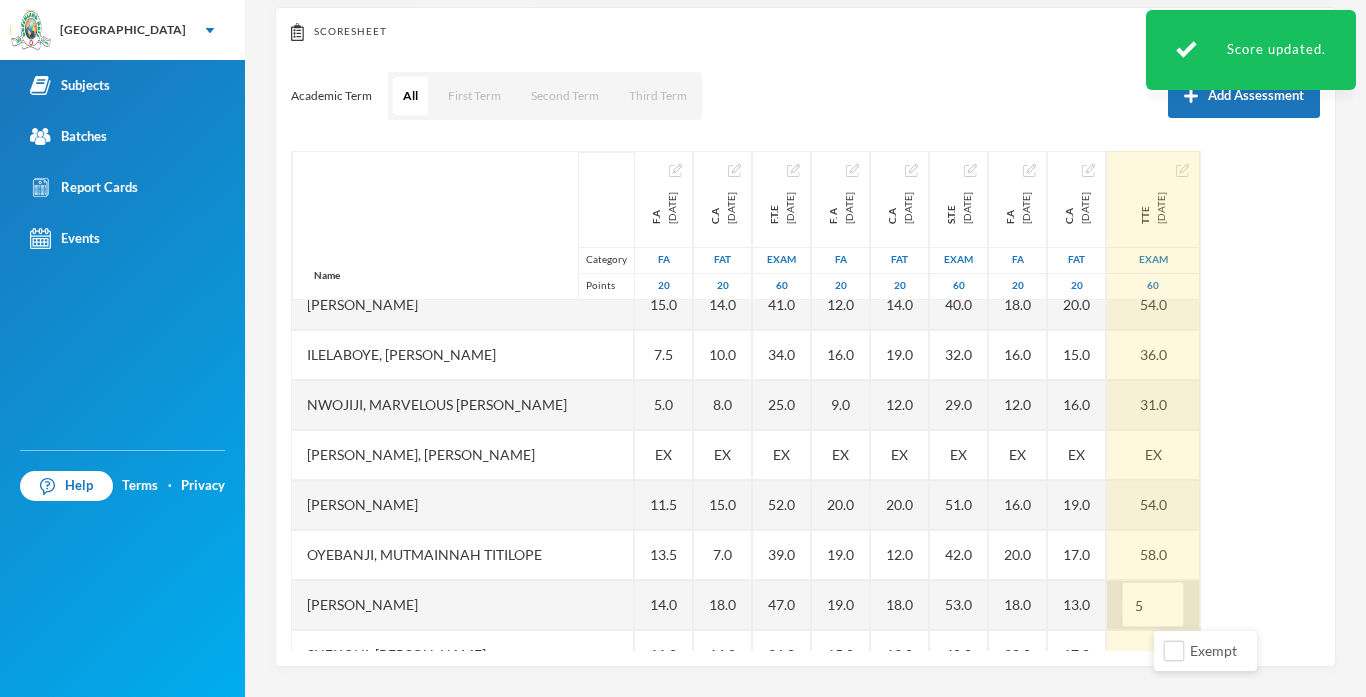 type on "57" 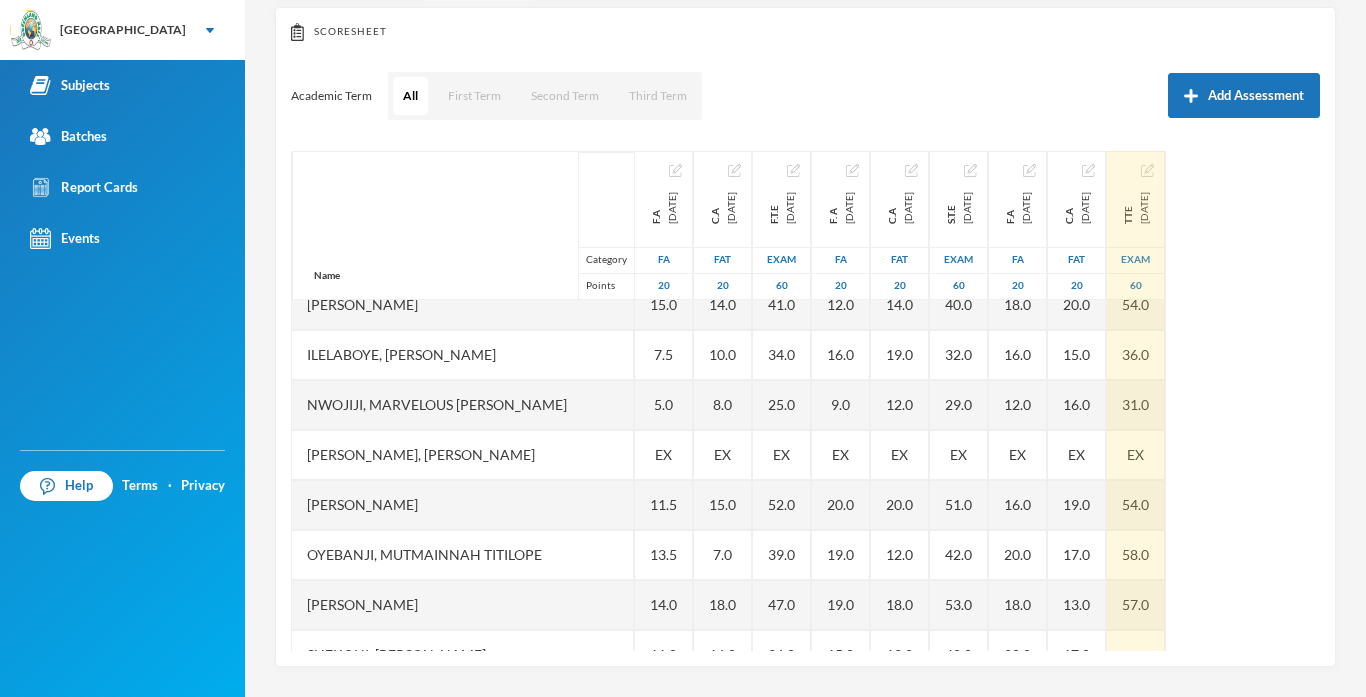 click on "Name   Category Points Adedipe, Oreofeoluwa Anuoluwa Aderogba, Adesola Benedict Adeyemi, Daniel Oluwadamilare Asubiaro, Khaleed Owolabi Daniel, Faith Prestige Hassan, Faidat Ashake Ibitoye, Daniel Inioluwa Ilelaboye, Adeayo Emmanuel Nwojiji, Marvelous Chisom Okuyemi, Ayomikun Joshua Owolabi, Faariha Iremide Oyebanji, Mutmainnah Titilope Oyenekan, Emmanuella Oreoluwa Shekoni, Ganiyat Anjola Shopehin, Oluwadarasimi Abigail F.A 2024-10-07 FA 20 17.0 5.0 EX 5.0 9.5 5.0 15.0 7.5 5.0 EX 11.5 13.5 14.0 11.0 8.0 C.A 2024-11-22 FAT 20 20.0 5.0 EX 7.0 20.0 15.0 14.0 10.0 8.0 EX 15.0 7.0 18.0 16.0 7.0 F.T.E 2024-12-13 Exam 60 52.0 20.0 EX 20.0 45.0 25.0 41.0 34.0 25.0 EX 52.0 39.0 47.0 36.0 24.0 F. A 2025-01-31 FA 20 18.0 5.0 EX 5.0 17.0 5.0 12.0 16.0 9.0 EX 20.0 19.0 19.0 15.0 EX C.A 2025-03-07 FAT 20 19.0 5.0 EX 14.0 20.0 16.0 14.0 19.0 12.0 EX 20.0 12.0 18.0 13.0 EX S.T.E 2025-04-04 Exam 60 52.0 20.0 EX 20.0 53.0 23.0 40.0 32.0 29.0 EX 51.0 42.0 53.0 40.0 EX F.A 2025-05-23 FA 20 20.0 10.0 EX 16.0 20.0 6.0 18.0 16.0" at bounding box center [805, 401] 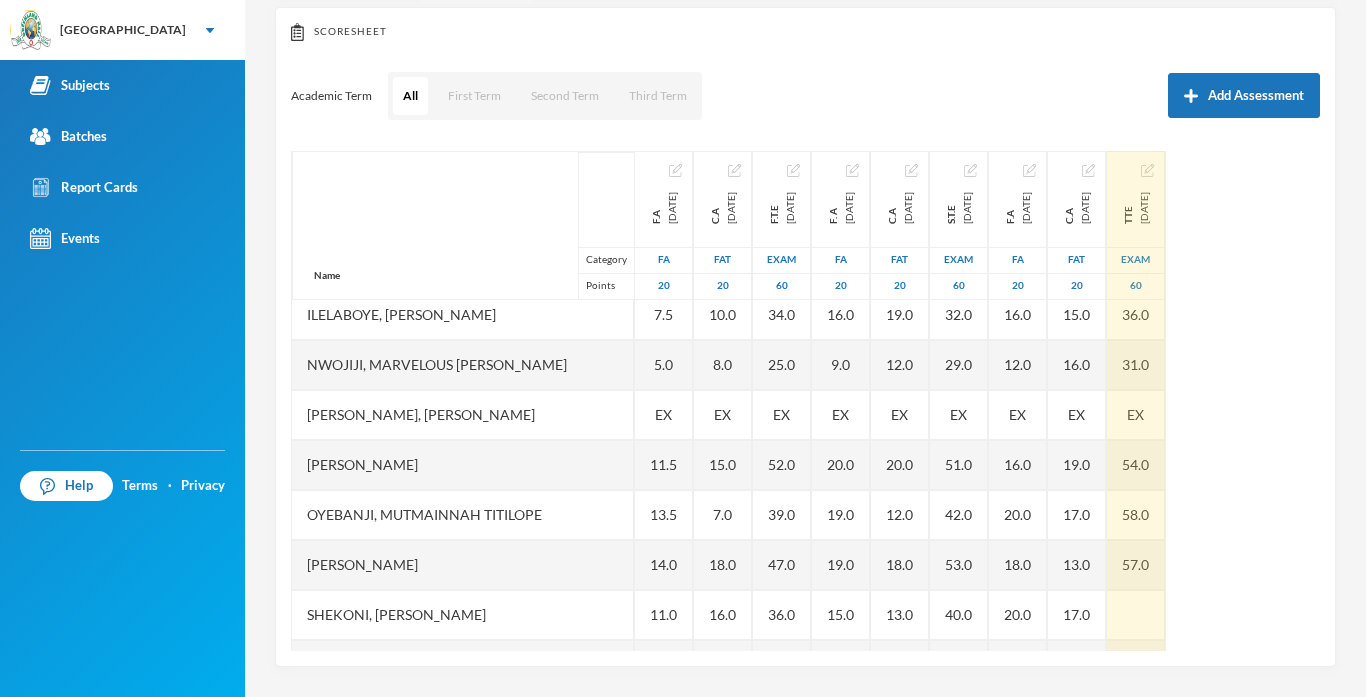 scroll, scrollTop: 401, scrollLeft: 0, axis: vertical 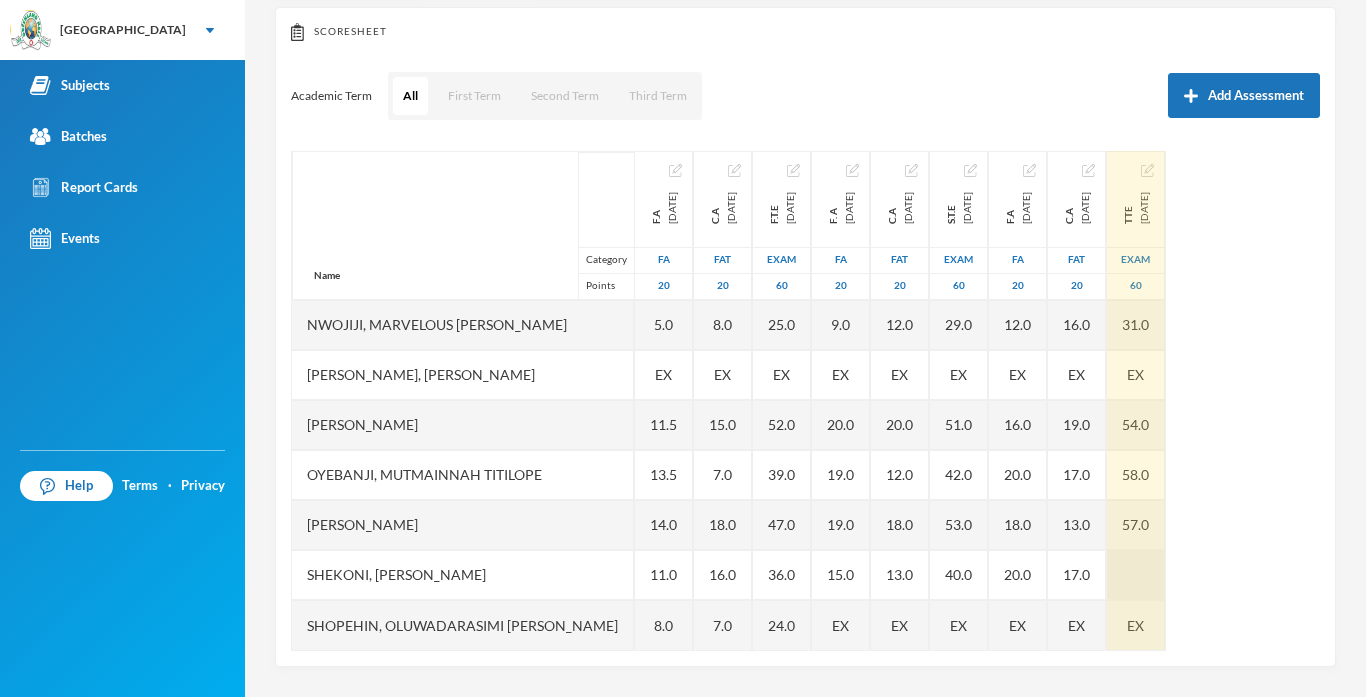 click at bounding box center (1136, 575) 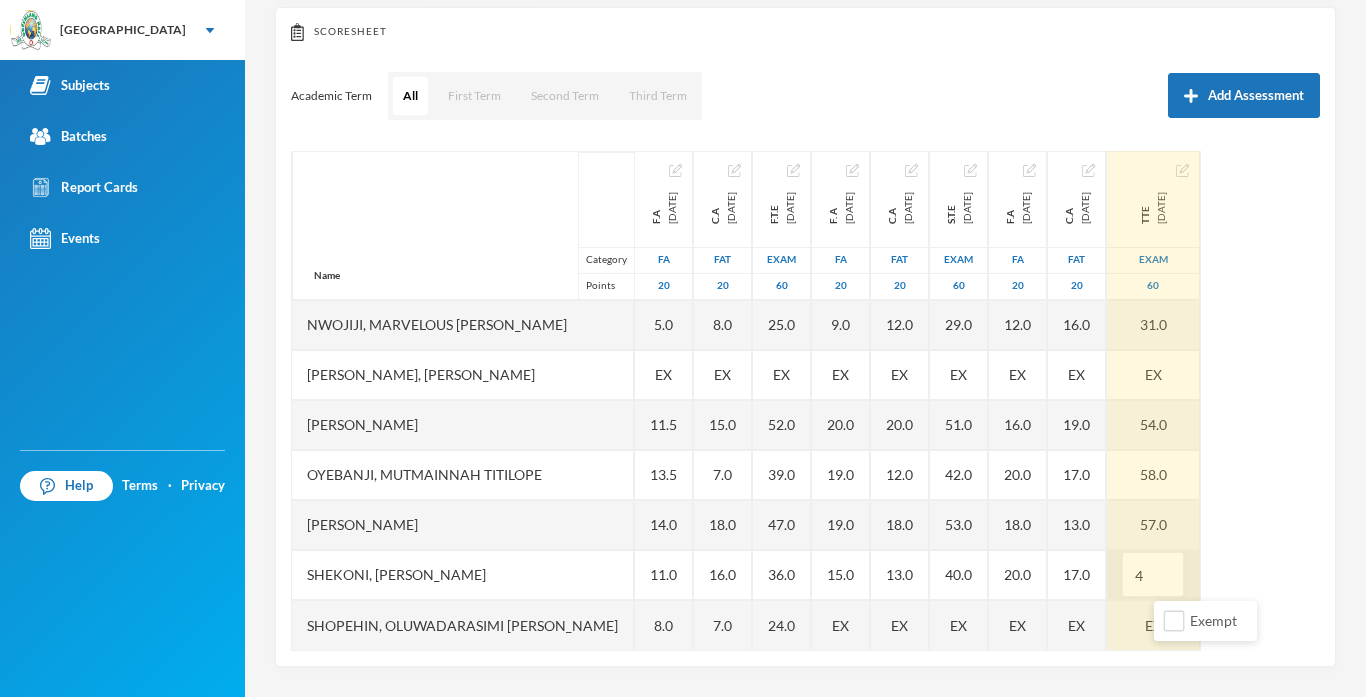 type on "46" 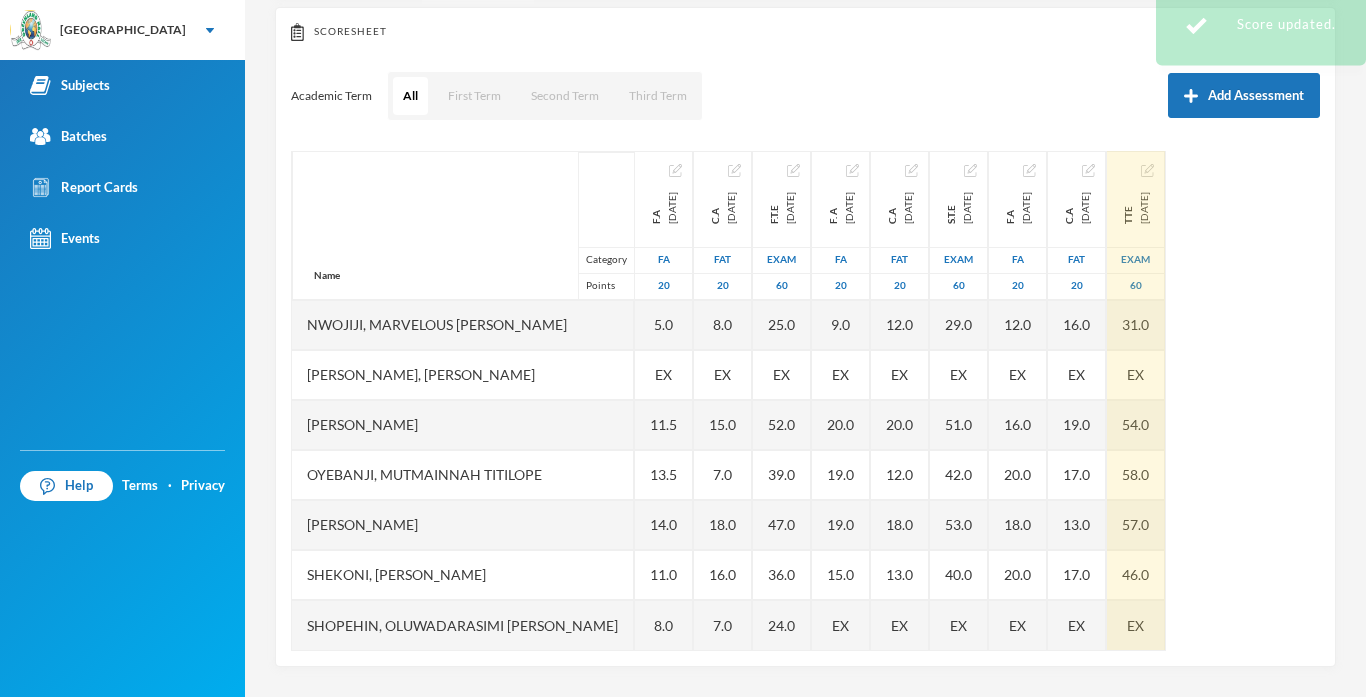 click on "Name   Category Points Adedipe, Oreofeoluwa Anuoluwa Aderogba, Adesola Benedict Adeyemi, Daniel Oluwadamilare Asubiaro, Khaleed Owolabi Daniel, Faith Prestige Hassan, Faidat Ashake Ibitoye, Daniel Inioluwa Ilelaboye, Adeayo Emmanuel Nwojiji, Marvelous Chisom Okuyemi, Ayomikun Joshua Owolabi, Faariha Iremide Oyebanji, Mutmainnah Titilope Oyenekan, Emmanuella Oreoluwa Shekoni, Ganiyat Anjola Shopehin, Oluwadarasimi Abigail F.A 2024-10-07 FA 20 17.0 5.0 EX 5.0 9.5 5.0 15.0 7.5 5.0 EX 11.5 13.5 14.0 11.0 8.0 C.A 2024-11-22 FAT 20 20.0 5.0 EX 7.0 20.0 15.0 14.0 10.0 8.0 EX 15.0 7.0 18.0 16.0 7.0 F.T.E 2024-12-13 Exam 60 52.0 20.0 EX 20.0 45.0 25.0 41.0 34.0 25.0 EX 52.0 39.0 47.0 36.0 24.0 F. A 2025-01-31 FA 20 18.0 5.0 EX 5.0 17.0 5.0 12.0 16.0 9.0 EX 20.0 19.0 19.0 15.0 EX C.A 2025-03-07 FAT 20 19.0 5.0 EX 14.0 20.0 16.0 14.0 19.0 12.0 EX 20.0 12.0 18.0 13.0 EX S.T.E 2025-04-04 Exam 60 52.0 20.0 EX 20.0 53.0 23.0 40.0 32.0 29.0 EX 51.0 42.0 53.0 40.0 EX F.A 2025-05-23 FA 20 20.0 10.0 EX 16.0 20.0 6.0 18.0 16.0" at bounding box center [805, 401] 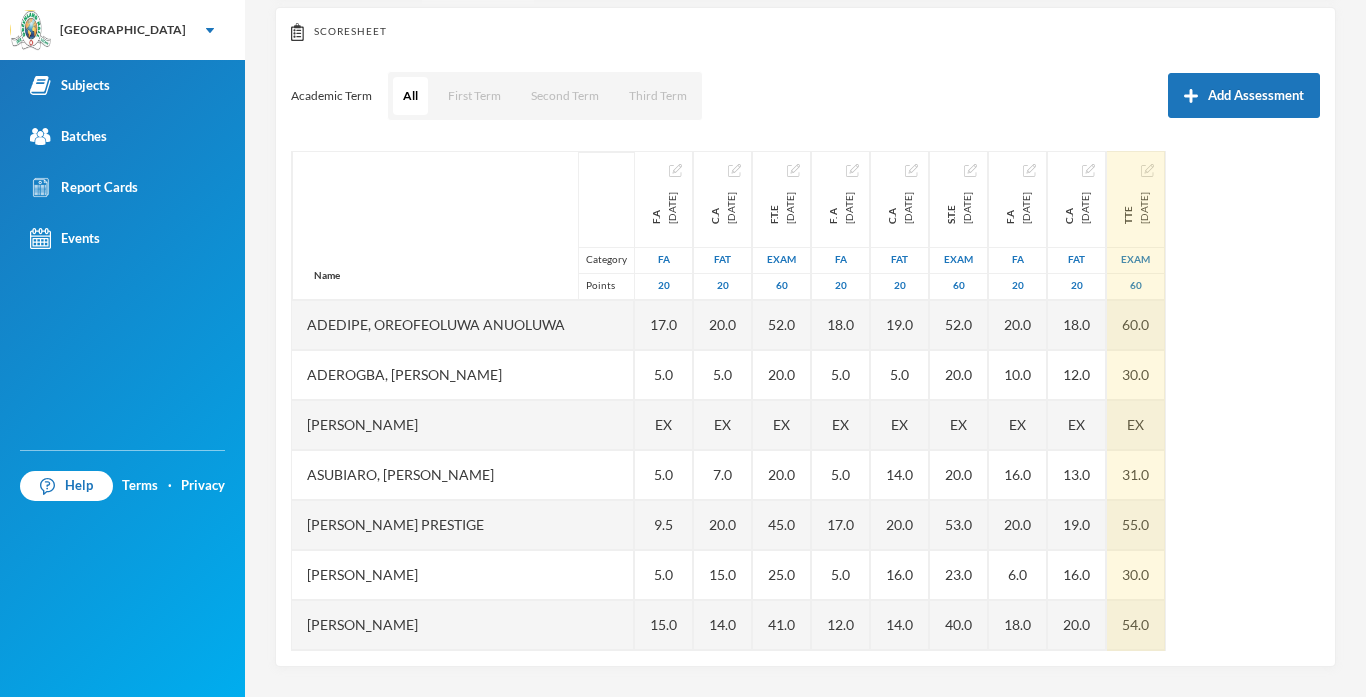 scroll, scrollTop: 0, scrollLeft: 0, axis: both 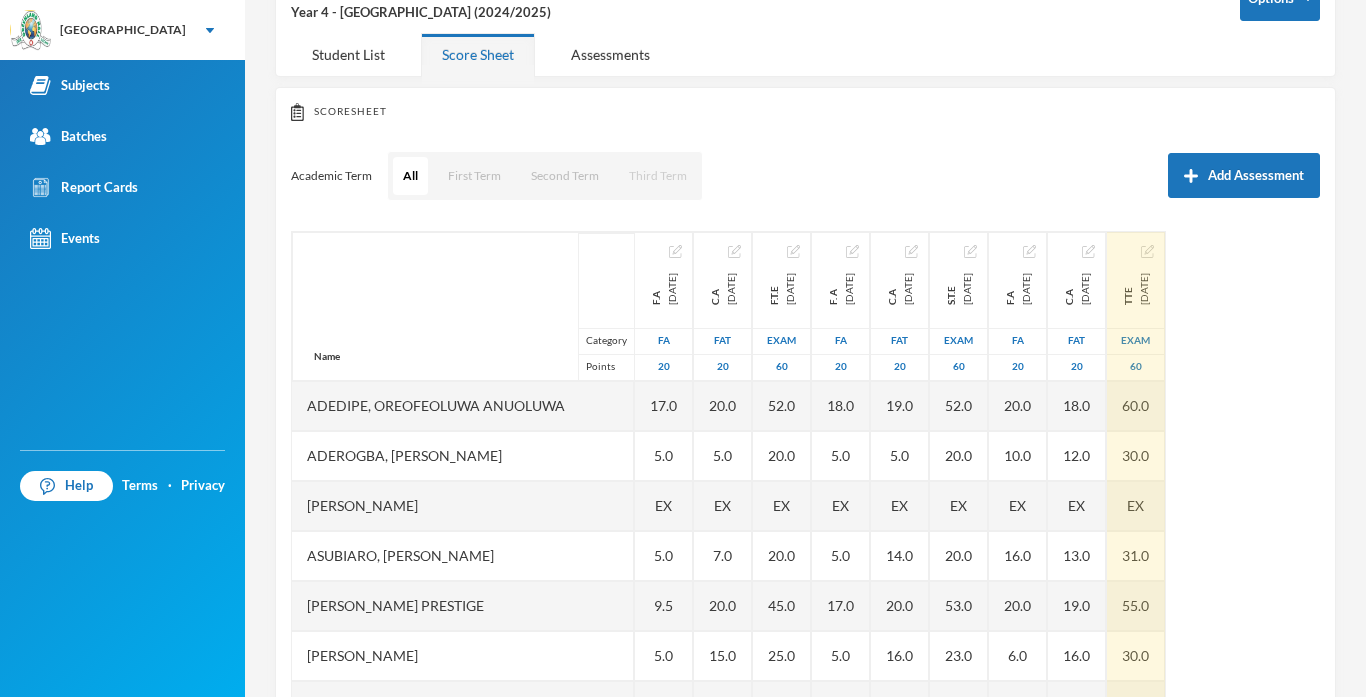 click on "Third Term" at bounding box center (658, 176) 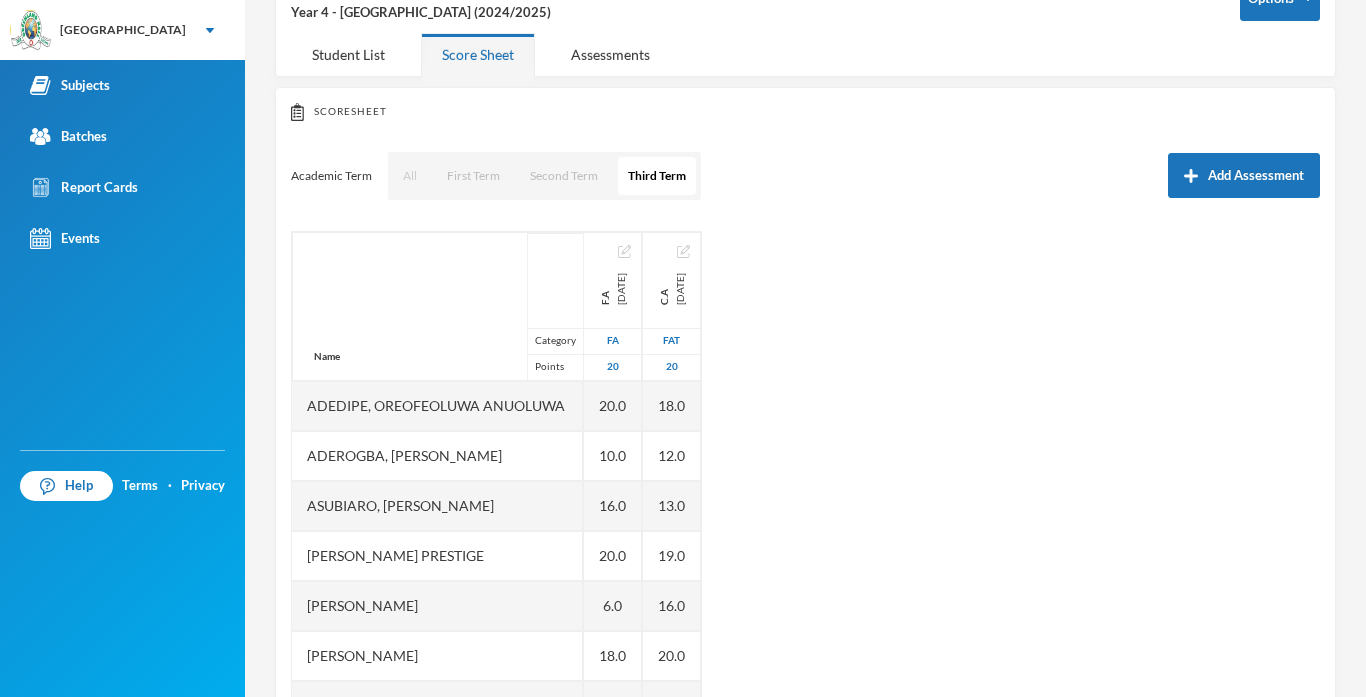 click on "All" at bounding box center [410, 176] 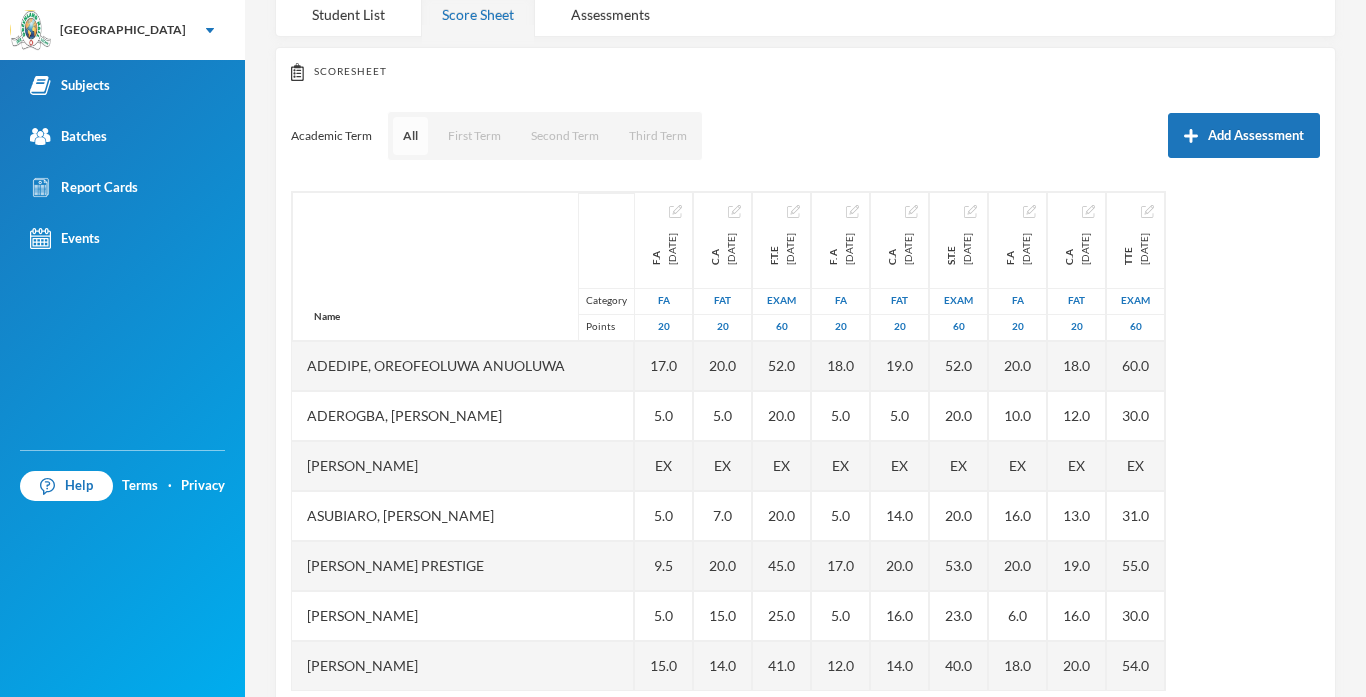 scroll, scrollTop: 215, scrollLeft: 0, axis: vertical 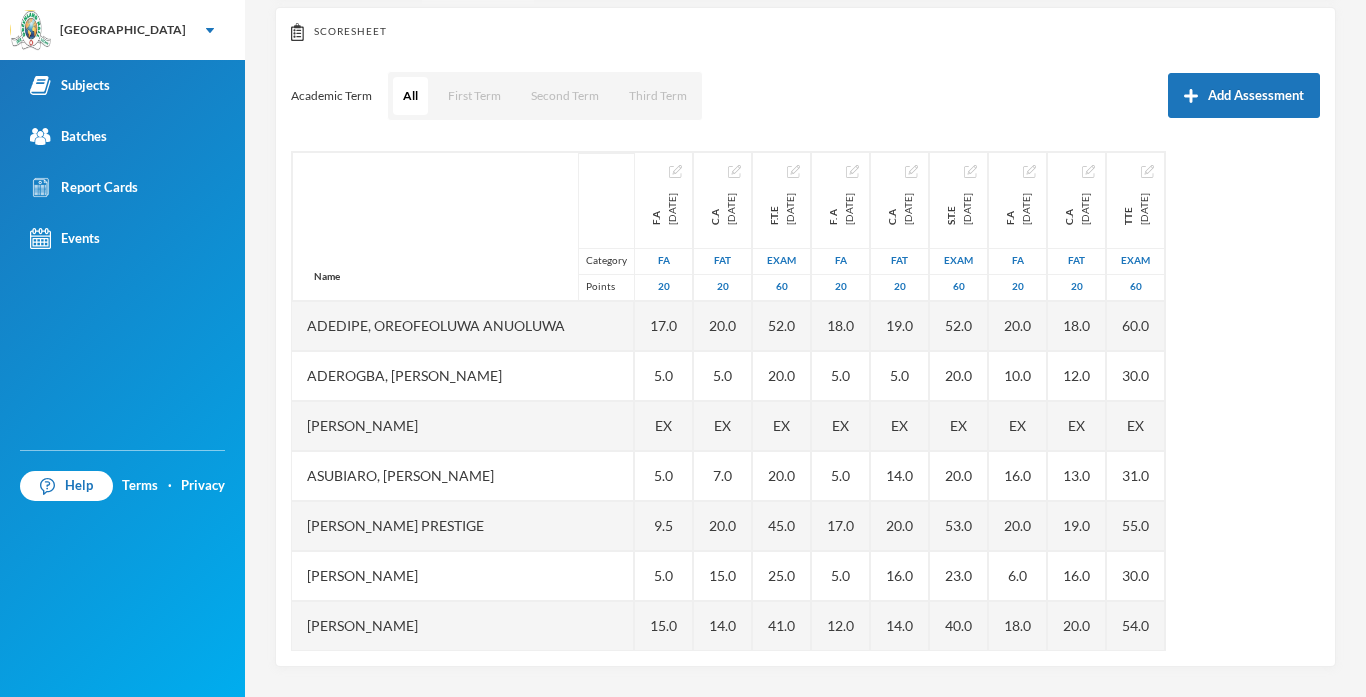 click on "Name   Category Points Adedipe, Oreofeoluwa Anuoluwa Aderogba, Adesola Benedict Adeyemi, Daniel Oluwadamilare Asubiaro, Khaleed Owolabi Daniel, Faith Prestige Hassan, Faidat Ashake Ibitoye, Daniel Inioluwa Ilelaboye, Adeayo Emmanuel Nwojiji, Marvelous Chisom Okuyemi, Ayomikun Joshua Owolabi, Faariha Iremide Oyebanji, Mutmainnah Titilope Oyenekan, Emmanuella Oreoluwa Shekoni, Ganiyat Anjola Shopehin, Oluwadarasimi Abigail F.A 2024-10-07 FA 20 17.0 5.0 EX 5.0 9.5 5.0 15.0 7.5 5.0 EX 11.5 13.5 14.0 11.0 8.0 C.A 2024-11-22 FAT 20 20.0 5.0 EX 7.0 20.0 15.0 14.0 10.0 8.0 EX 15.0 7.0 18.0 16.0 7.0 F.T.E 2024-12-13 Exam 60 52.0 20.0 EX 20.0 45.0 25.0 41.0 34.0 25.0 EX 52.0 39.0 47.0 36.0 24.0 F. A 2025-01-31 FA 20 18.0 5.0 EX 5.0 17.0 5.0 12.0 16.0 9.0 EX 20.0 19.0 19.0 15.0 EX C.A 2025-03-07 FAT 20 19.0 5.0 EX 14.0 20.0 16.0 14.0 19.0 12.0 EX 20.0 12.0 18.0 13.0 EX S.T.E 2025-04-04 Exam 60 52.0 20.0 EX 20.0 53.0 23.0 40.0 32.0 29.0 EX 51.0 42.0 53.0 40.0 EX F.A 2025-05-23 FA 20 20.0 10.0 EX 16.0 20.0 6.0 18.0 16.0" at bounding box center [805, 401] 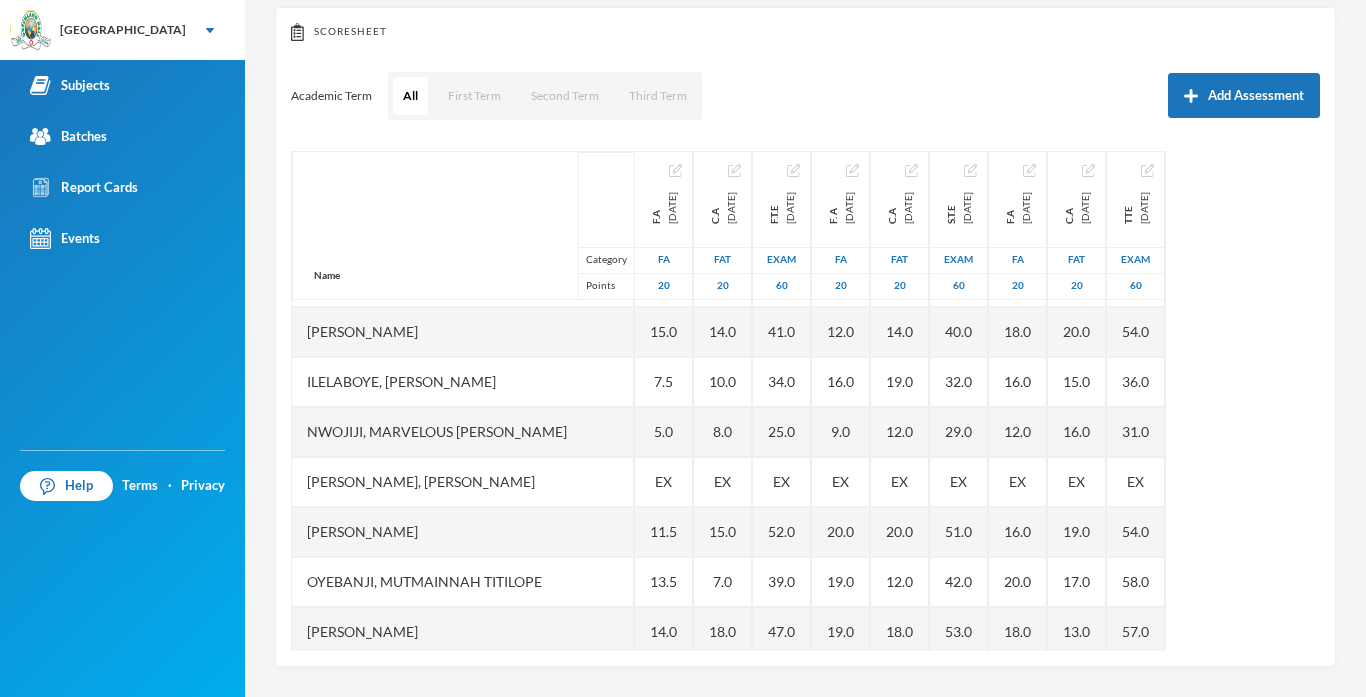 scroll, scrollTop: 401, scrollLeft: 0, axis: vertical 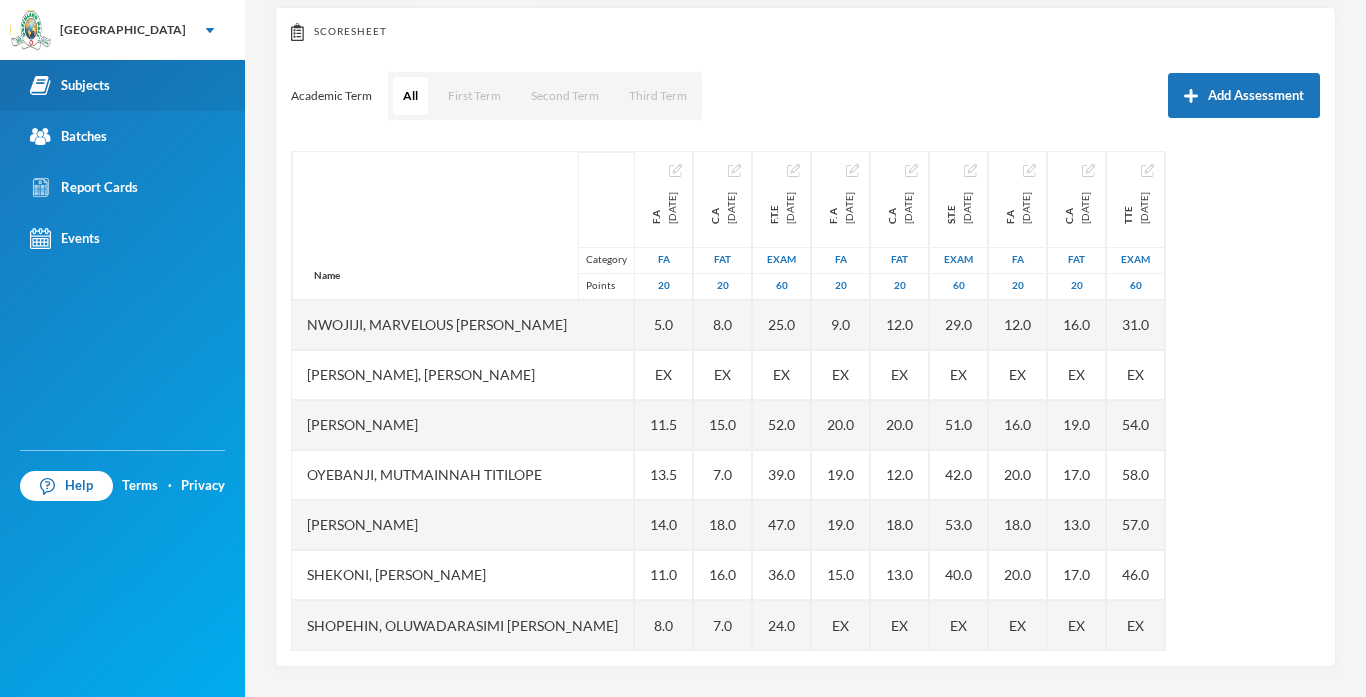 click on "Subjects" at bounding box center [122, 85] 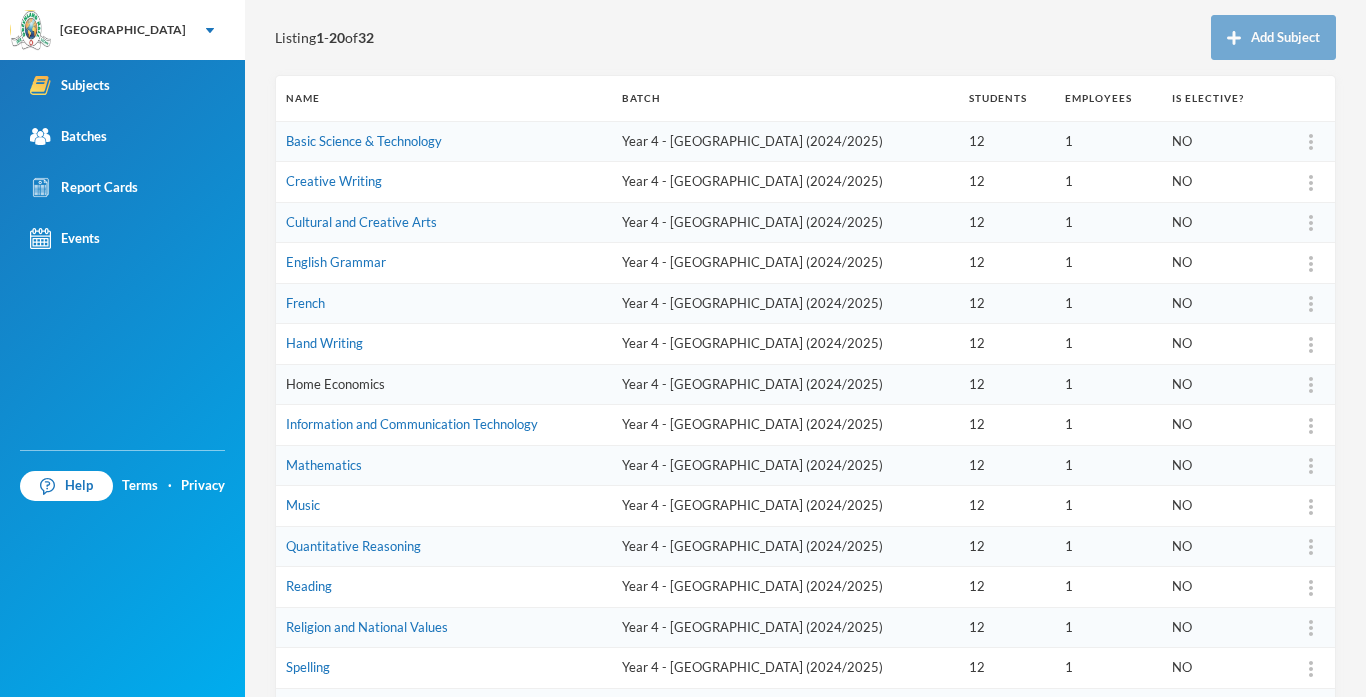 click on "Home Economics" at bounding box center (335, 384) 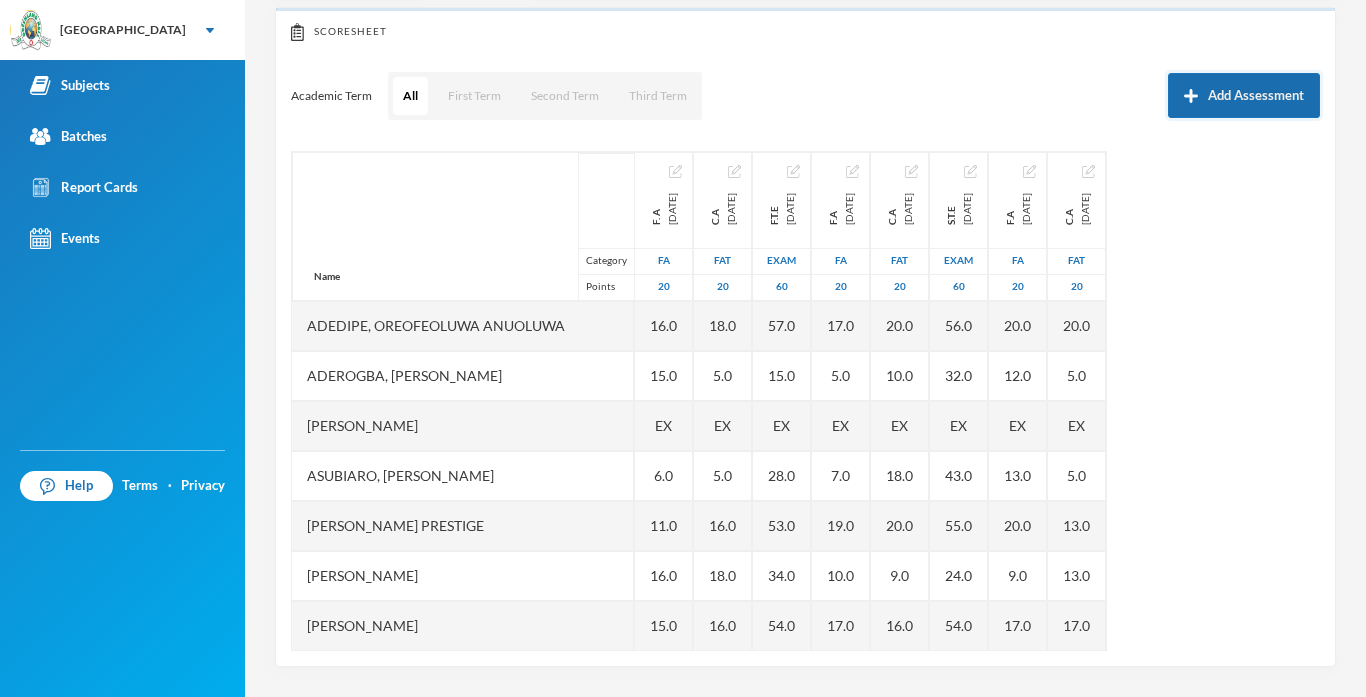 click on "Add Assessment" at bounding box center [1244, 95] 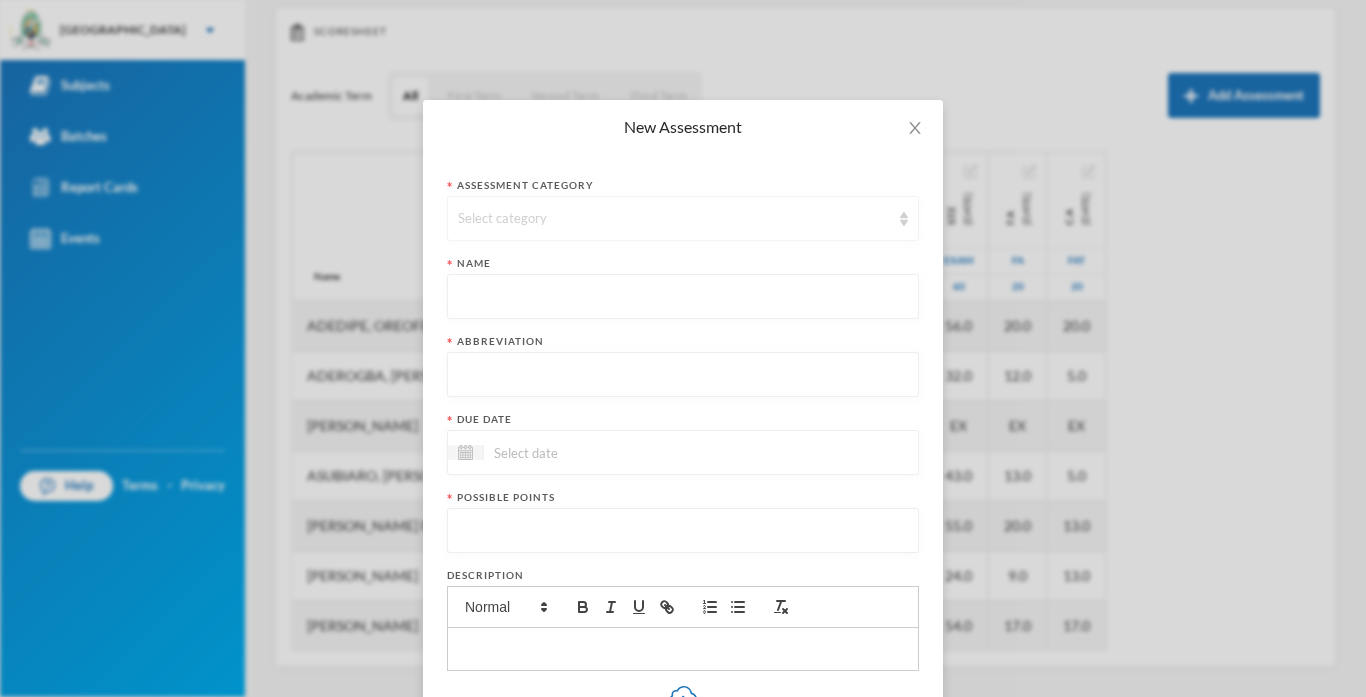 click on "Select category" at bounding box center (683, 218) 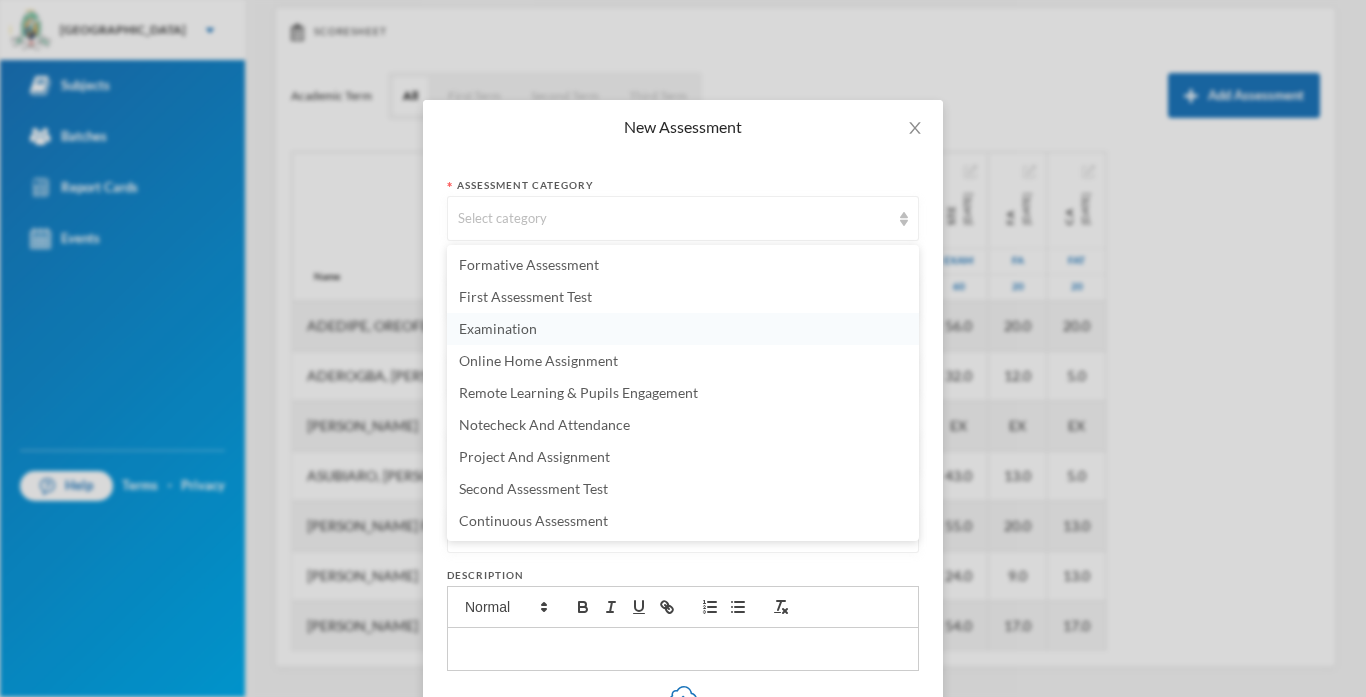 click on "Examination" at bounding box center [683, 329] 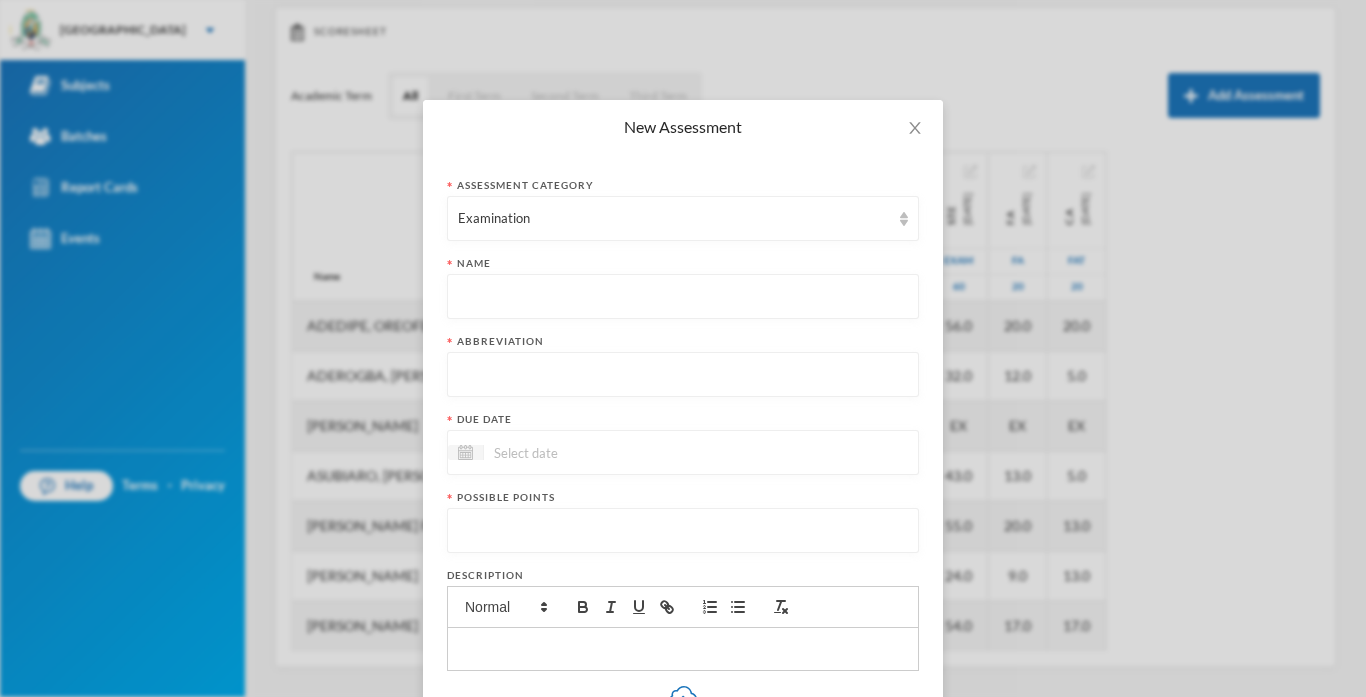 click at bounding box center (683, 297) 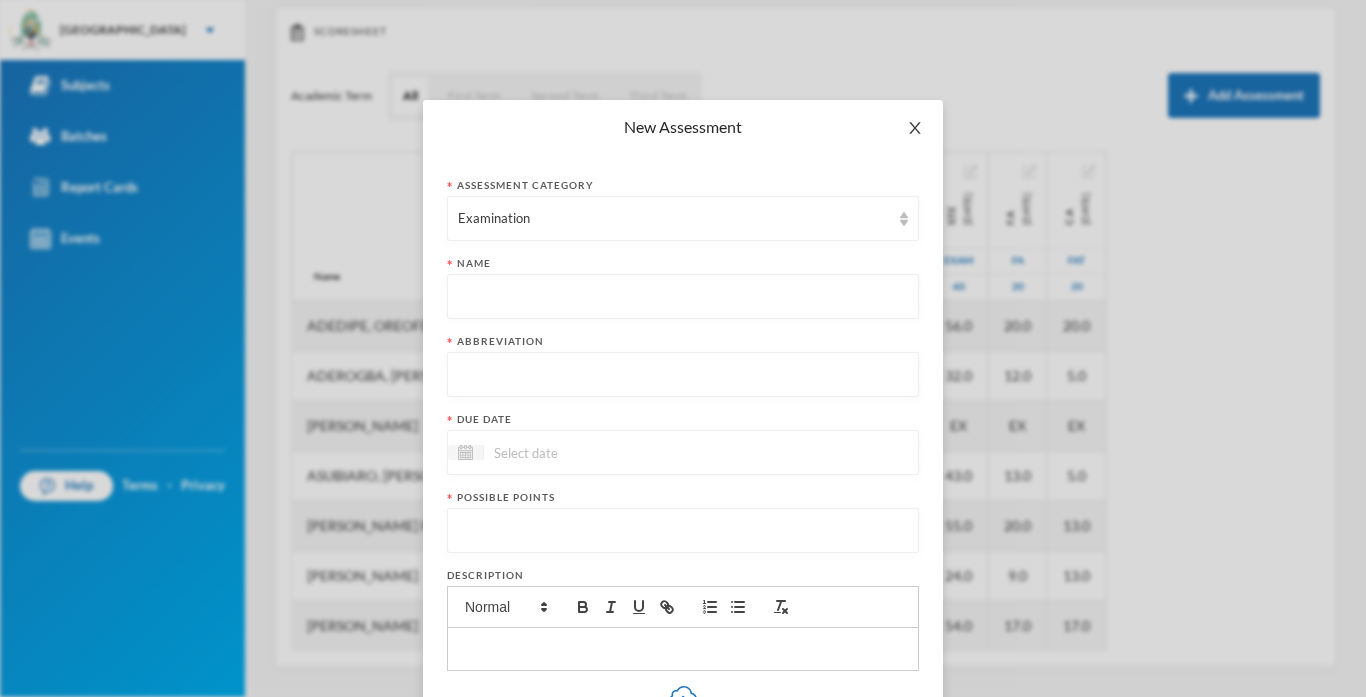 click at bounding box center [915, 128] 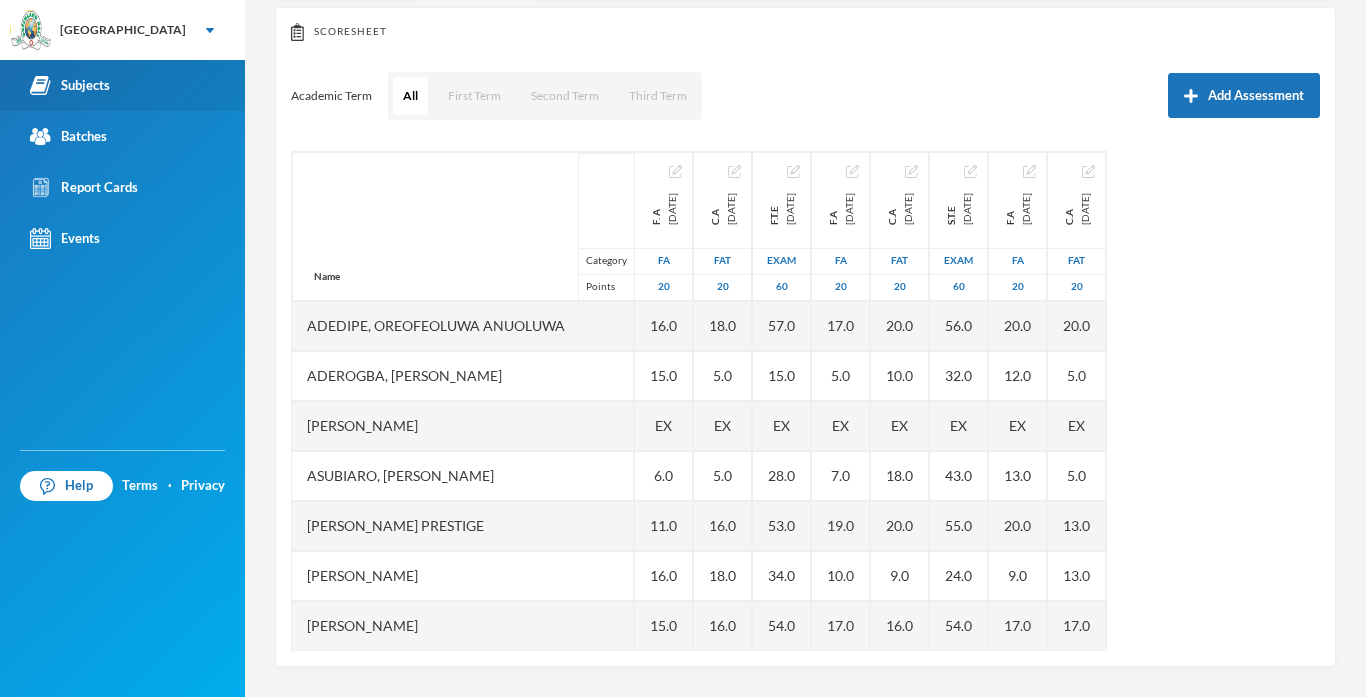click on "Subjects" at bounding box center [70, 85] 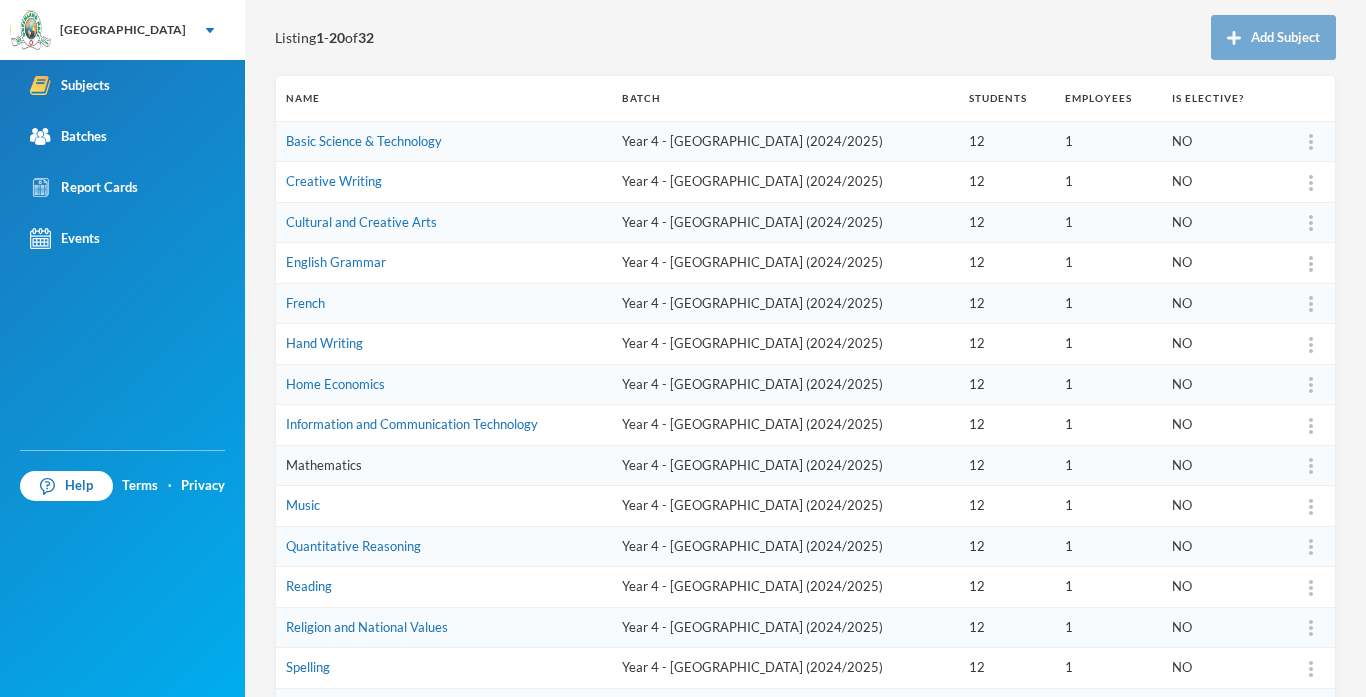 click on "Mathematics" at bounding box center [324, 465] 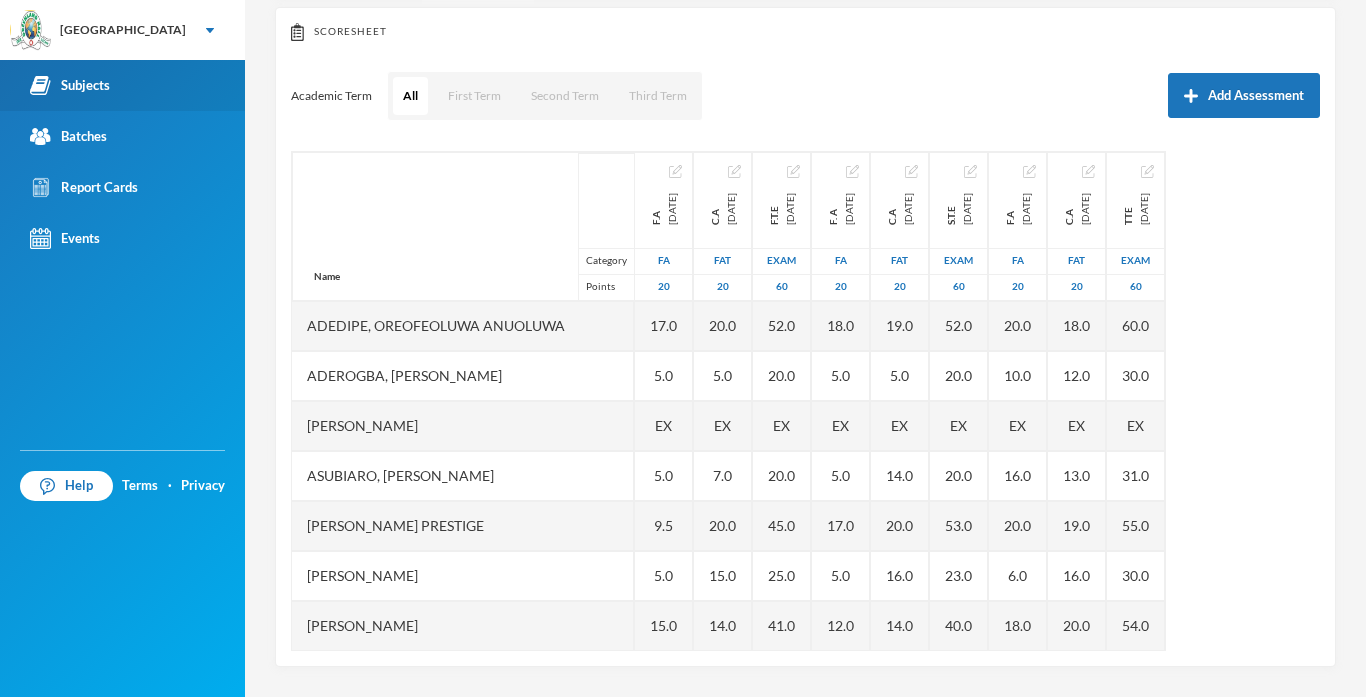 click on "Subjects" at bounding box center (70, 85) 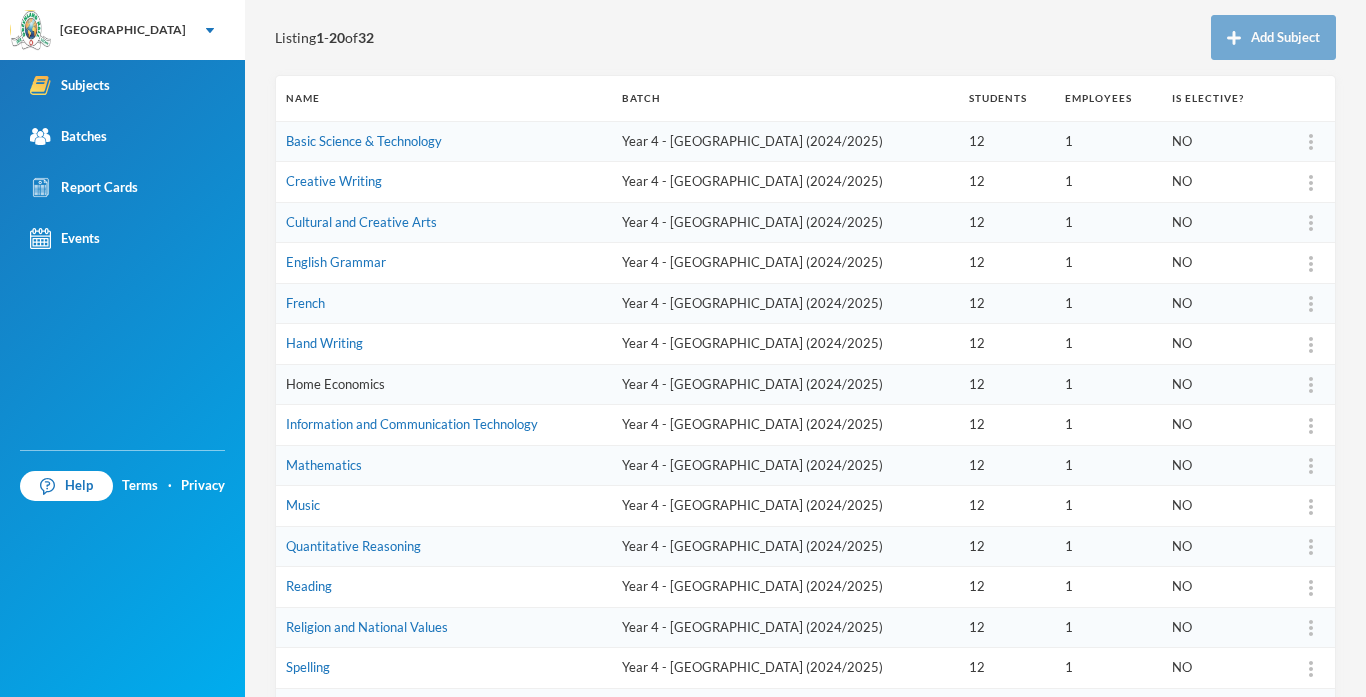 click on "Home Economics" at bounding box center (335, 384) 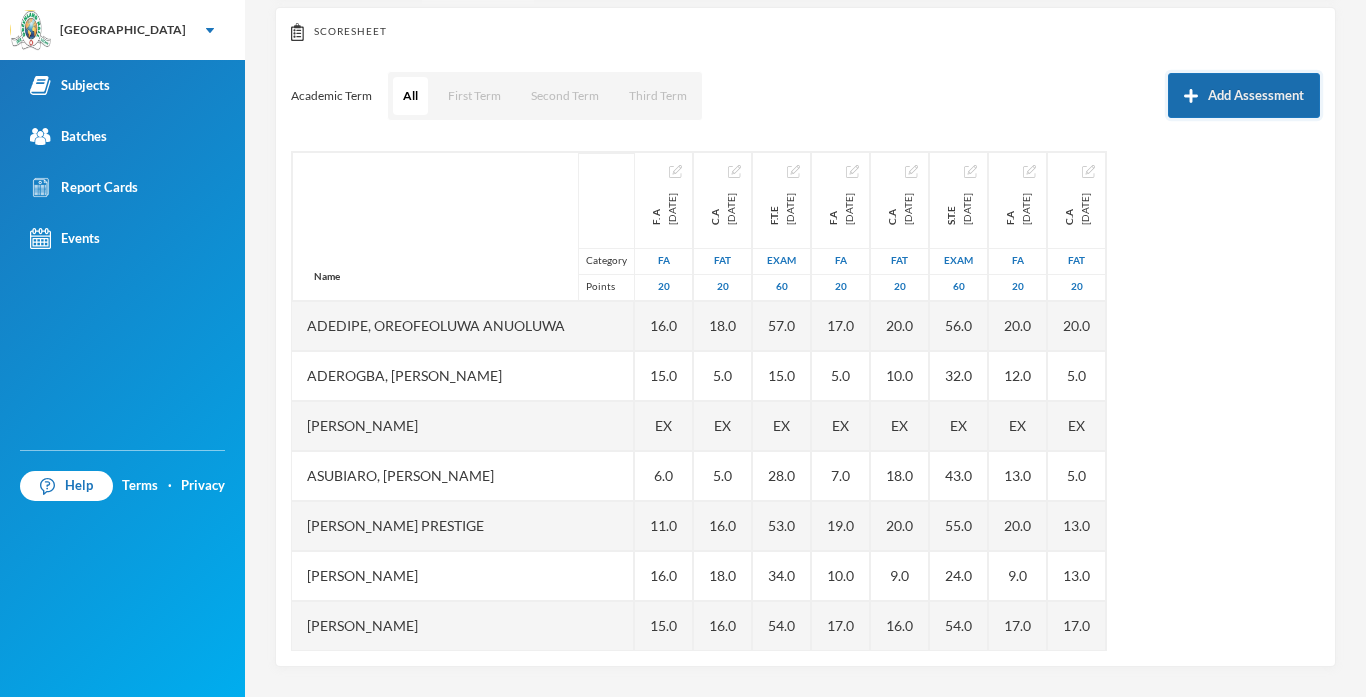 click on "Add Assessment" at bounding box center [1244, 95] 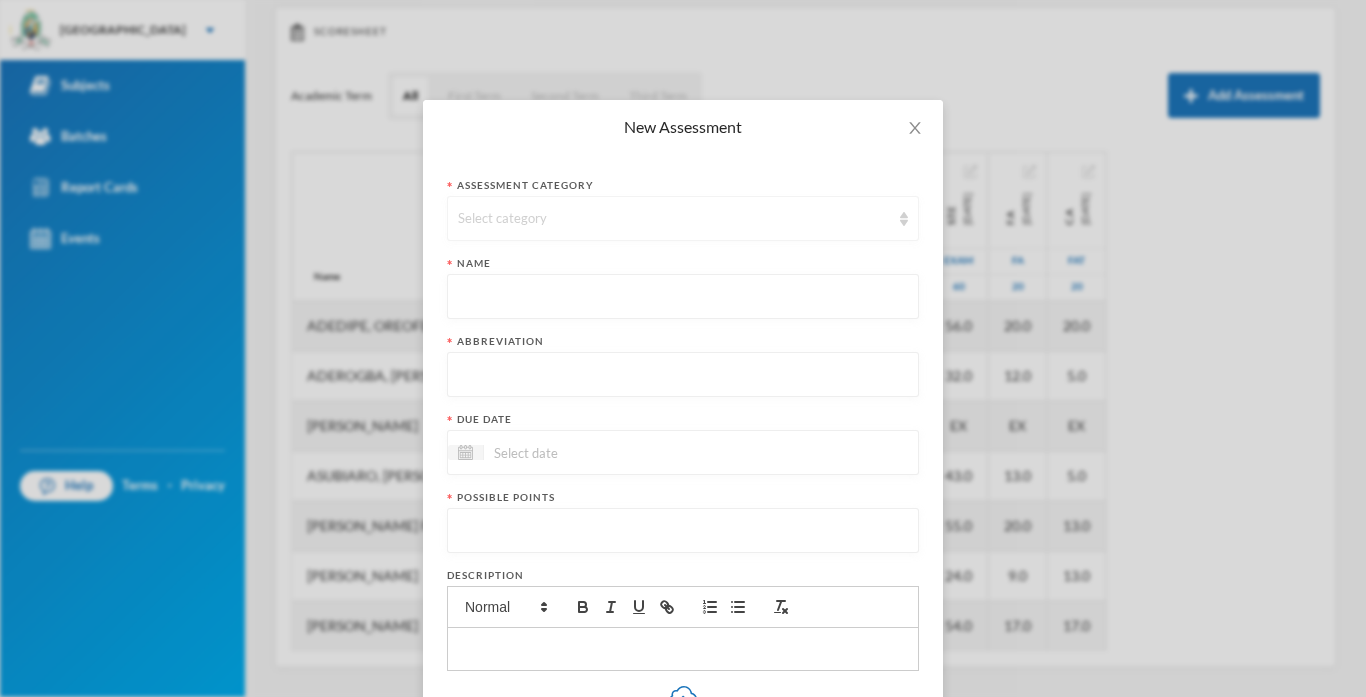 click on "Select category" at bounding box center [674, 219] 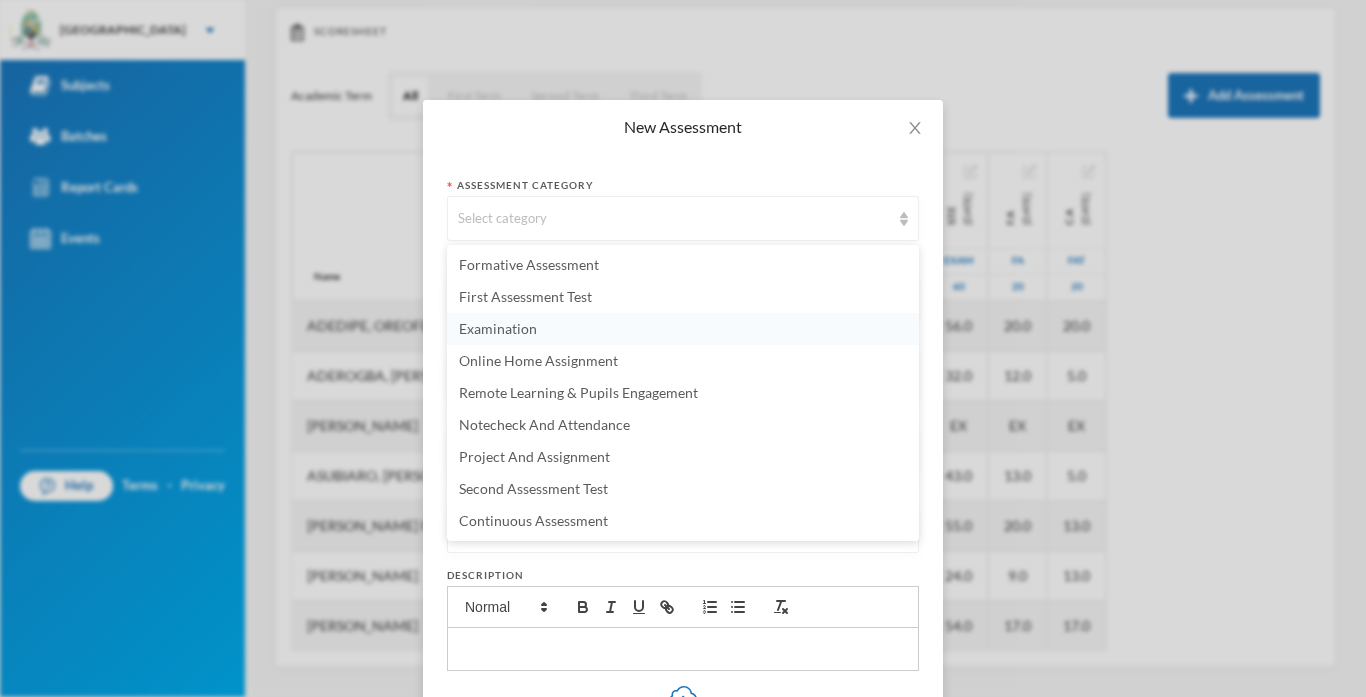 click on "Examination" at bounding box center (498, 328) 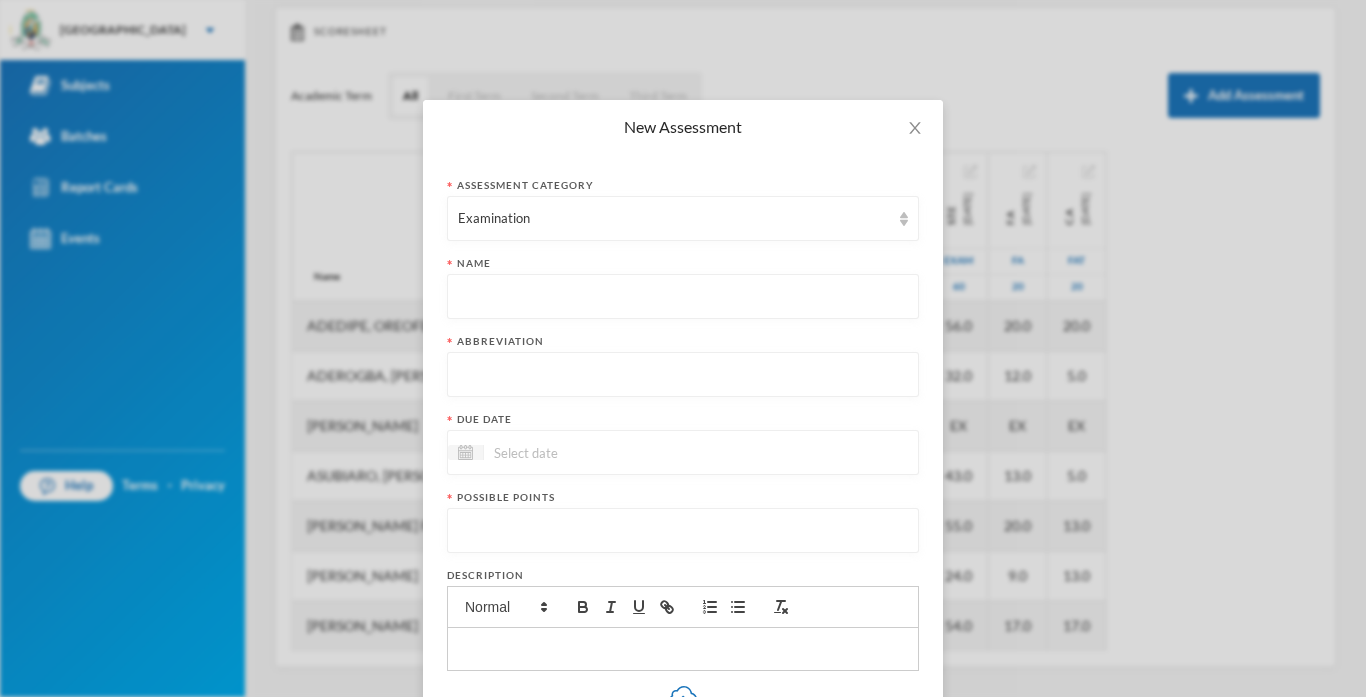 click at bounding box center (683, 297) 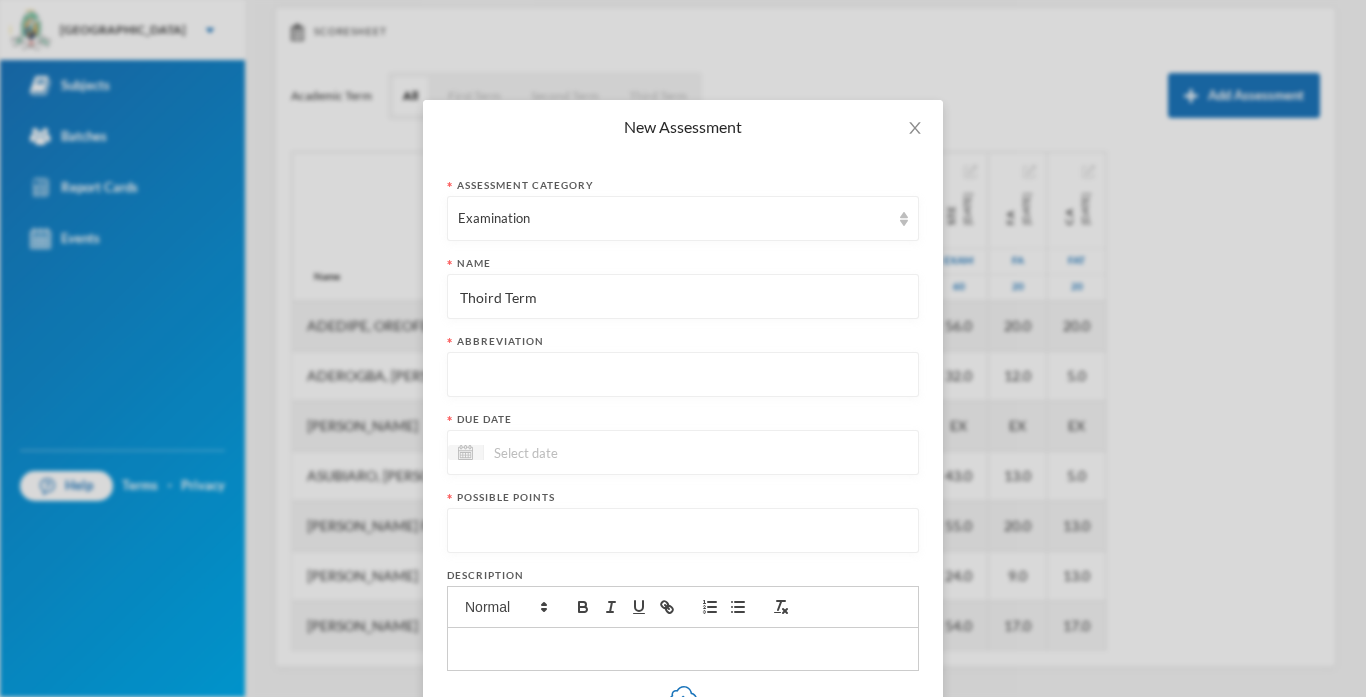 click on "Thoird Term" at bounding box center (683, 297) 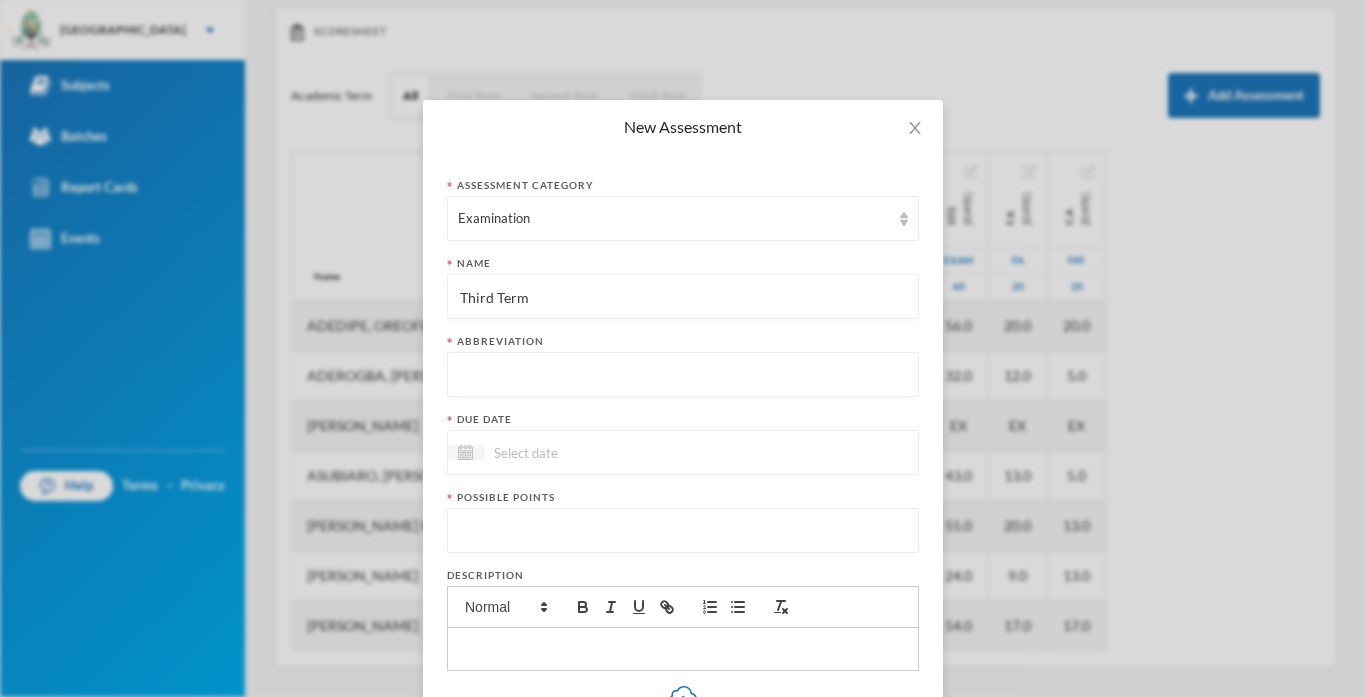 click on "Third Term" at bounding box center (683, 297) 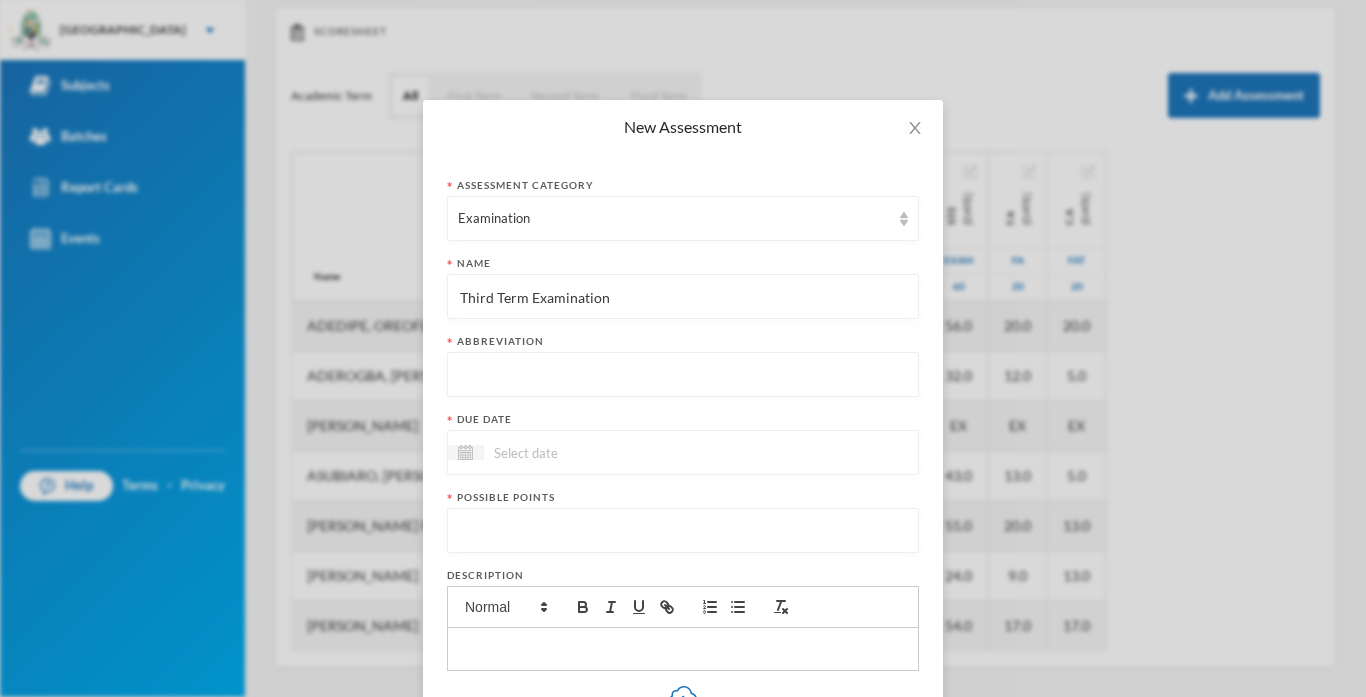 type on "Third Term Examination" 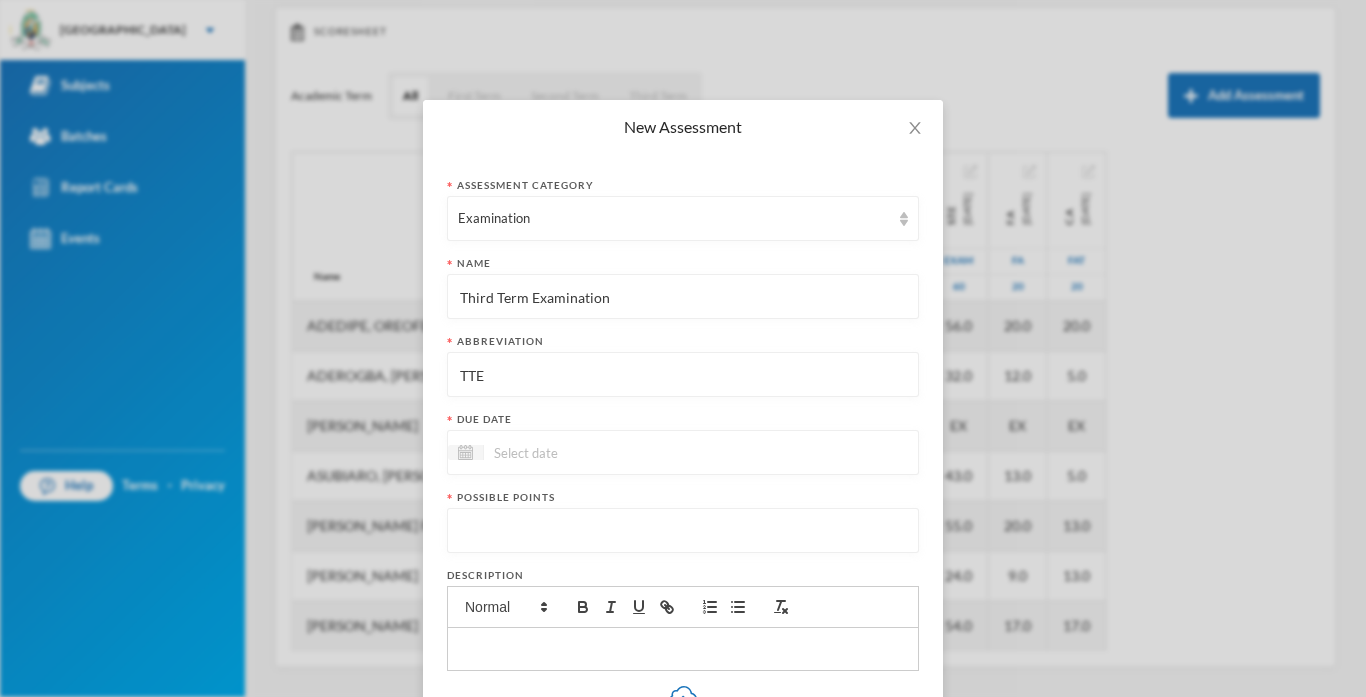 type on "TTE" 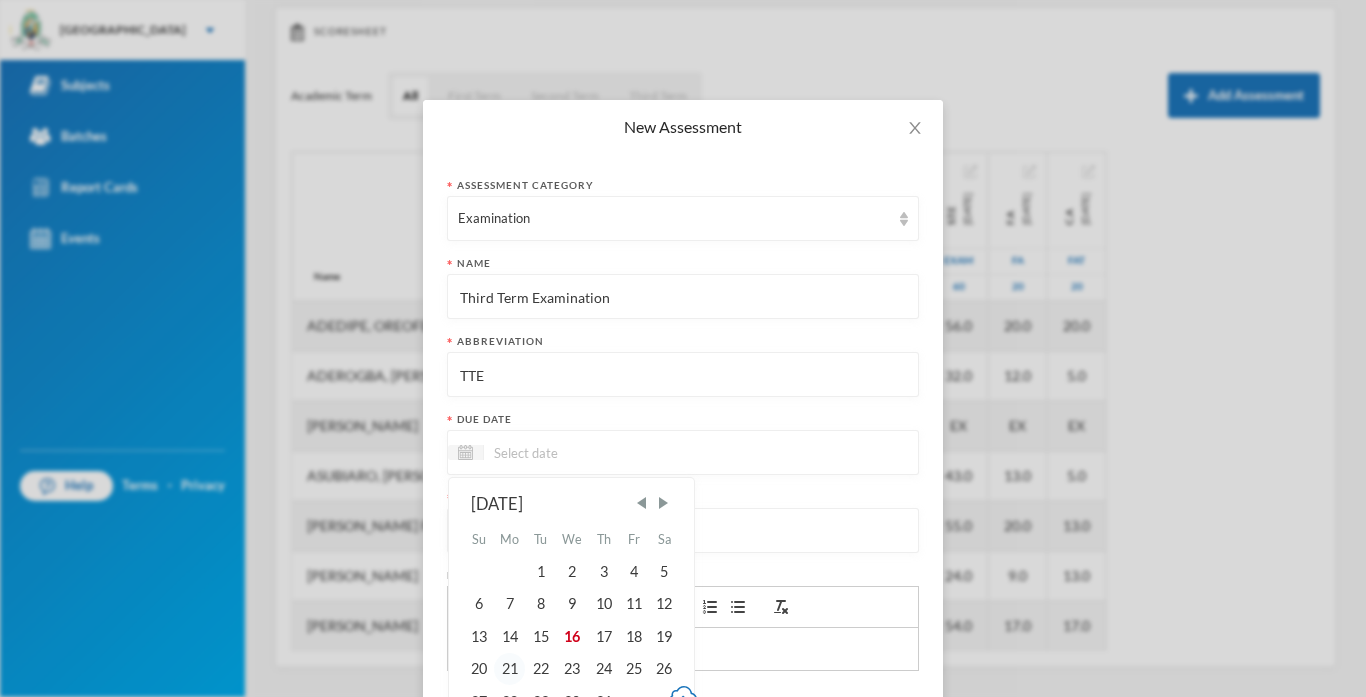 click on "21" at bounding box center [510, 669] 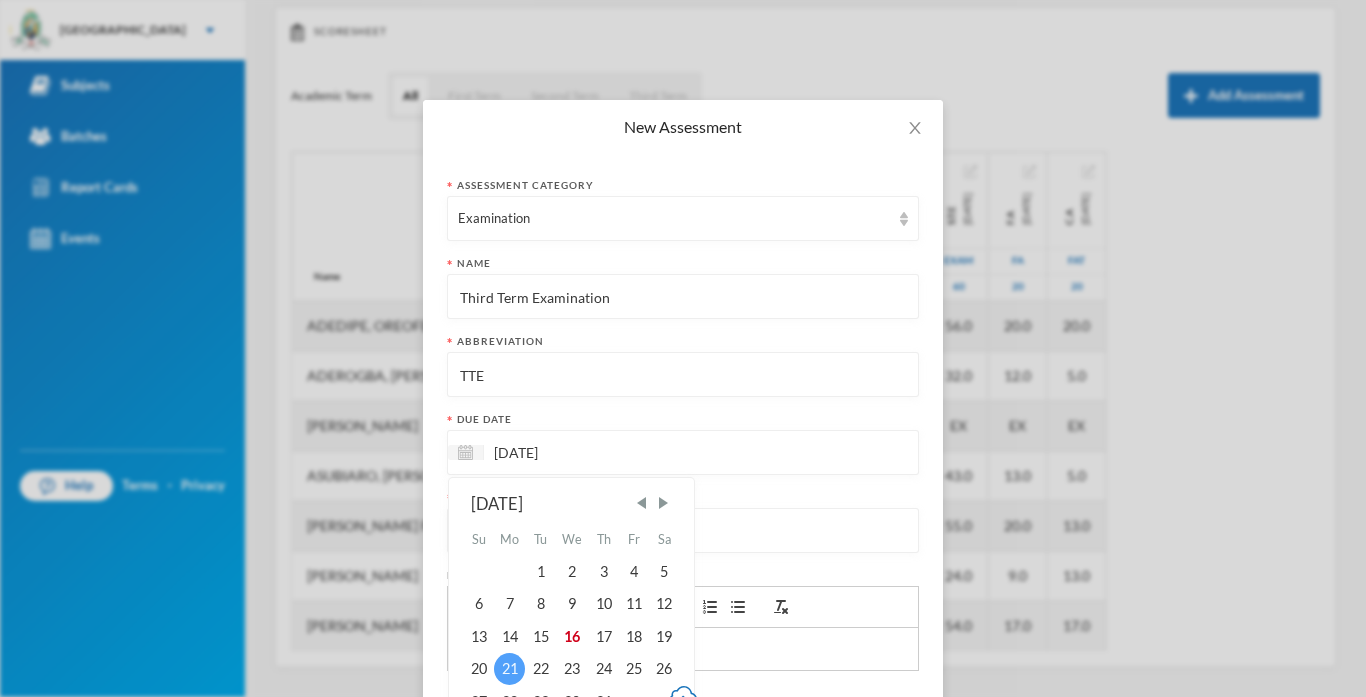 type on "[DATE]" 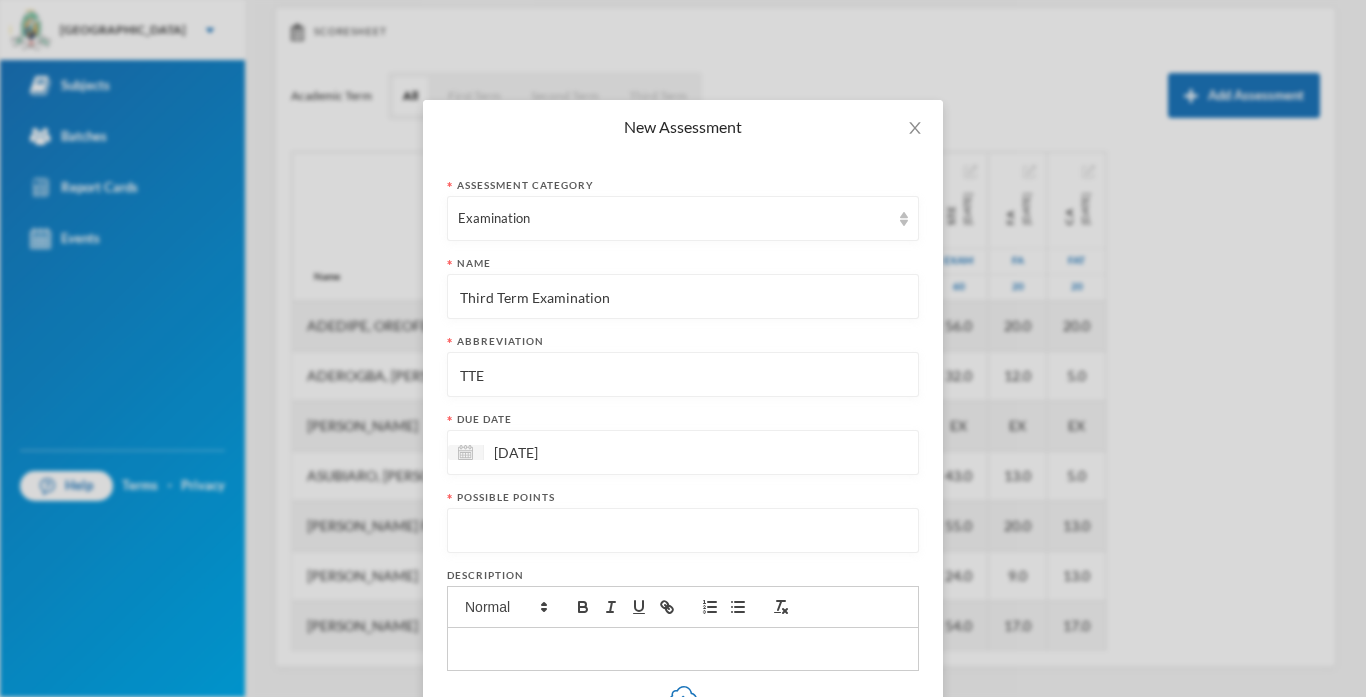 click at bounding box center (683, 531) 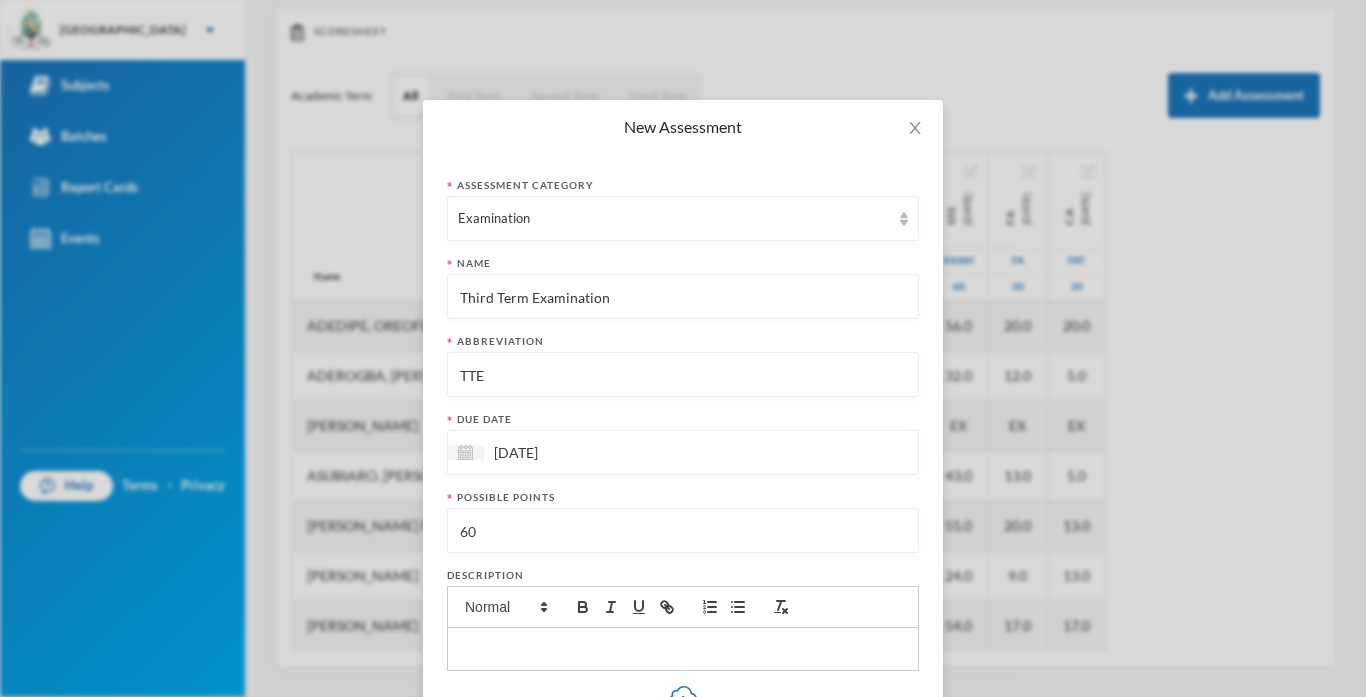 type on "60" 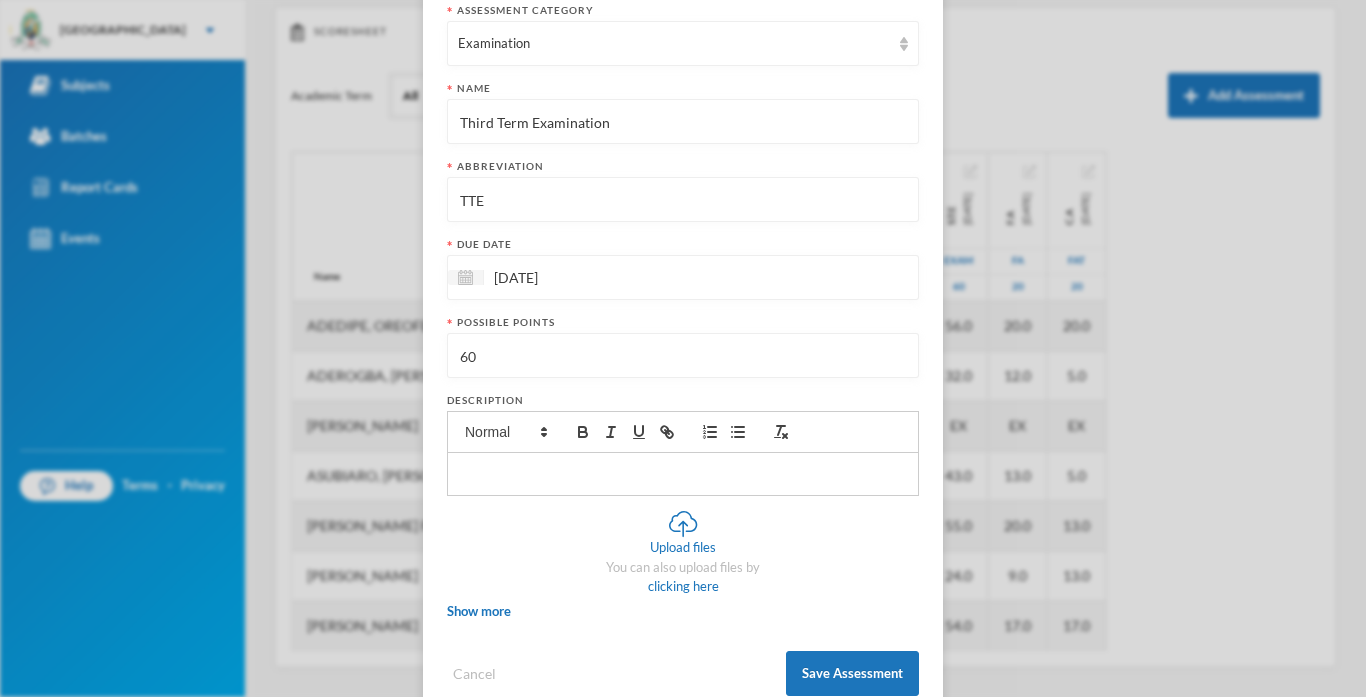 scroll, scrollTop: 222, scrollLeft: 0, axis: vertical 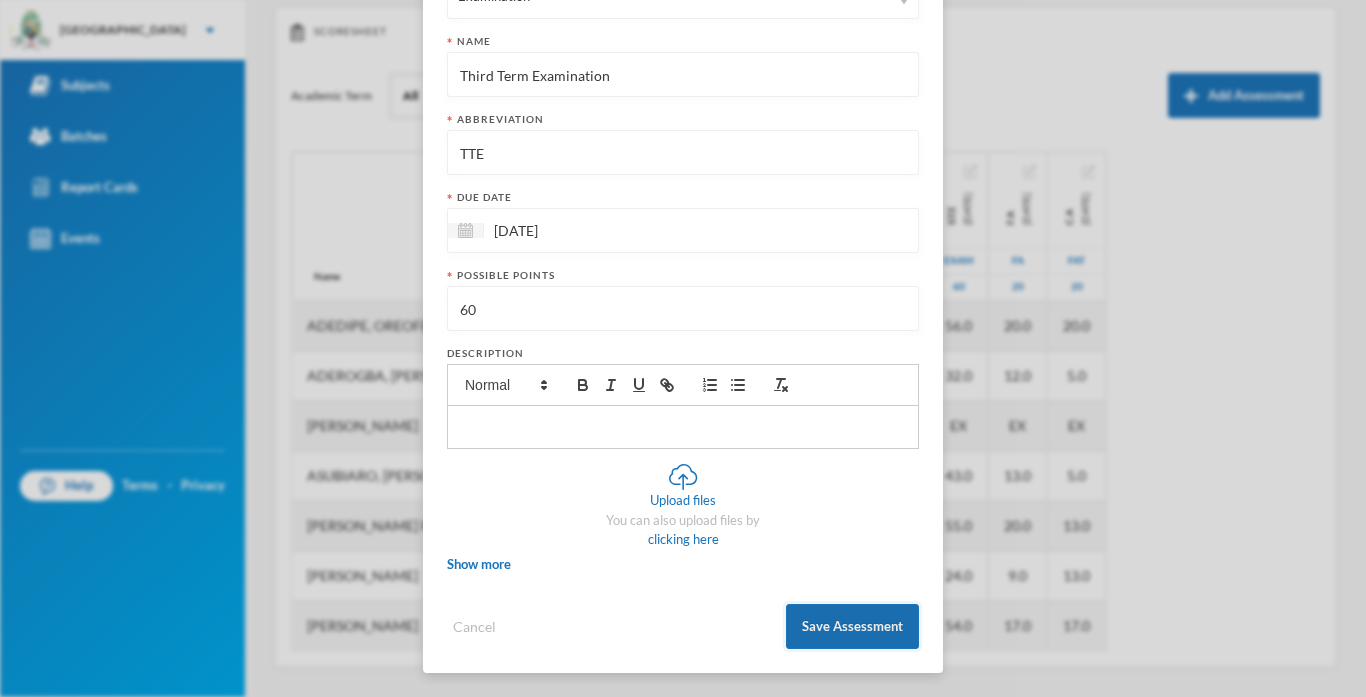 click on "Save Assessment" at bounding box center (852, 626) 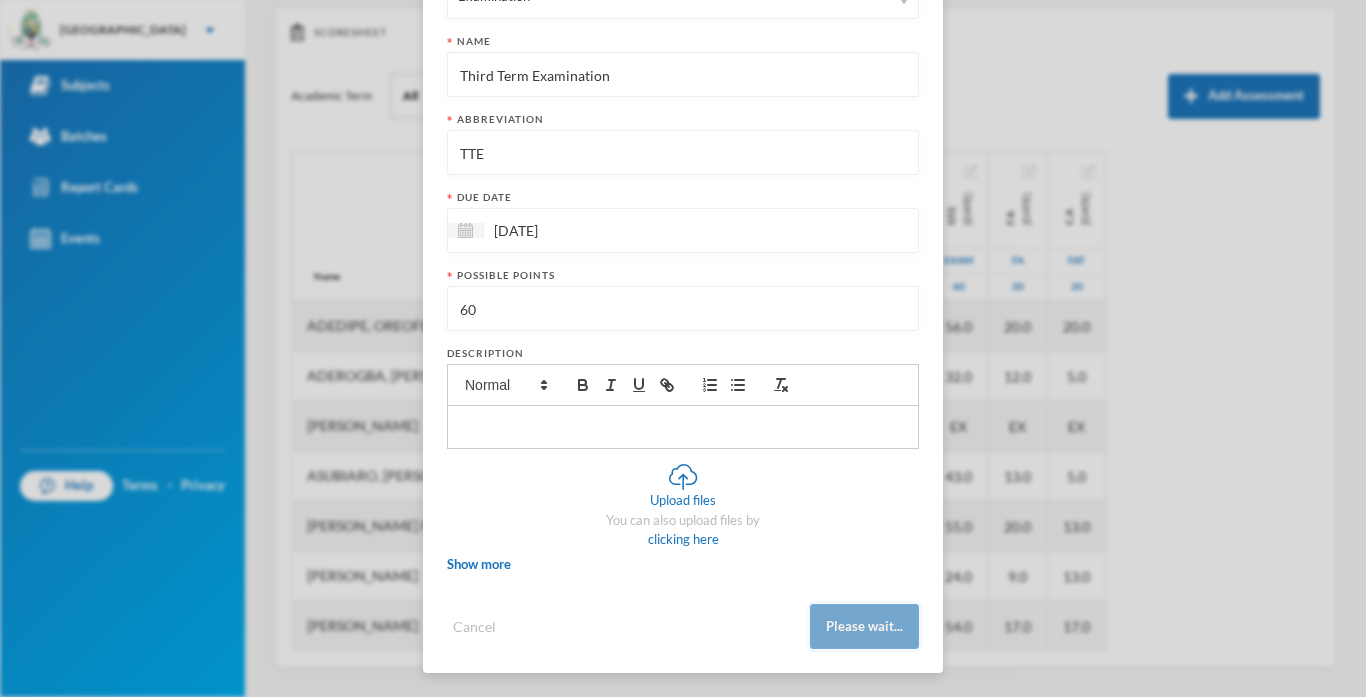 scroll, scrollTop: 213, scrollLeft: 0, axis: vertical 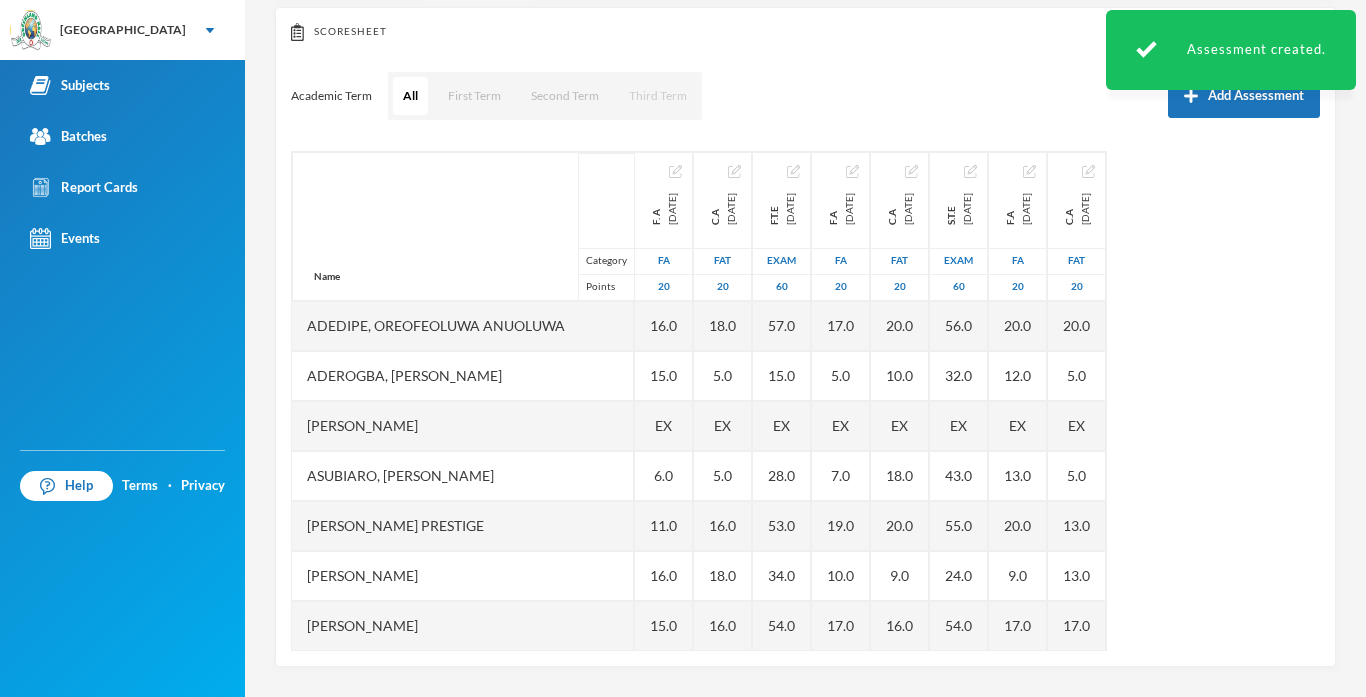 click on "Third Term" at bounding box center [658, 96] 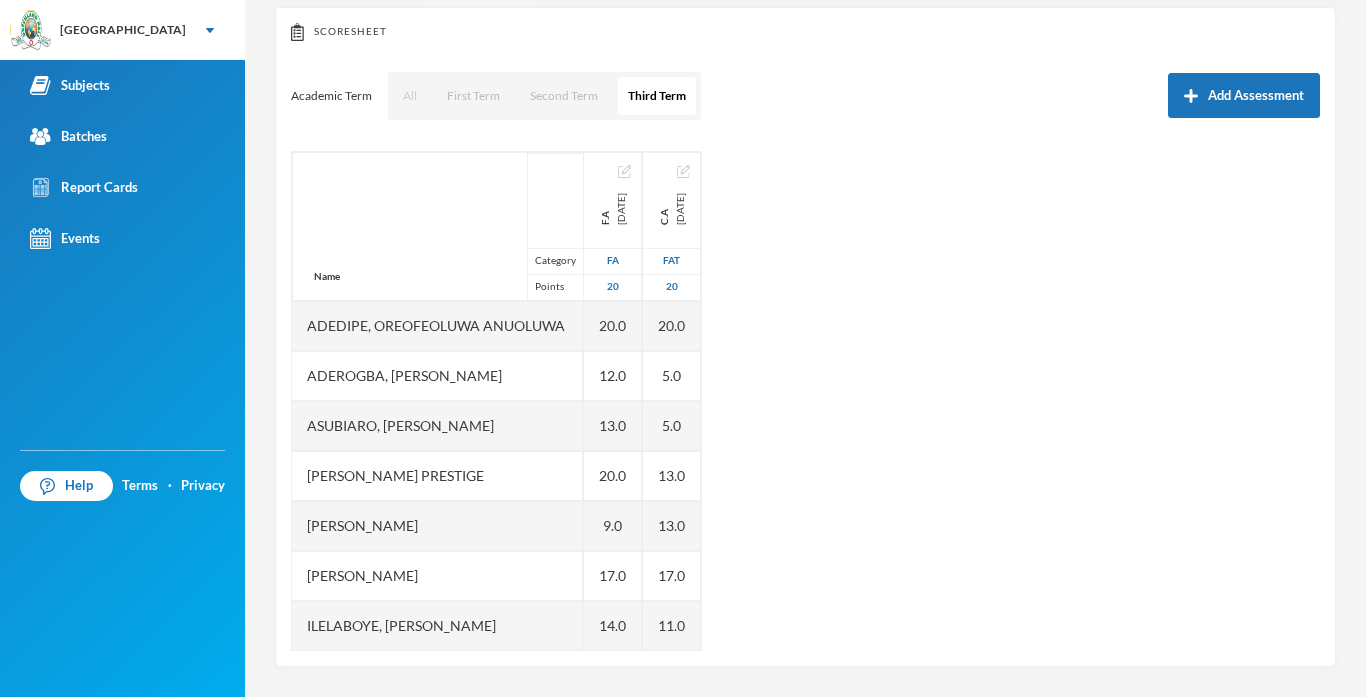 click on "All" at bounding box center [410, 96] 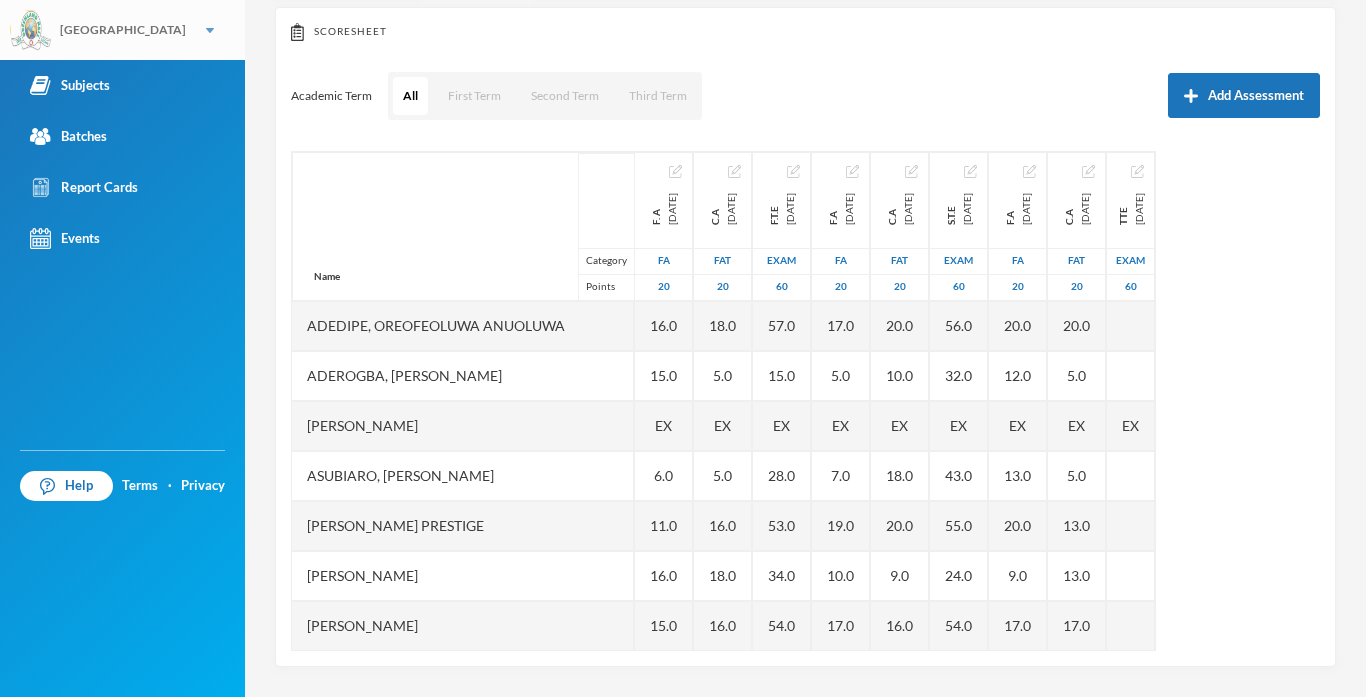 click on "[GEOGRAPHIC_DATA]" at bounding box center [122, 30] 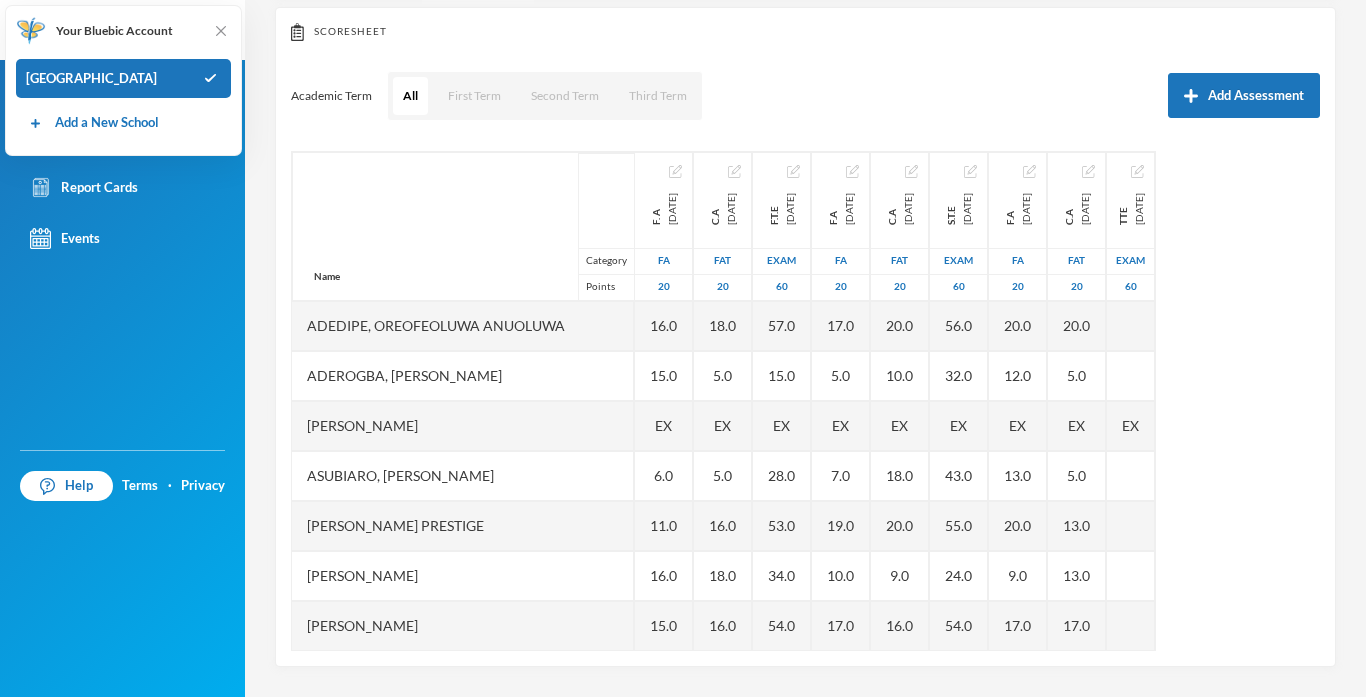 click on "Academic Term All First Term Second Term Third Term Add Assessment" at bounding box center [805, 96] 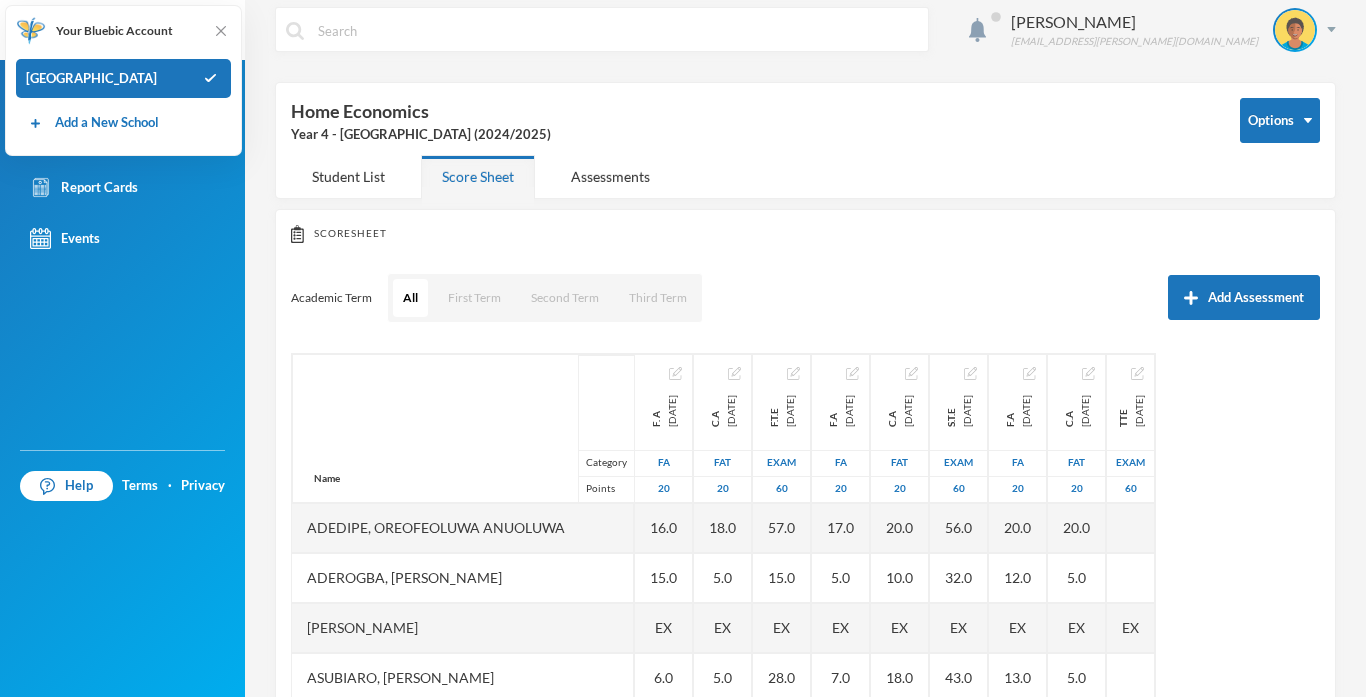 scroll, scrollTop: 0, scrollLeft: 0, axis: both 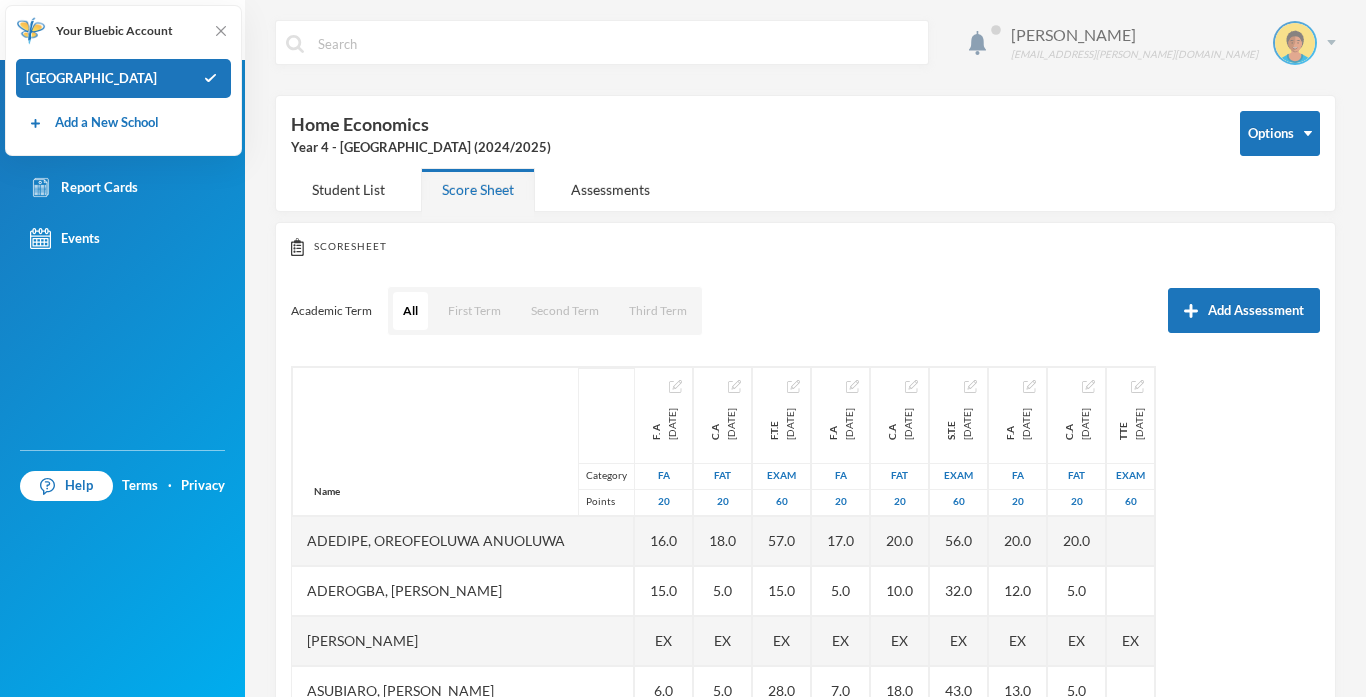 click on "Joseph Ifeanyi ifeanyi.Joseph@greenlandhall.org" at bounding box center (1166, 43) 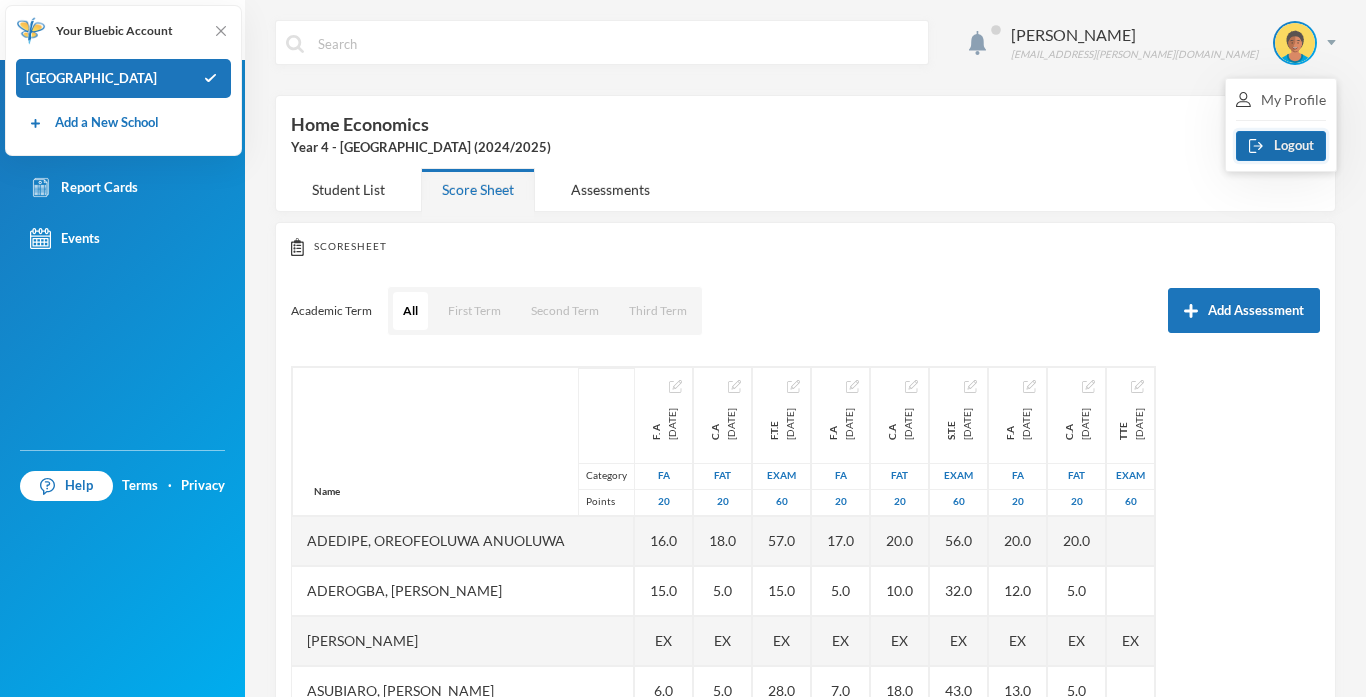 click on "Logout" at bounding box center [1281, 146] 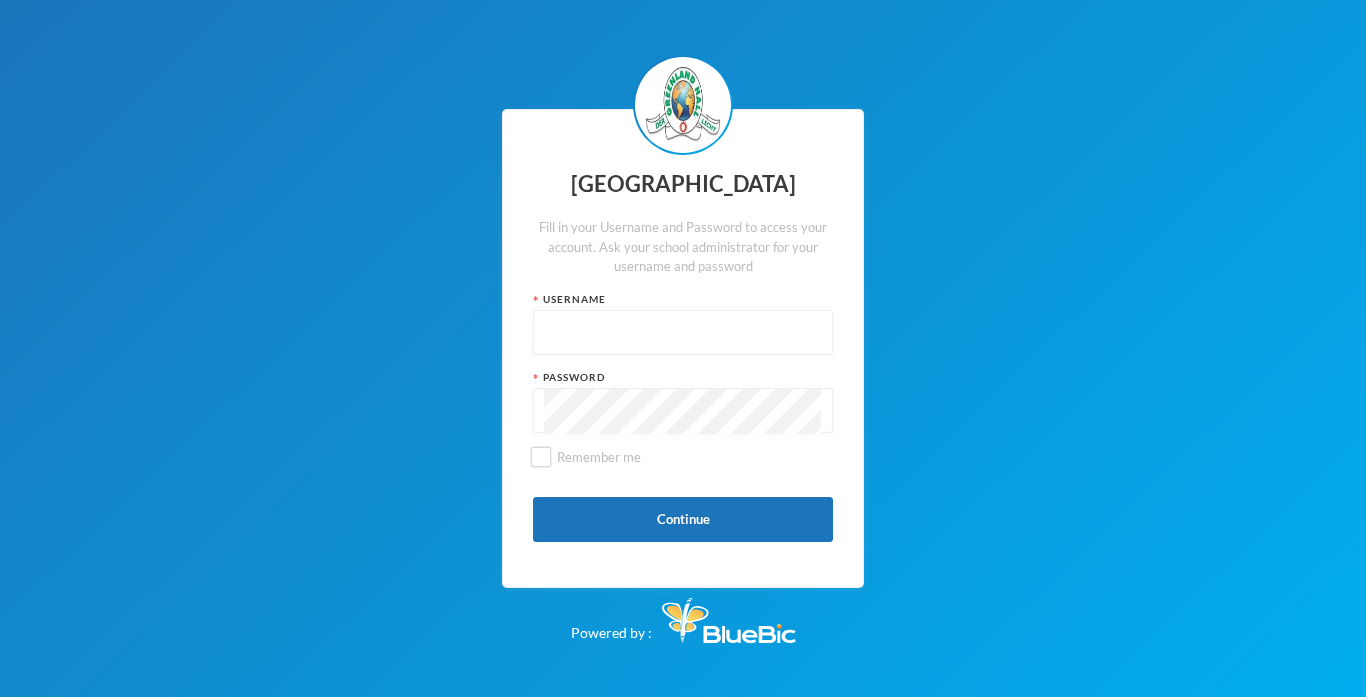 type on "glh23es26" 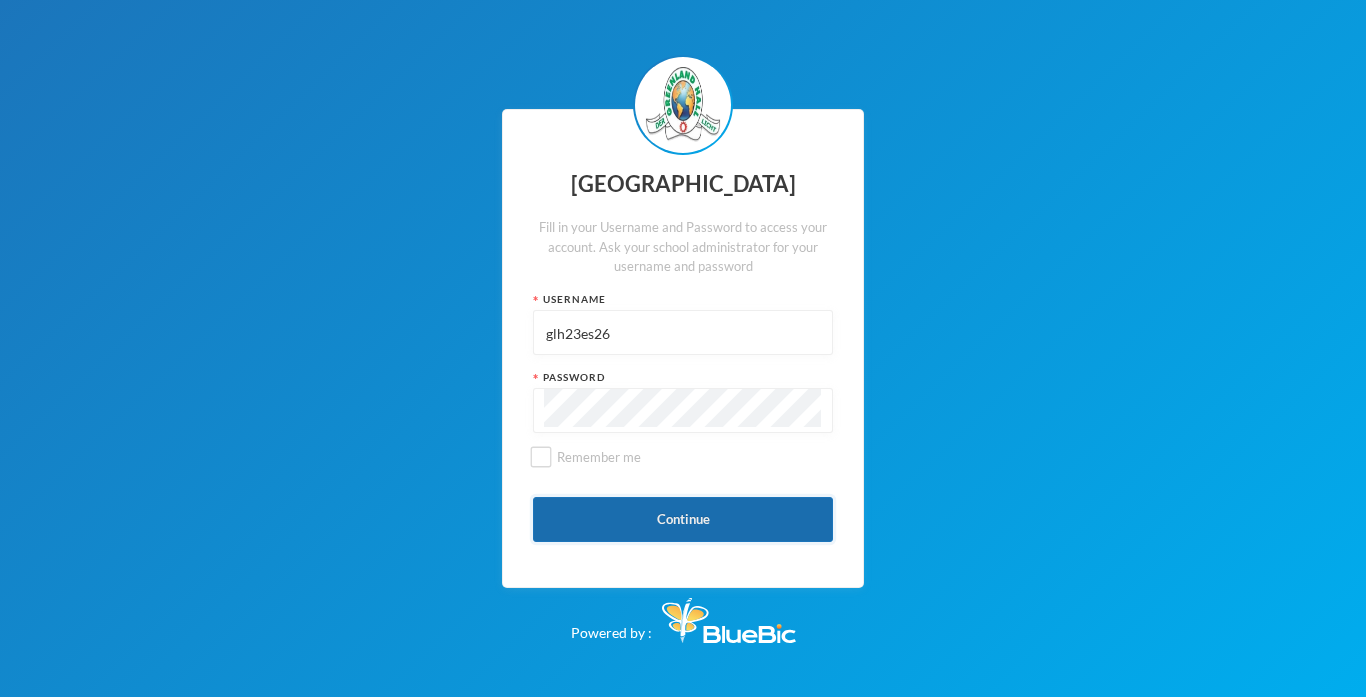 click on "Continue" at bounding box center (683, 519) 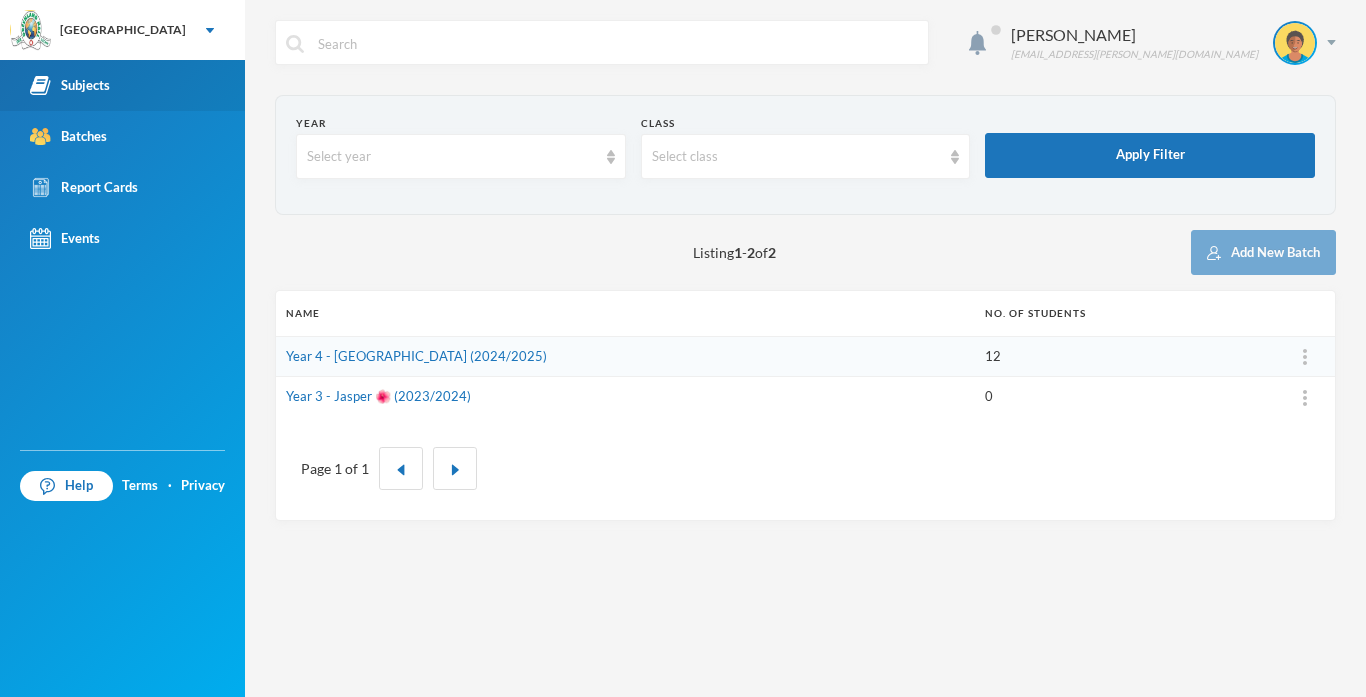 click on "Subjects" at bounding box center (70, 85) 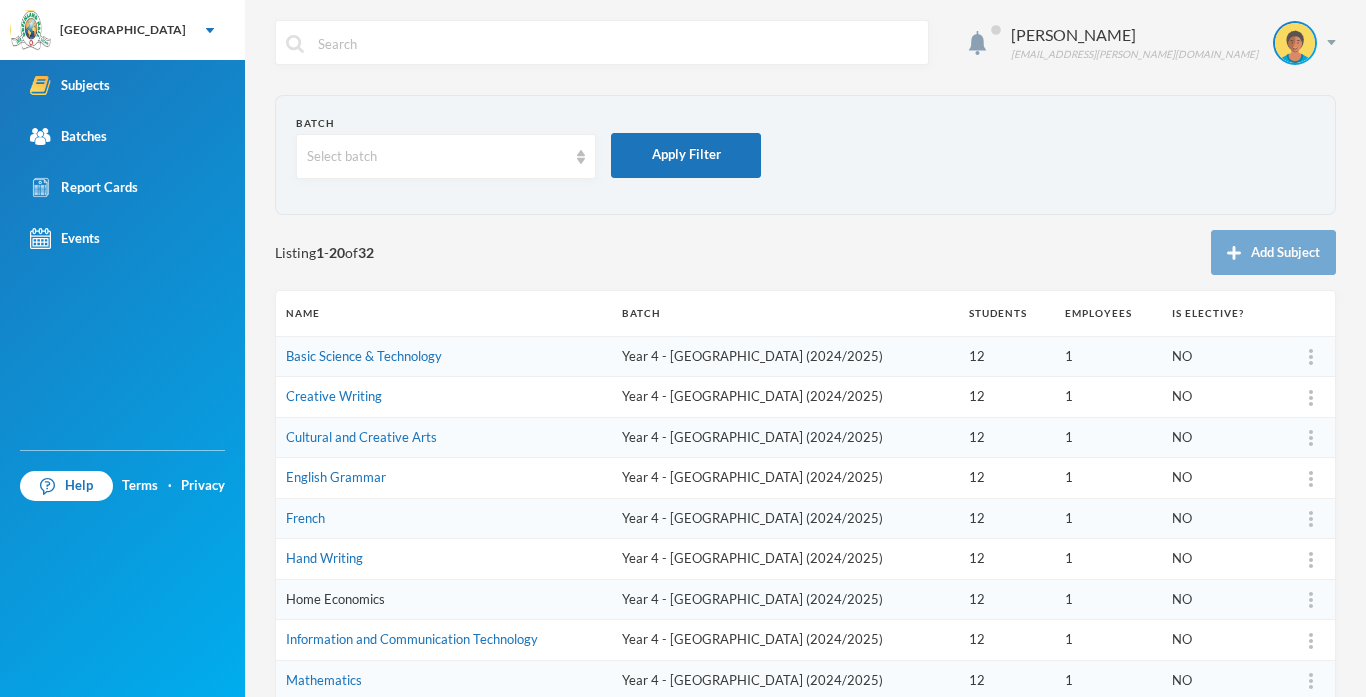 click on "Home Economics" at bounding box center (335, 599) 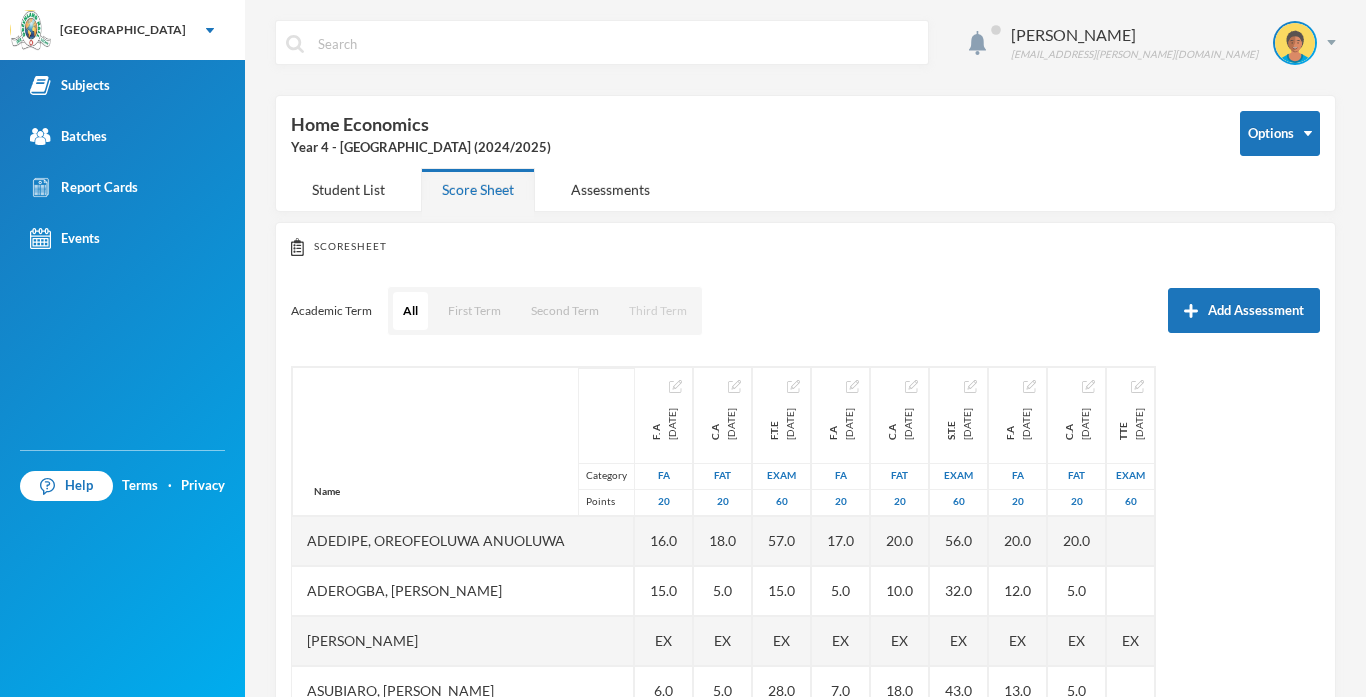 click on "Third Term" at bounding box center (658, 311) 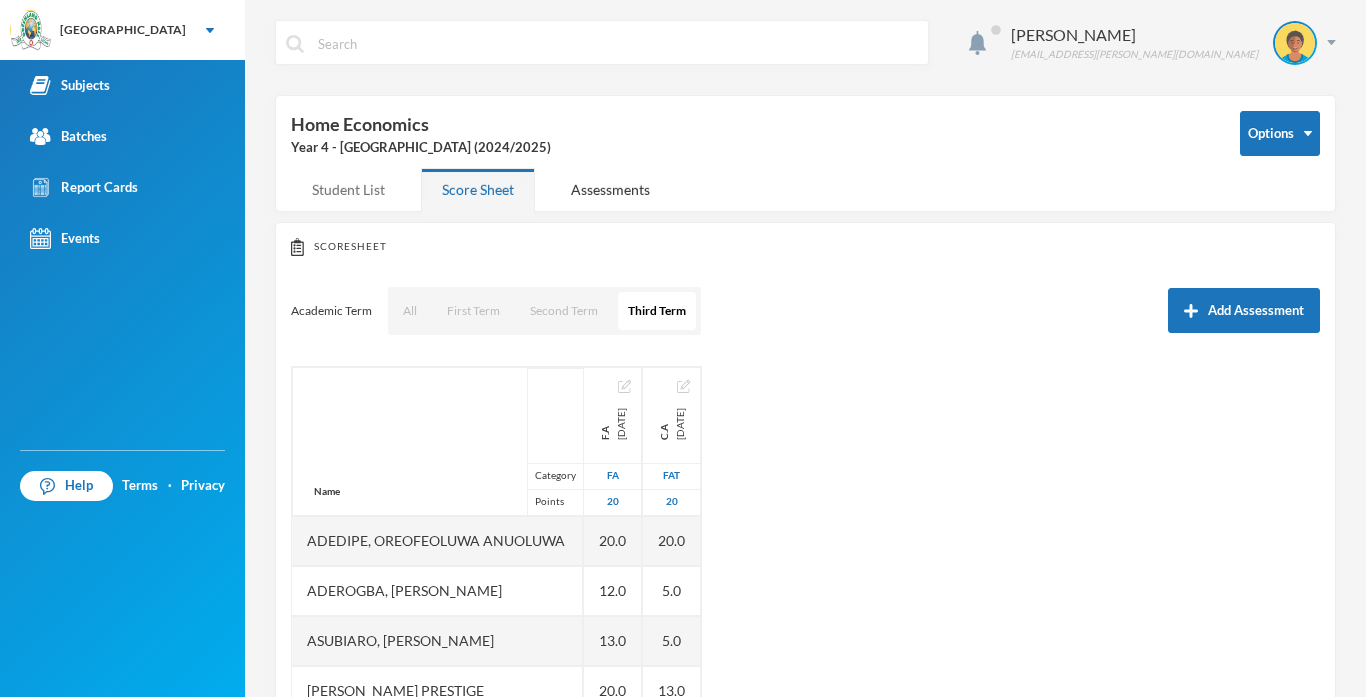 click on "Student List" at bounding box center [348, 189] 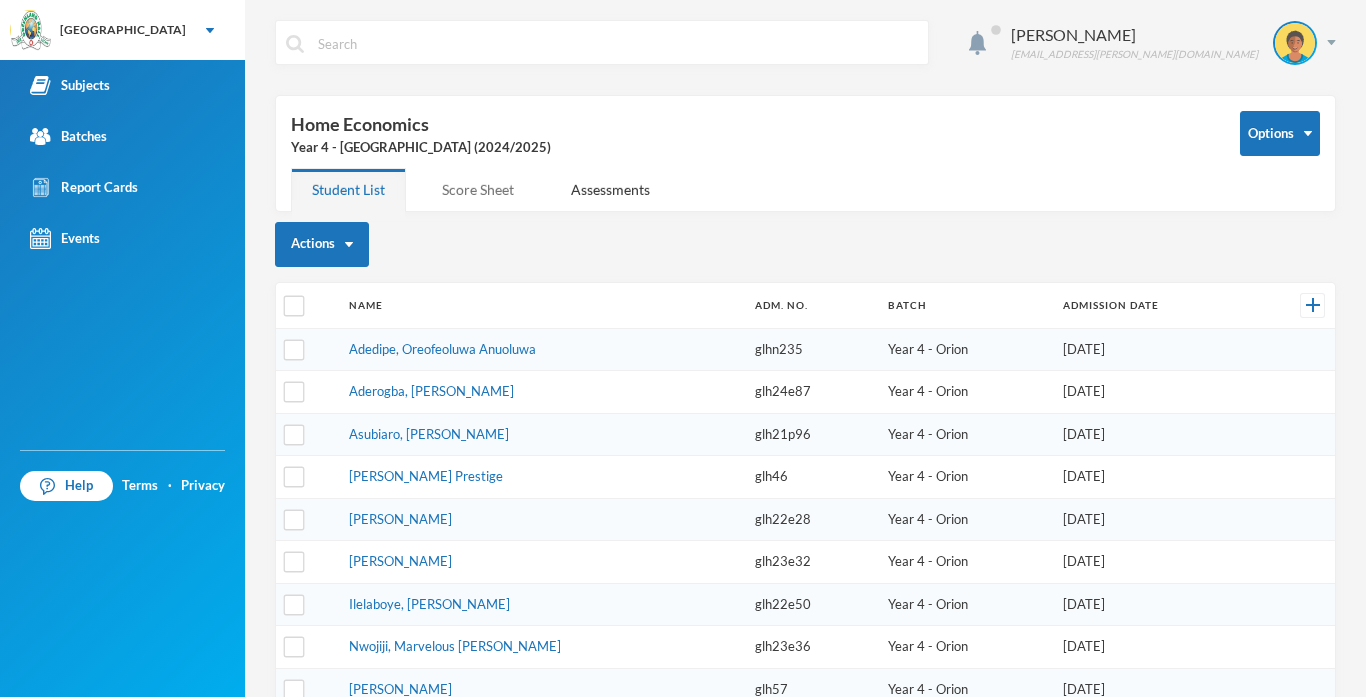 click on "Score Sheet" at bounding box center (478, 189) 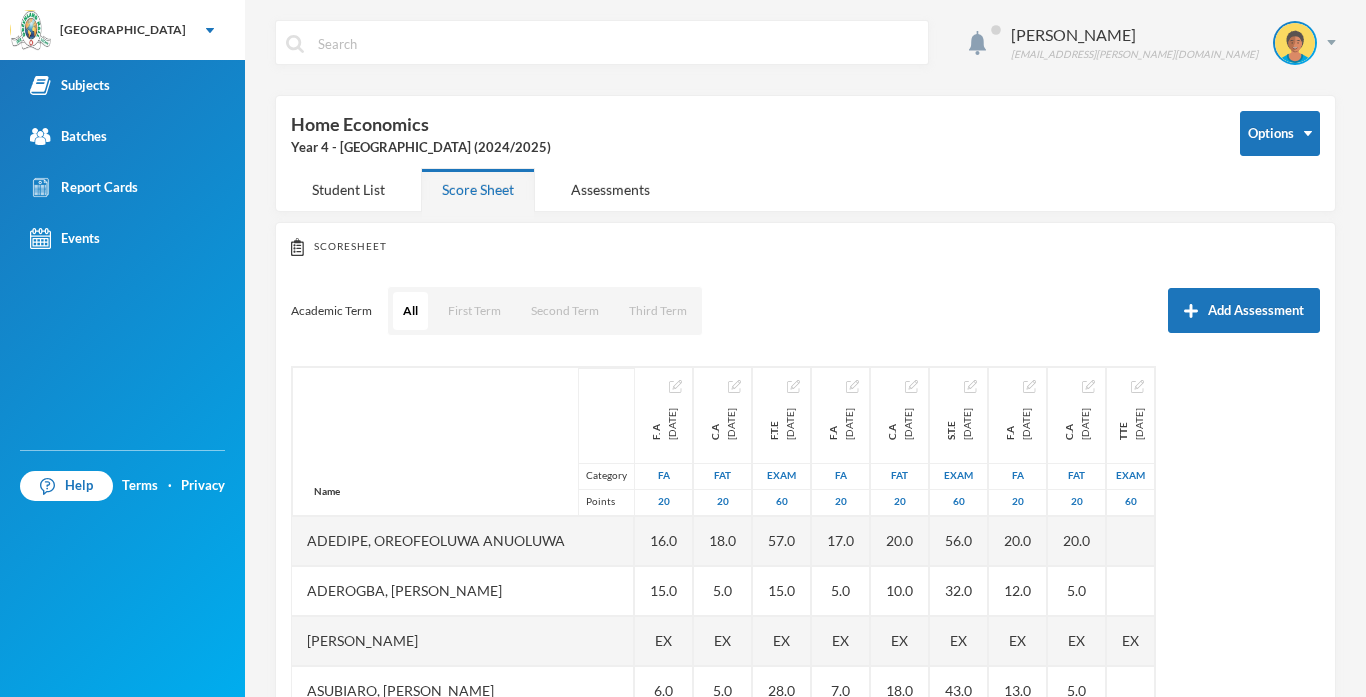 click on "Academic Term All First Term Second Term Third Term Add Assessment" at bounding box center [805, 311] 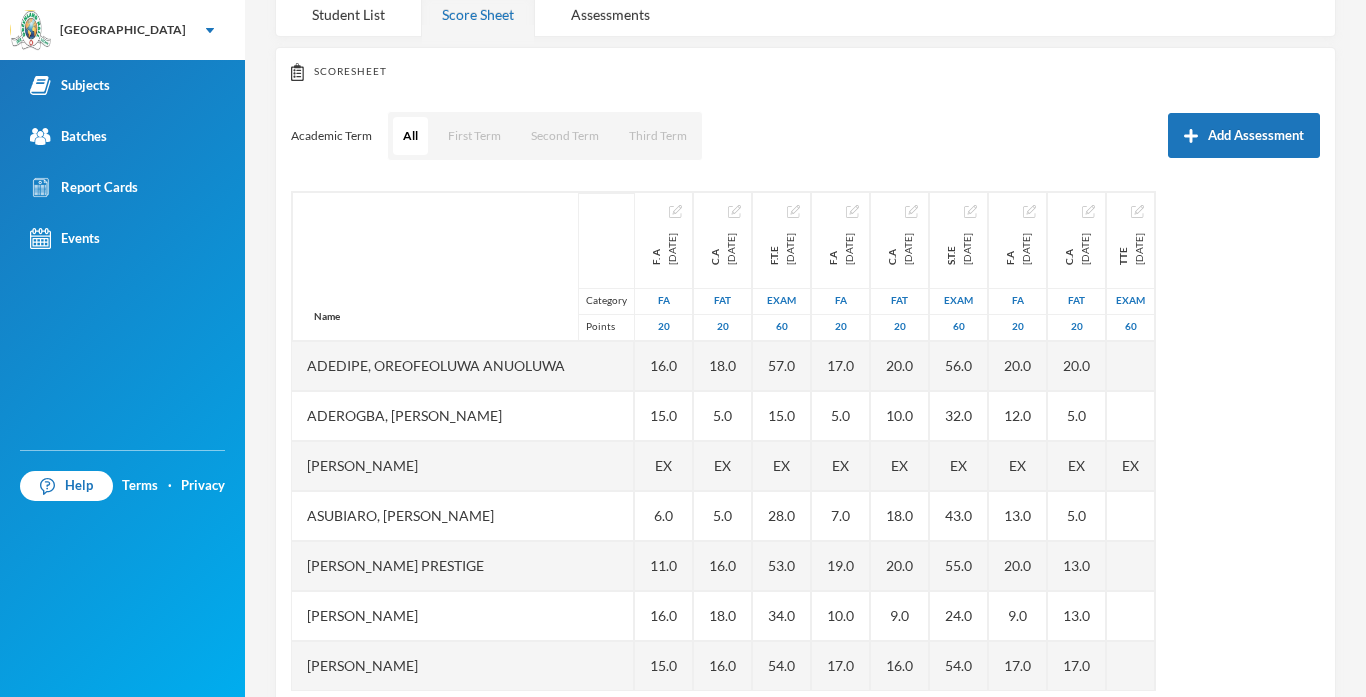 scroll, scrollTop: 215, scrollLeft: 0, axis: vertical 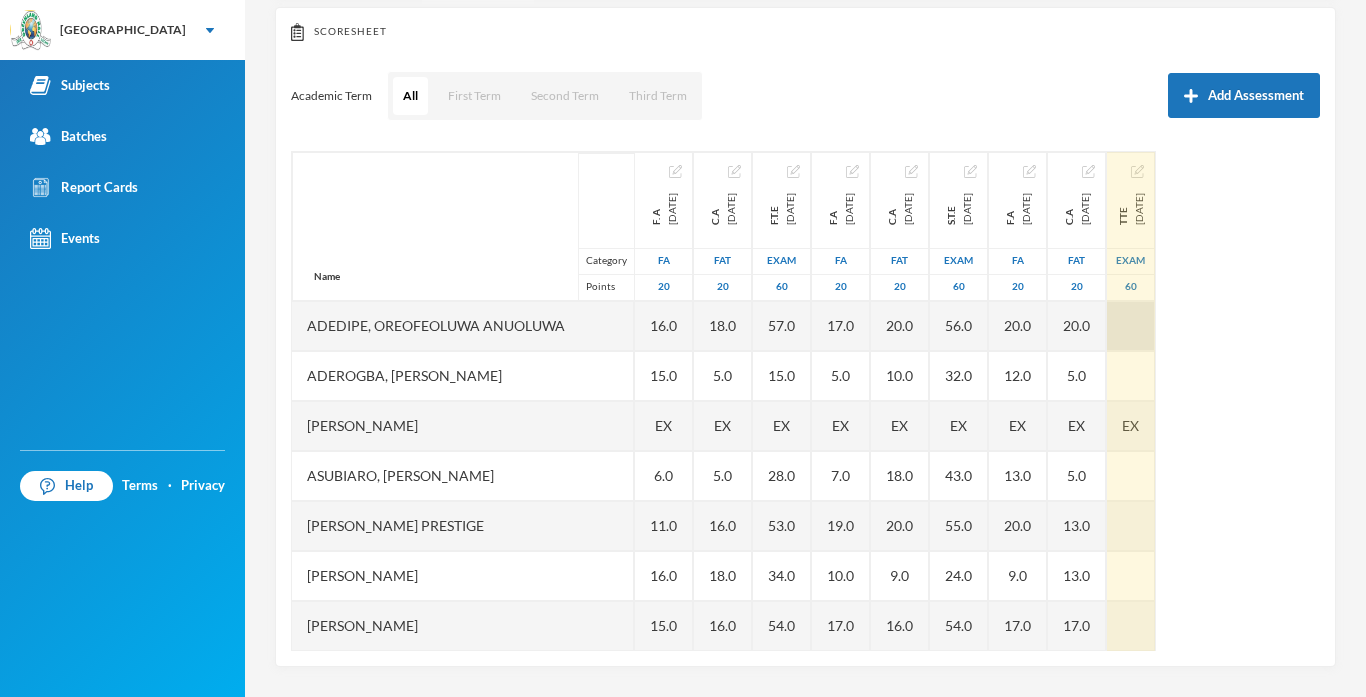 click at bounding box center (1131, 326) 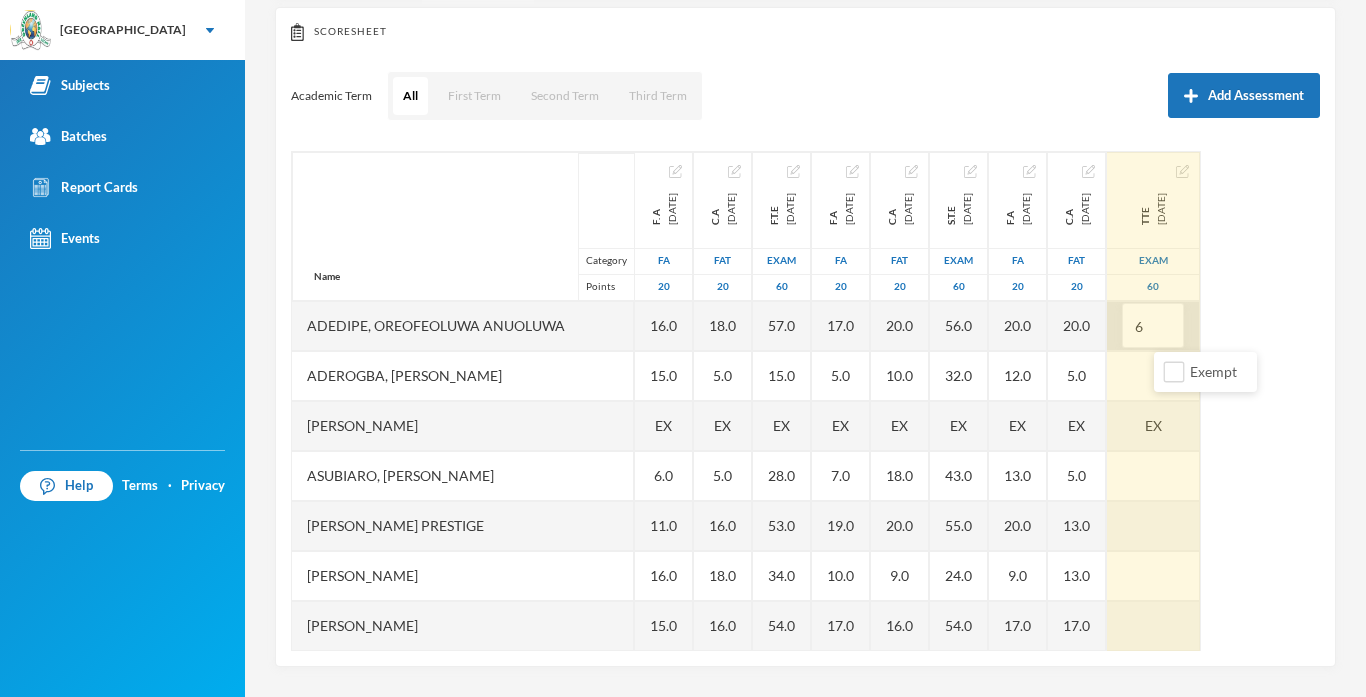 type on "60" 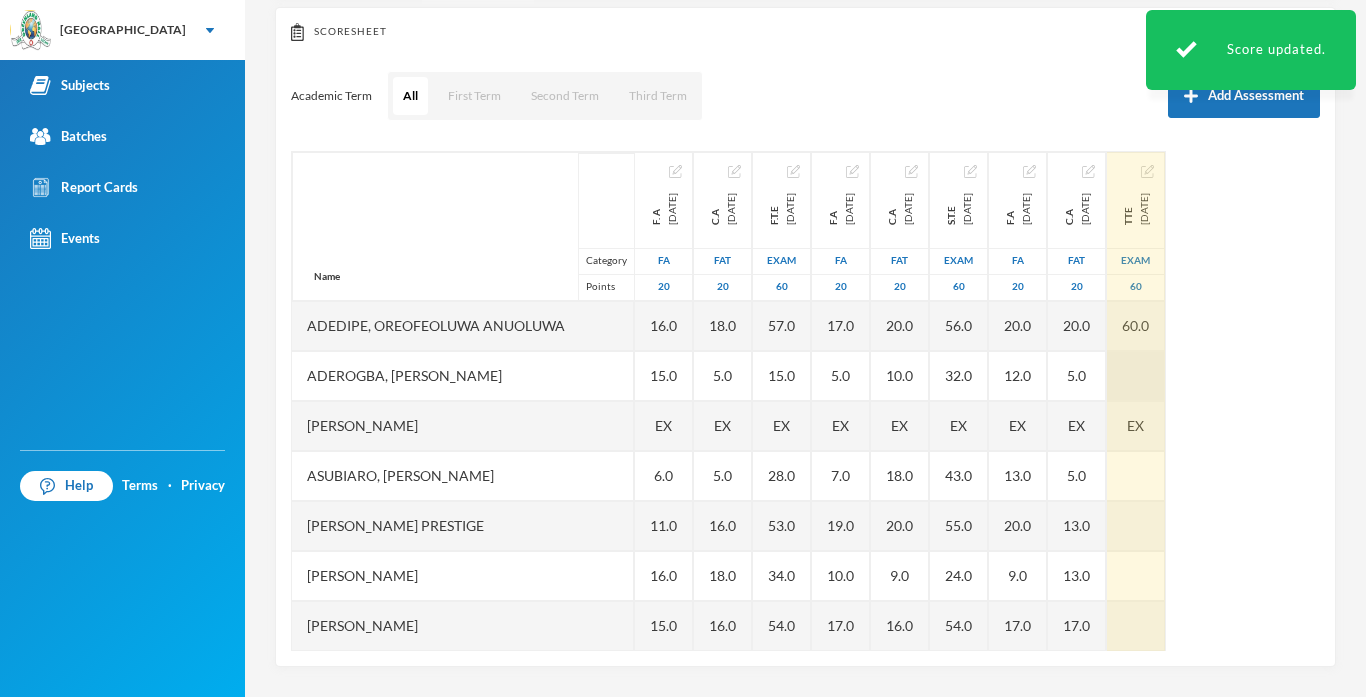 click at bounding box center [1136, 376] 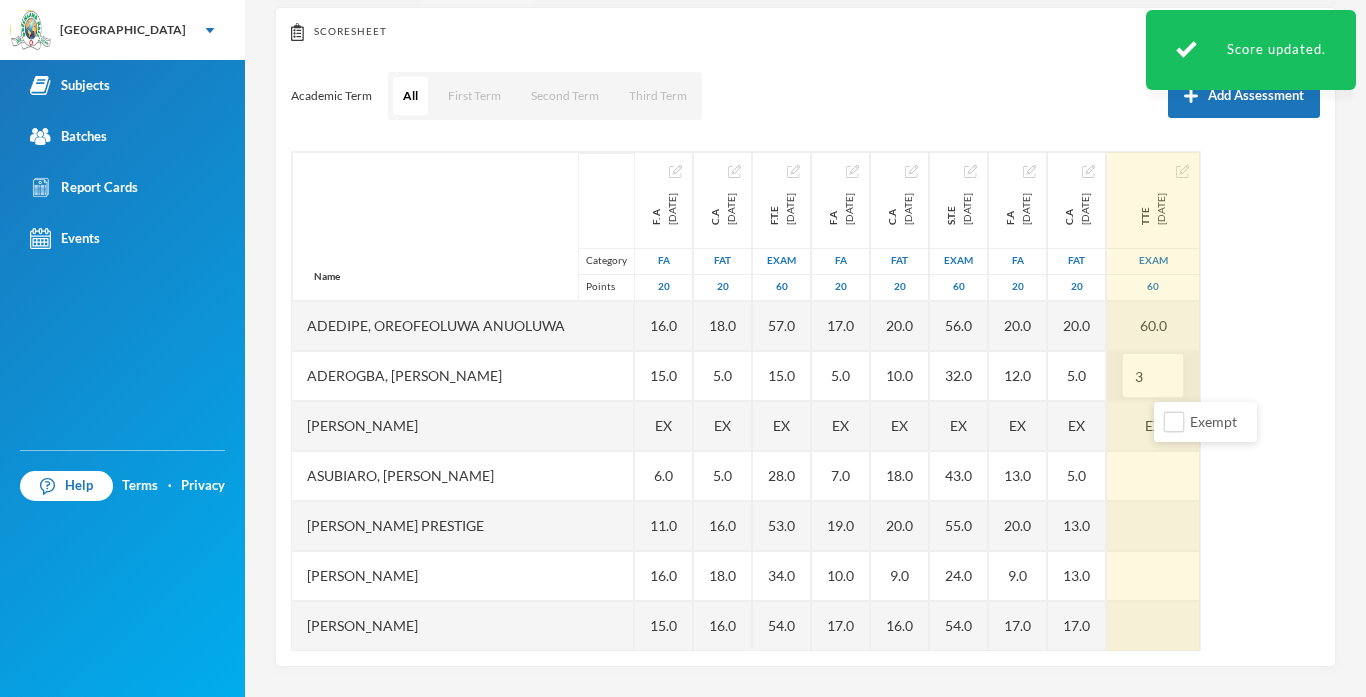 type on "33" 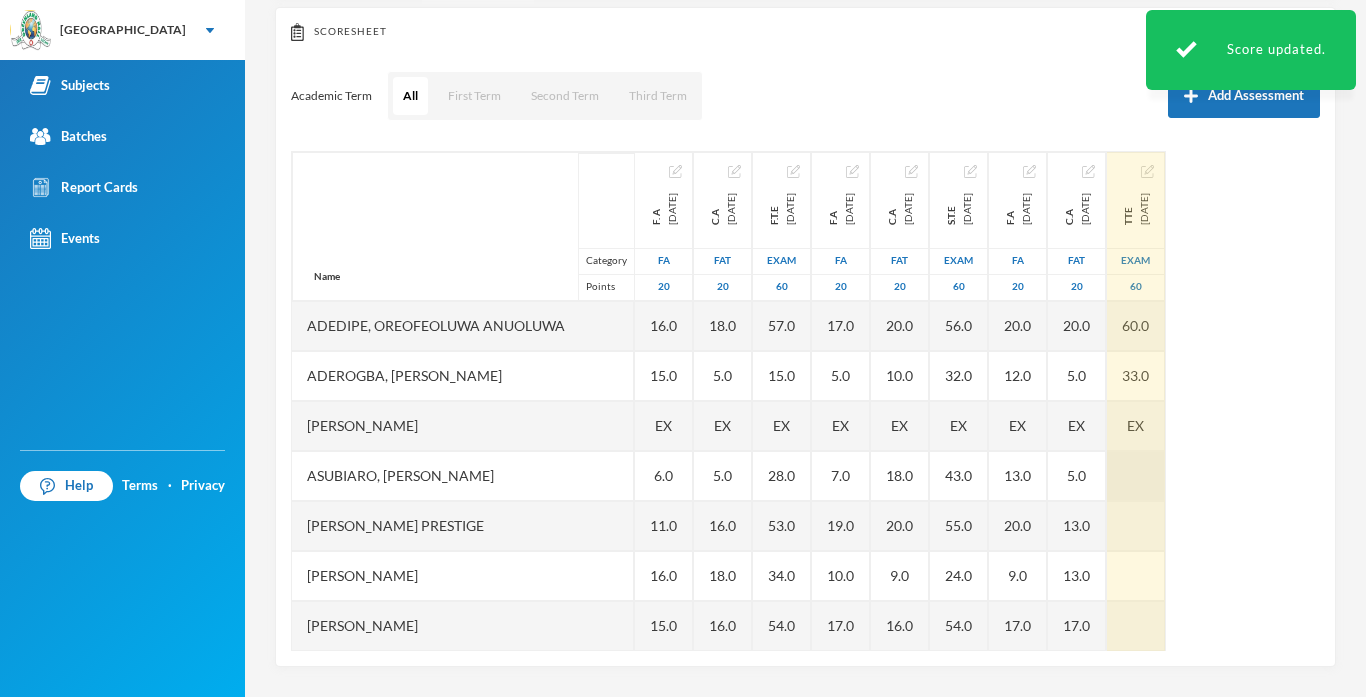 click at bounding box center [1136, 476] 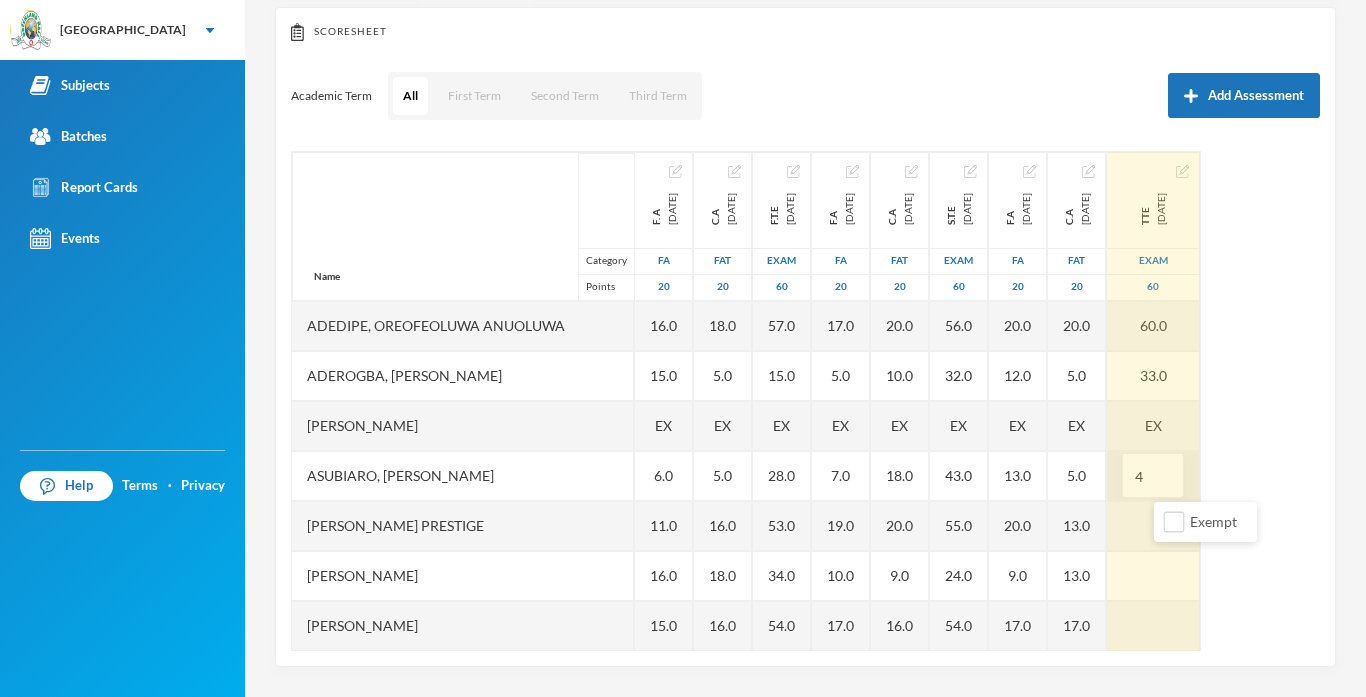type on "45" 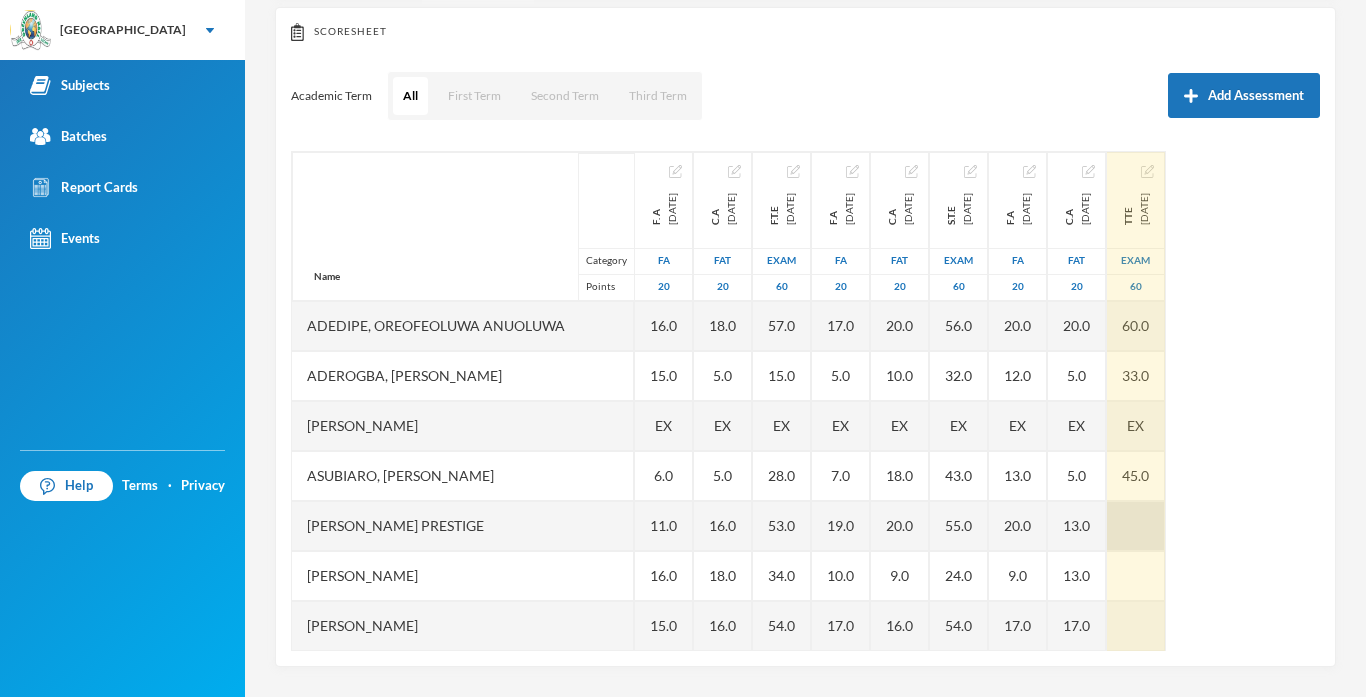 click at bounding box center (1136, 526) 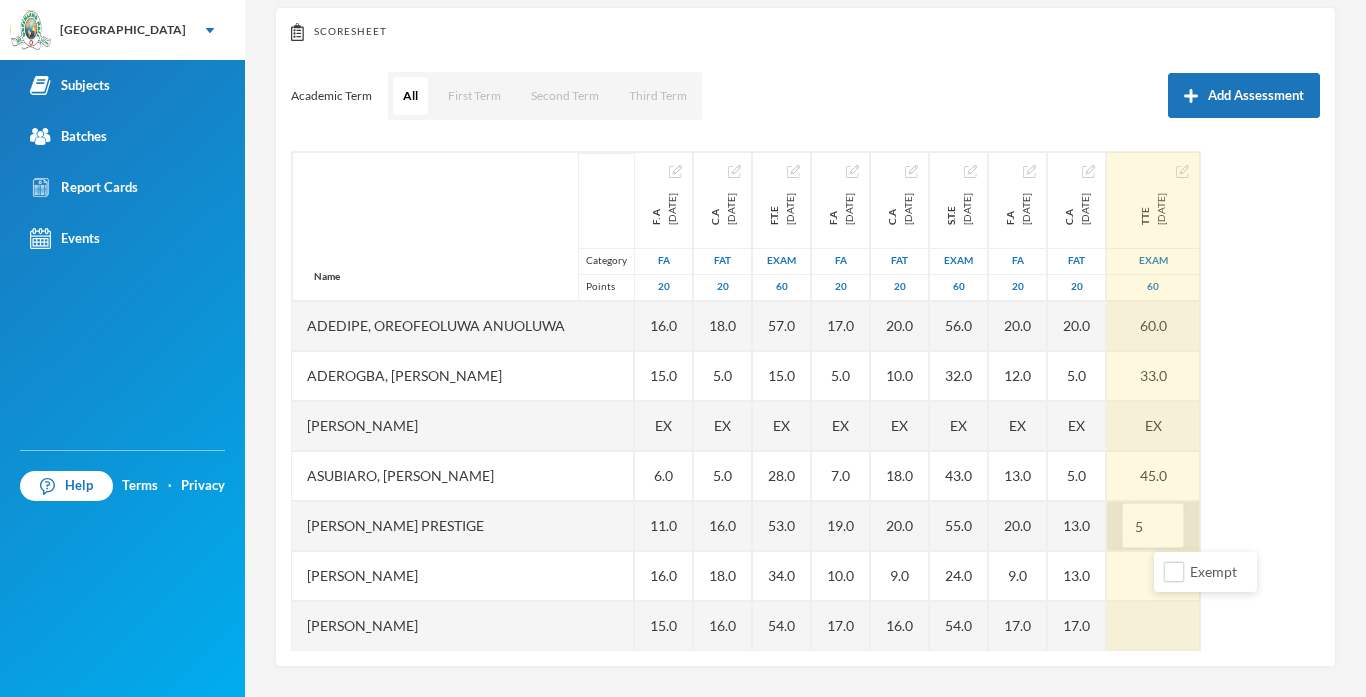 type on "53" 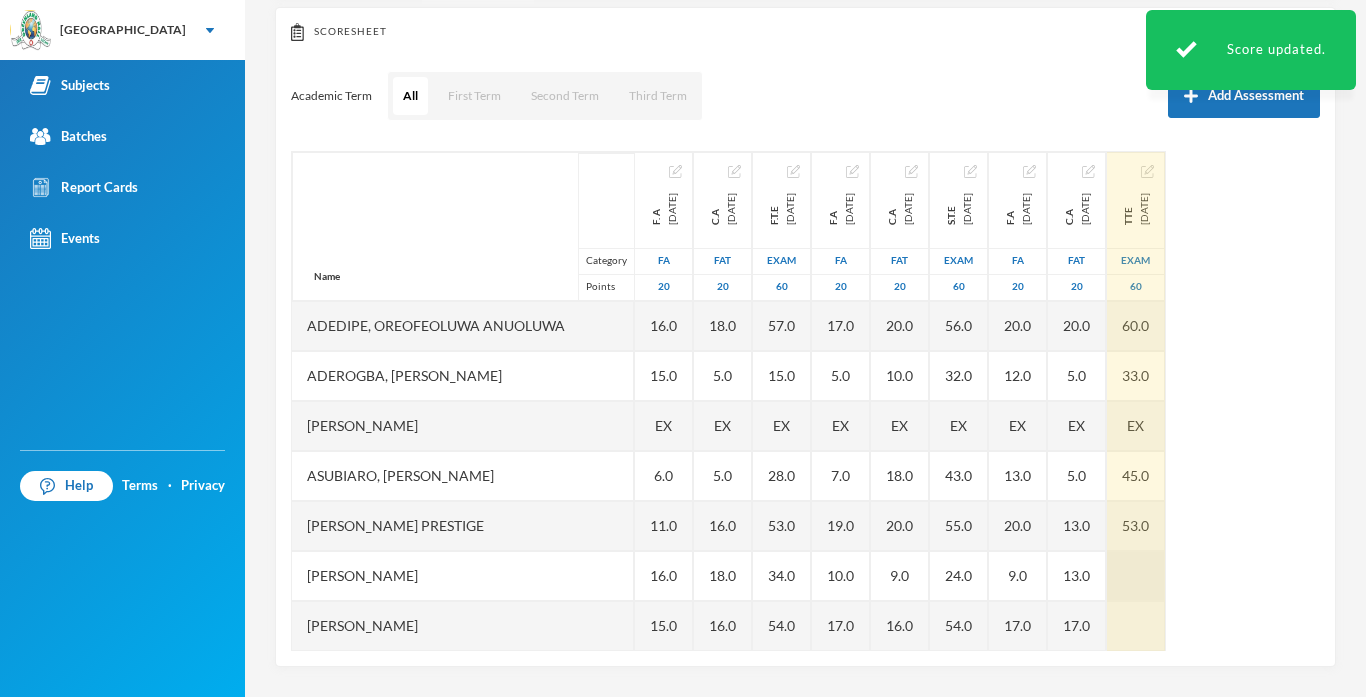 click at bounding box center [1136, 576] 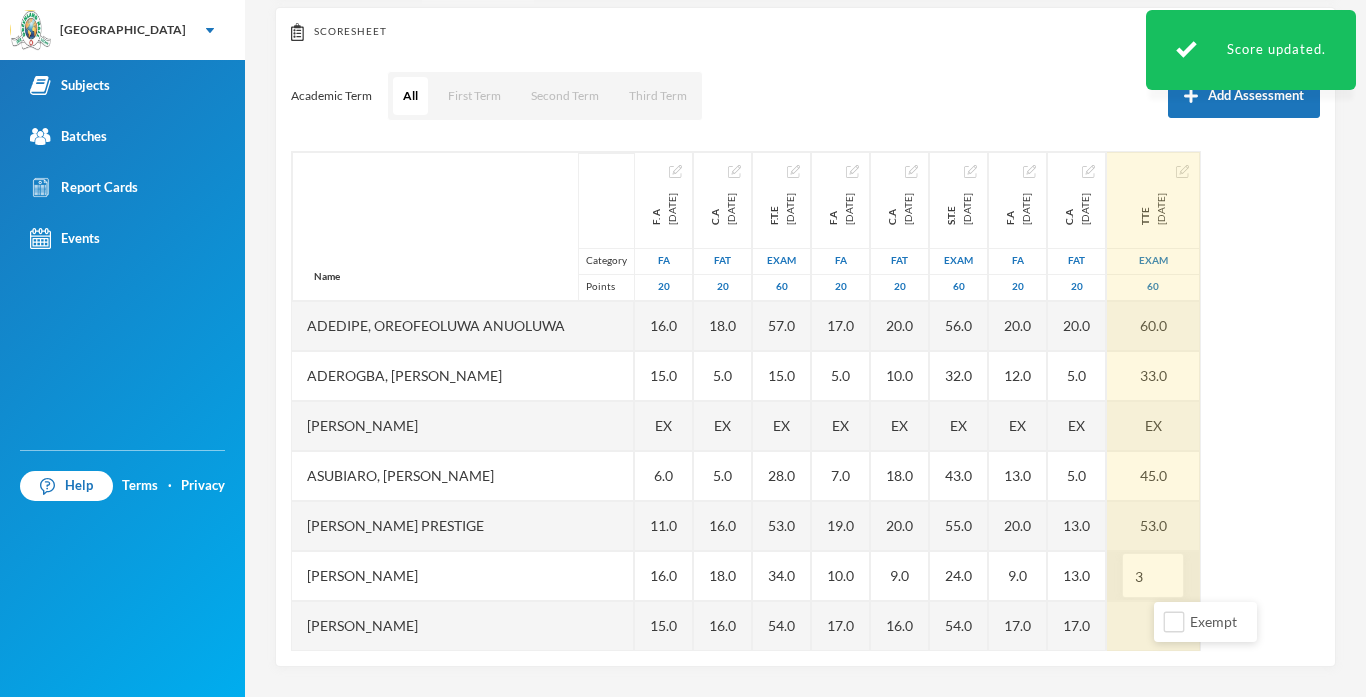 type on "35" 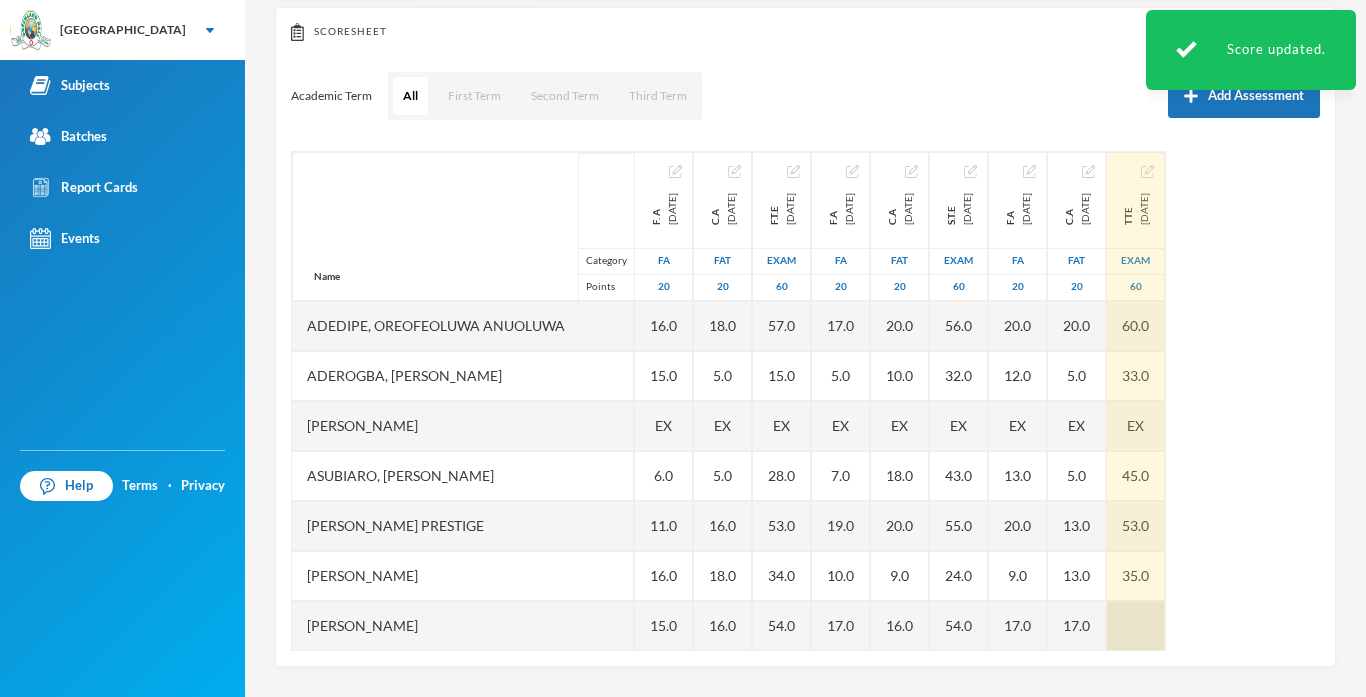 click at bounding box center [1136, 626] 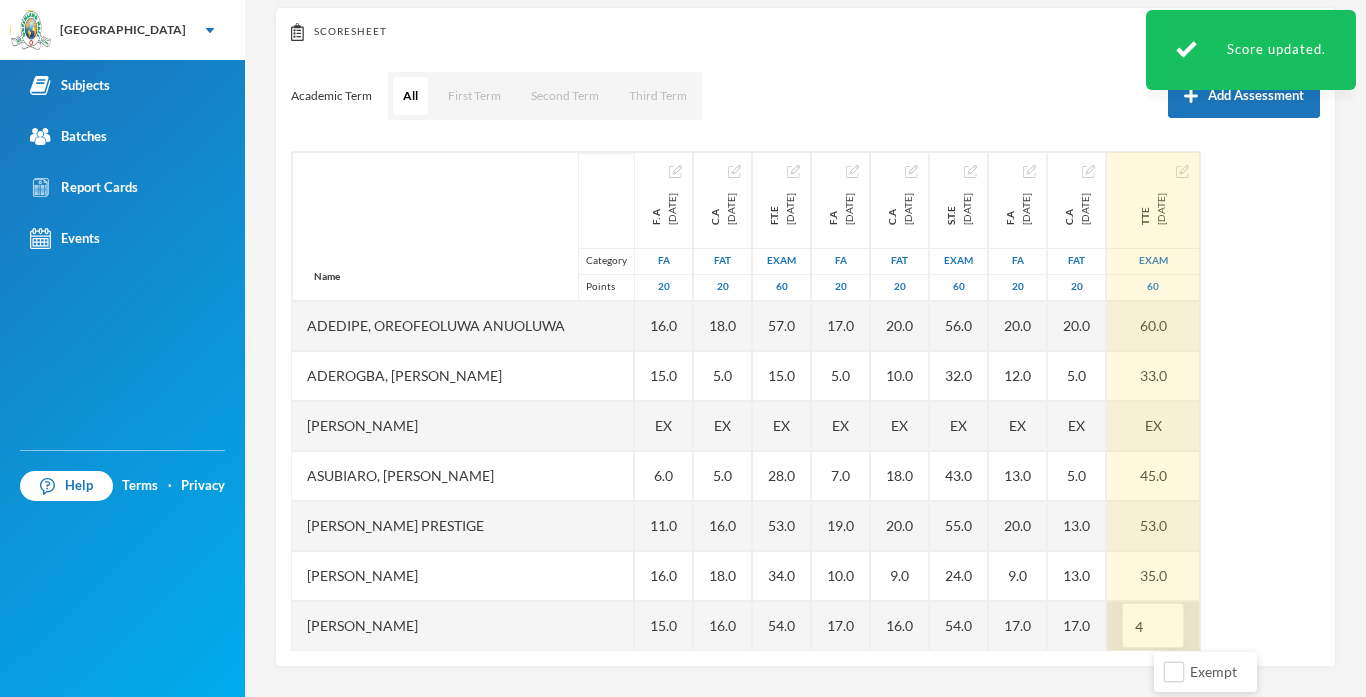 type on "46" 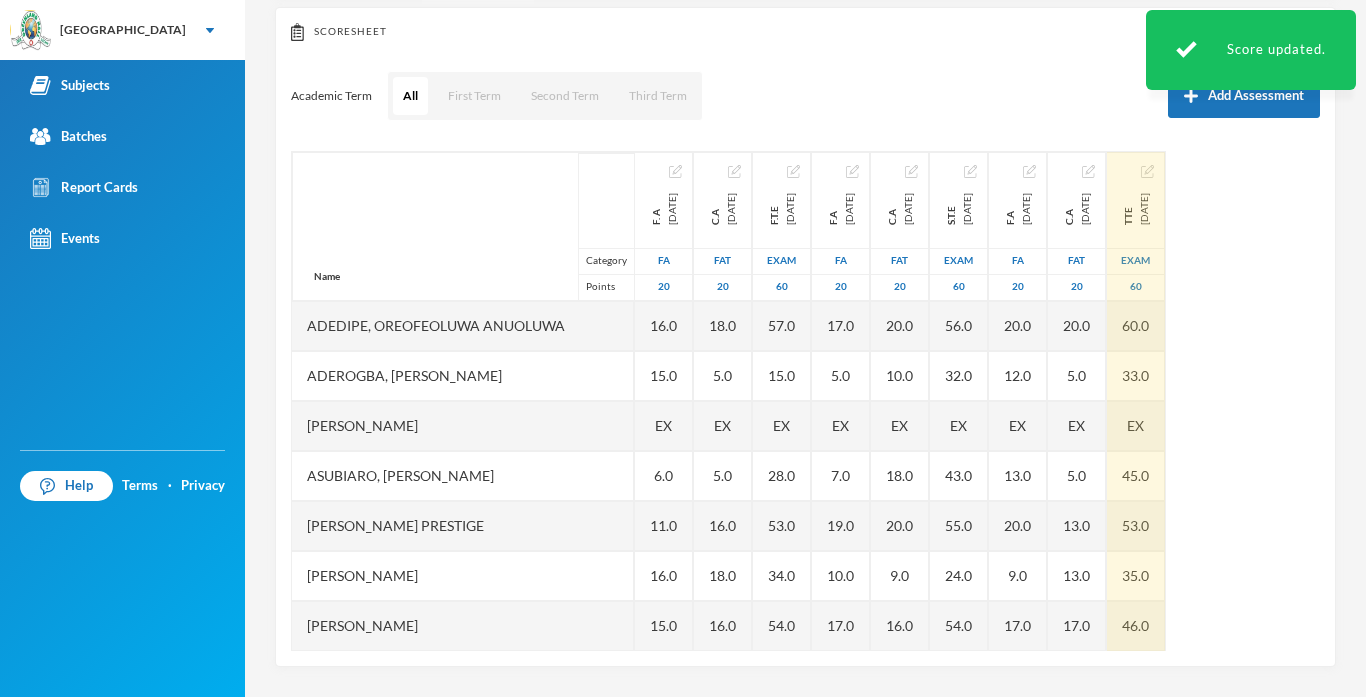 click on "Name   Category Points Adedipe, Oreofeoluwa Anuoluwa Aderogba, Adesola Benedict Adeyemi, Daniel Oluwadamilare Asubiaro, Khaleed Owolabi Daniel, Faith Prestige Hassan, Faidat Ashake Ibitoye, Daniel Inioluwa Ilelaboye, Adeayo Emmanuel Nwojiji, Marvelous Chisom Okuyemi, Ayomikun Joshua Owolabi, Faariha Iremide Oyebanji, Mutmainnah Titilope Oyenekan, Emmanuella Oreoluwa Shekoni, Ganiyat Anjola Shopehin, Oluwadarasimi Abigail F. A 2024-10-07 FA 20 16.0 15.0 EX 6.0 11.0 16.0 15.0 5.0 5.0 EX 19.0 20.0 9.0 9.0 5.0 C.A 2024-11-22 FAT 20 18.0 5.0 EX 5.0 16.0 18.0 16.0 8.0 5.0 EX 19.0 15.0 20.0 18.0 13.0 F.T.E 2024-12-13 Exam 60 57.0 15.0 EX 28.0 53.0 34.0 54.0 31.0 43.0 EX 58.0 53.0 56.0 56.0 45.0 F.A 2025-01-31 FA 20 17.0 5.0 EX 7.0 19.0 10.0 17.0 13.0 10.0 EX 20.0 20.0 19.0 14.0 EX C.A 2025-03-07 FAT 20 20.0 10.0 EX 18.0 20.0 9.0 16.0 14.0 15.0 EX 20.0 18.0 19.0 20.0 EX S.T.E 2025-04-04 Exam 60 56.0 32.0 EX 43.0 55.0 24.0 54.0 35.0 38.0 EX 56.0 58.0 53.0 52.0 EX F.A 2025-05-23 FA 20 20.0 12.0 EX 13.0 20.0 9.0 17.0" at bounding box center (805, 401) 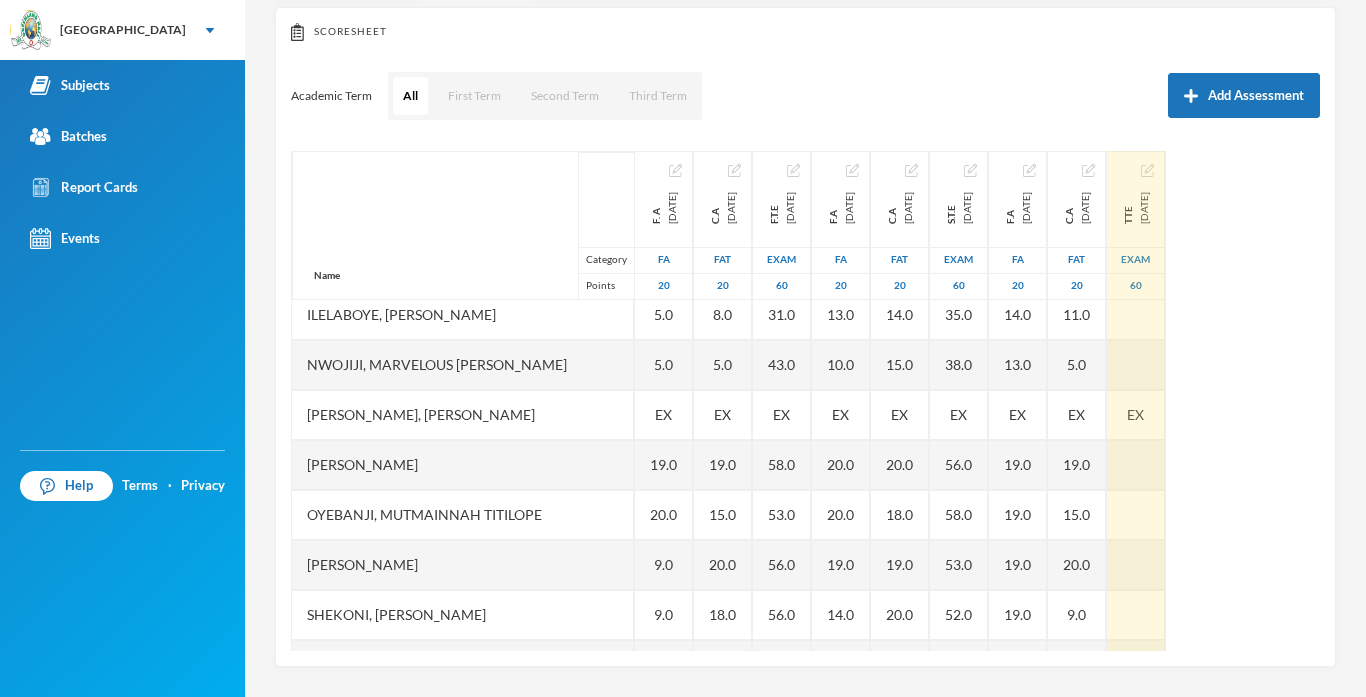 scroll, scrollTop: 321, scrollLeft: 0, axis: vertical 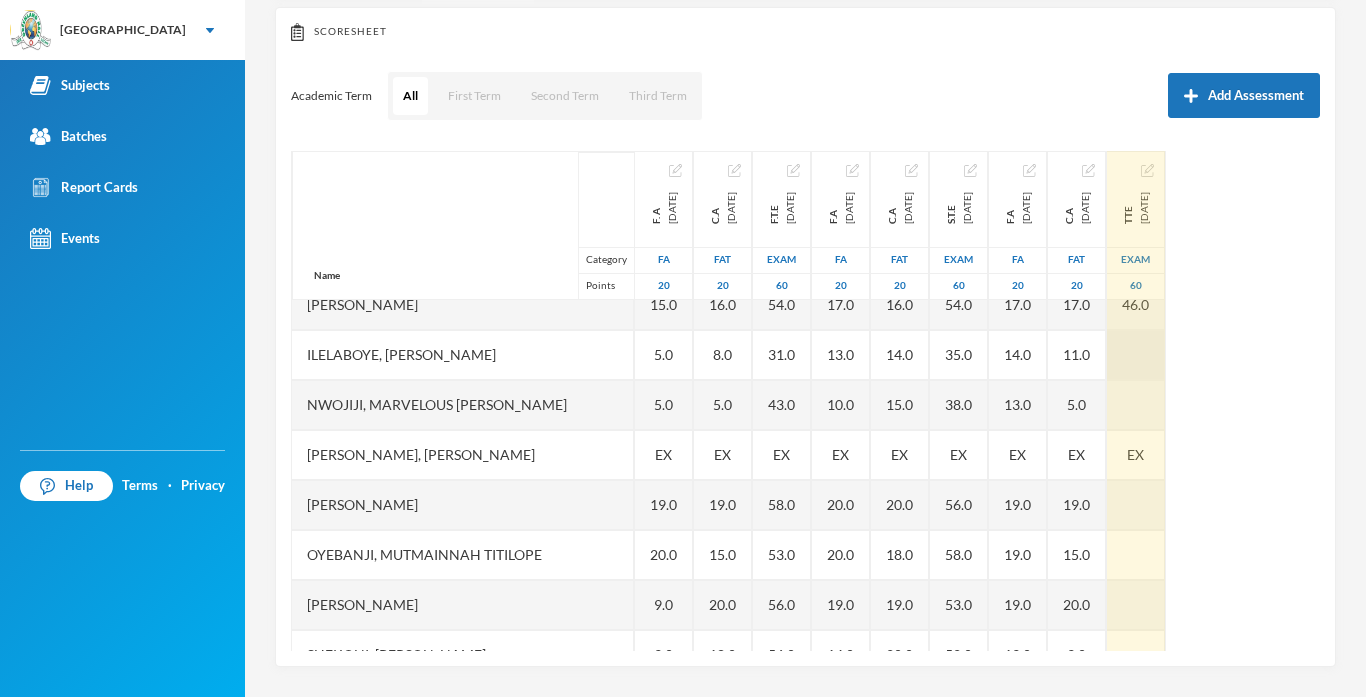 click at bounding box center [1136, 355] 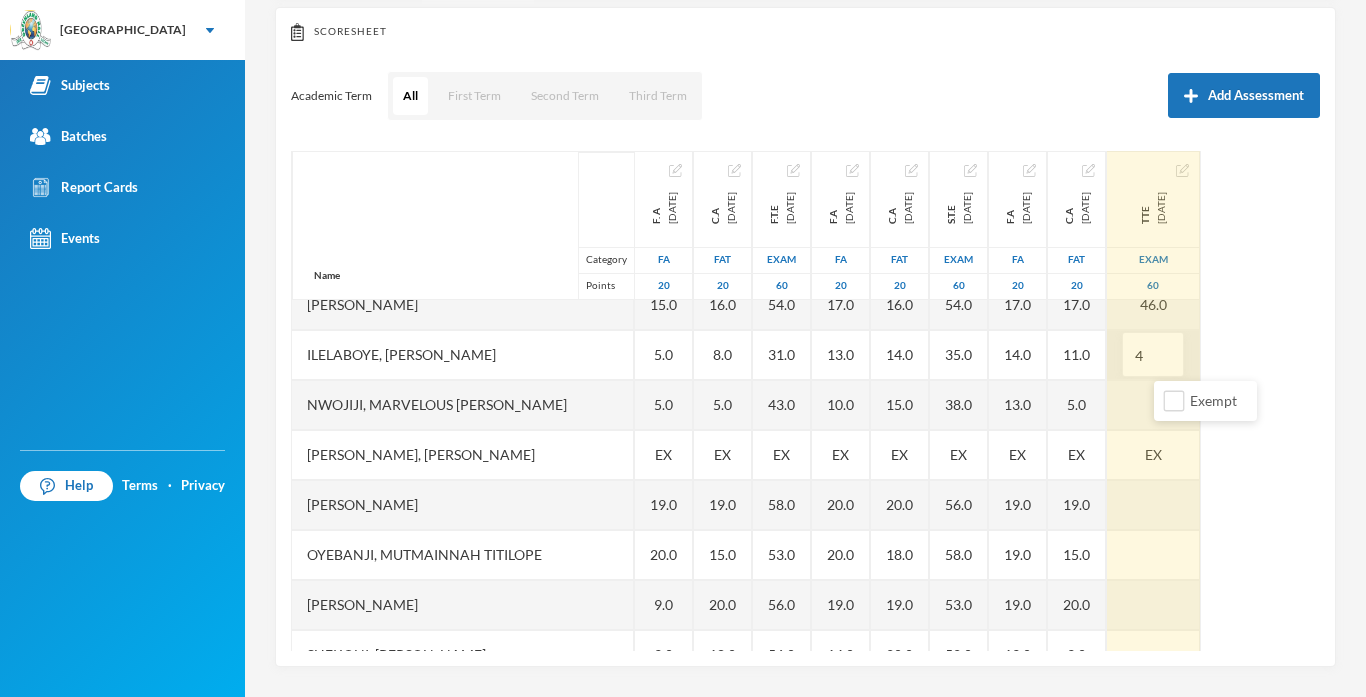 type on "44" 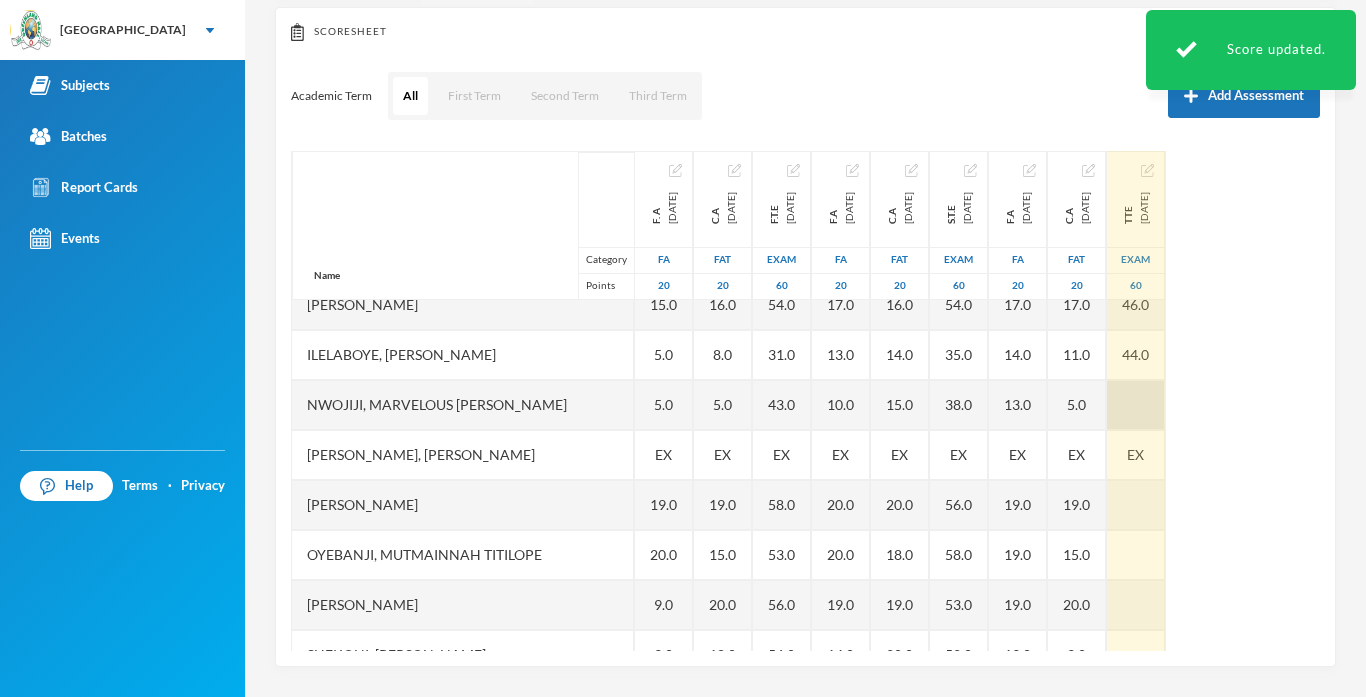 click at bounding box center (1136, 405) 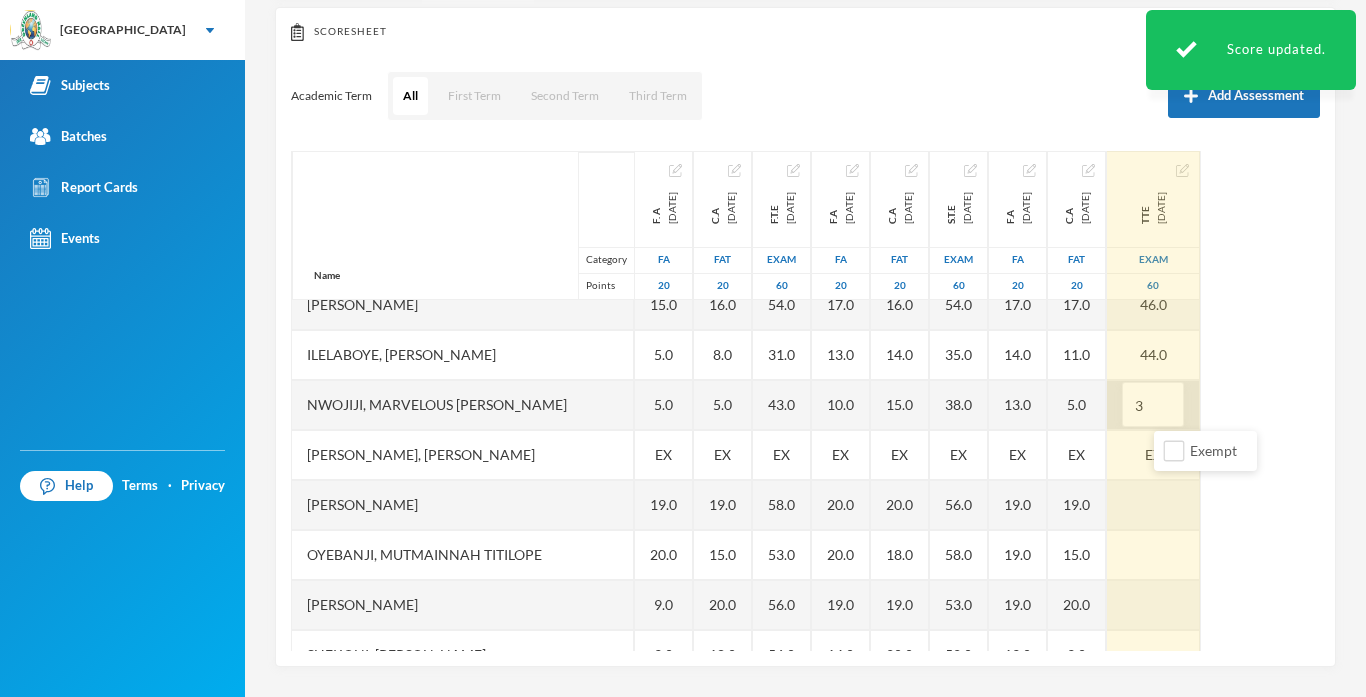 type on "37" 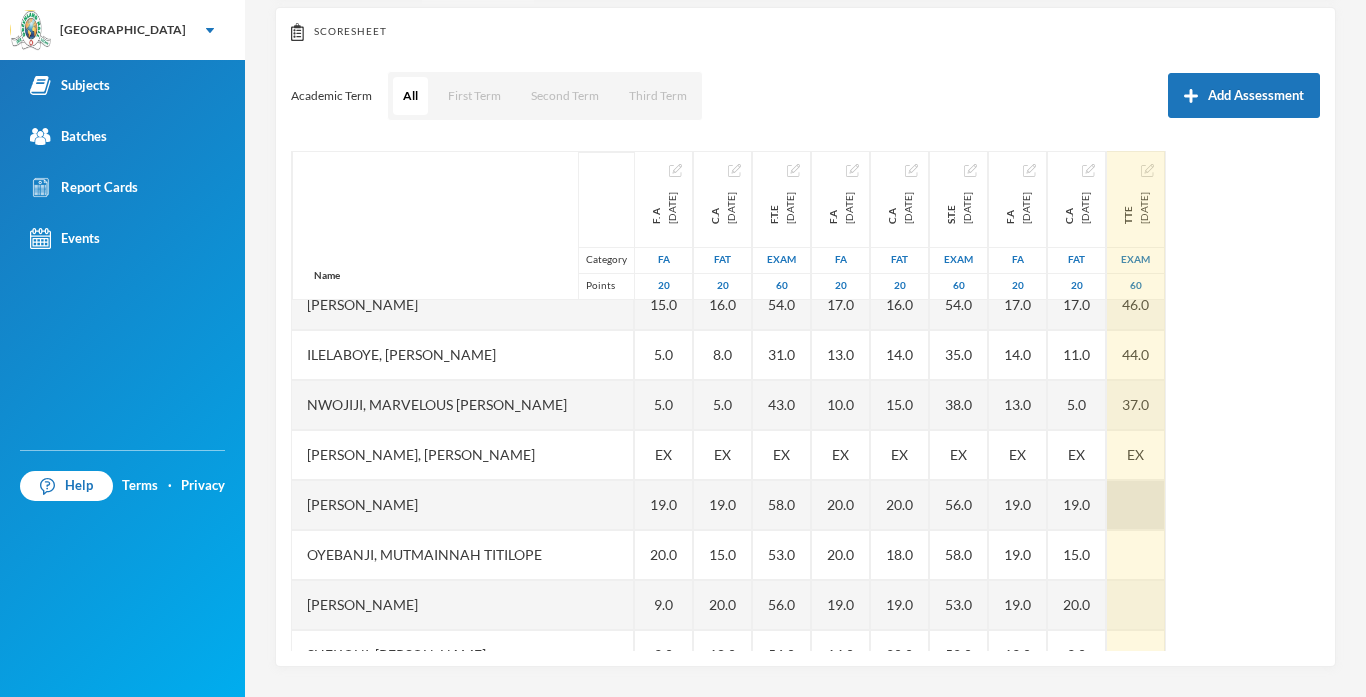 click at bounding box center [1136, 505] 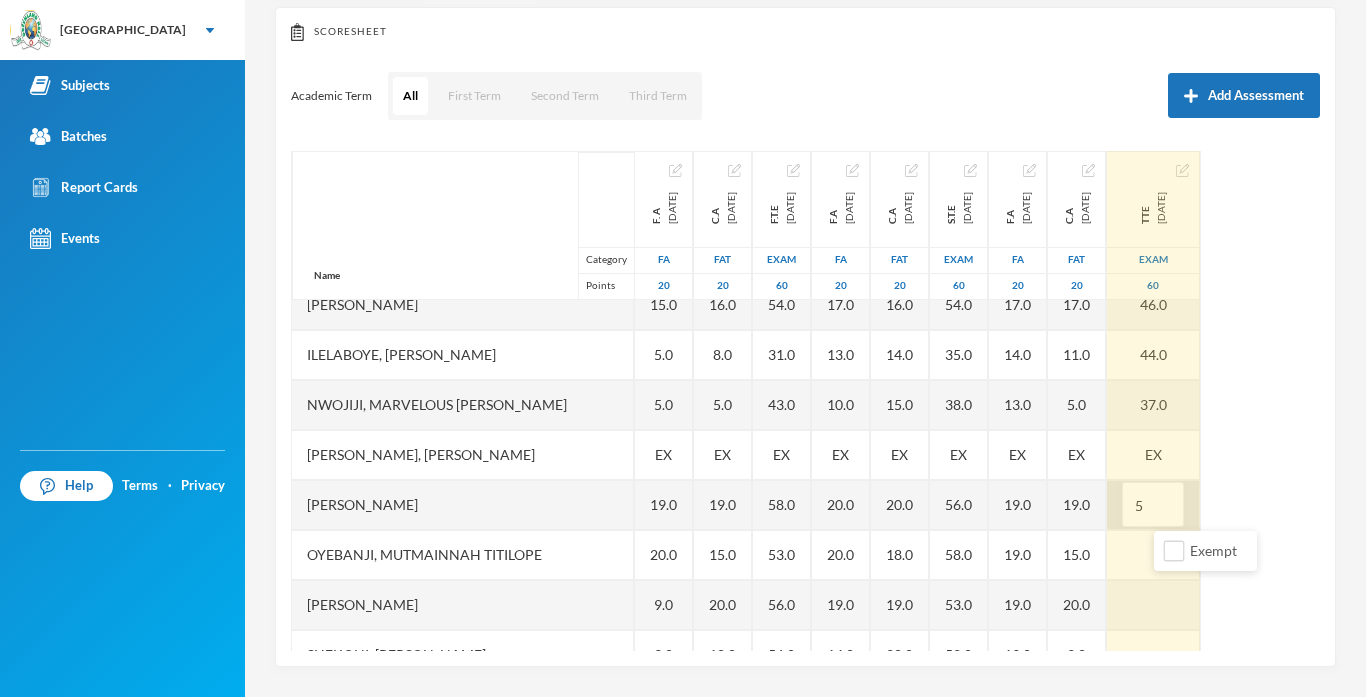 type on "50" 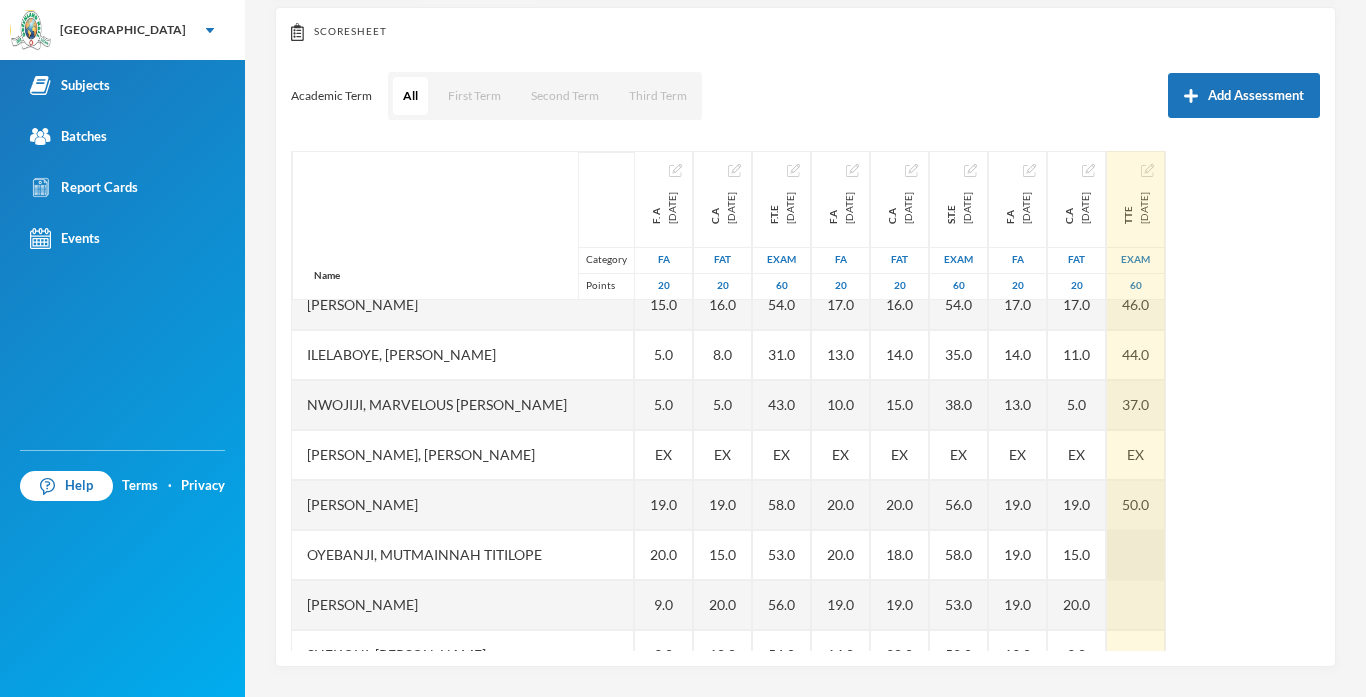 click at bounding box center (1136, 555) 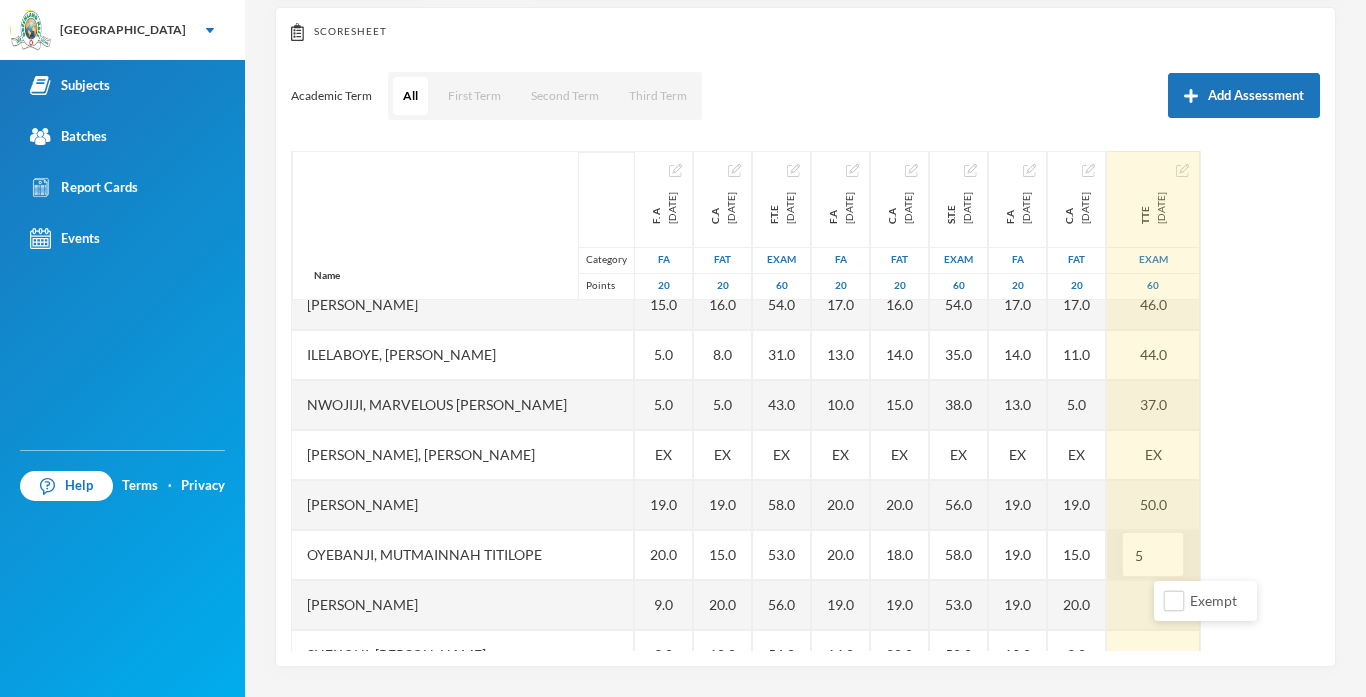 type on "56" 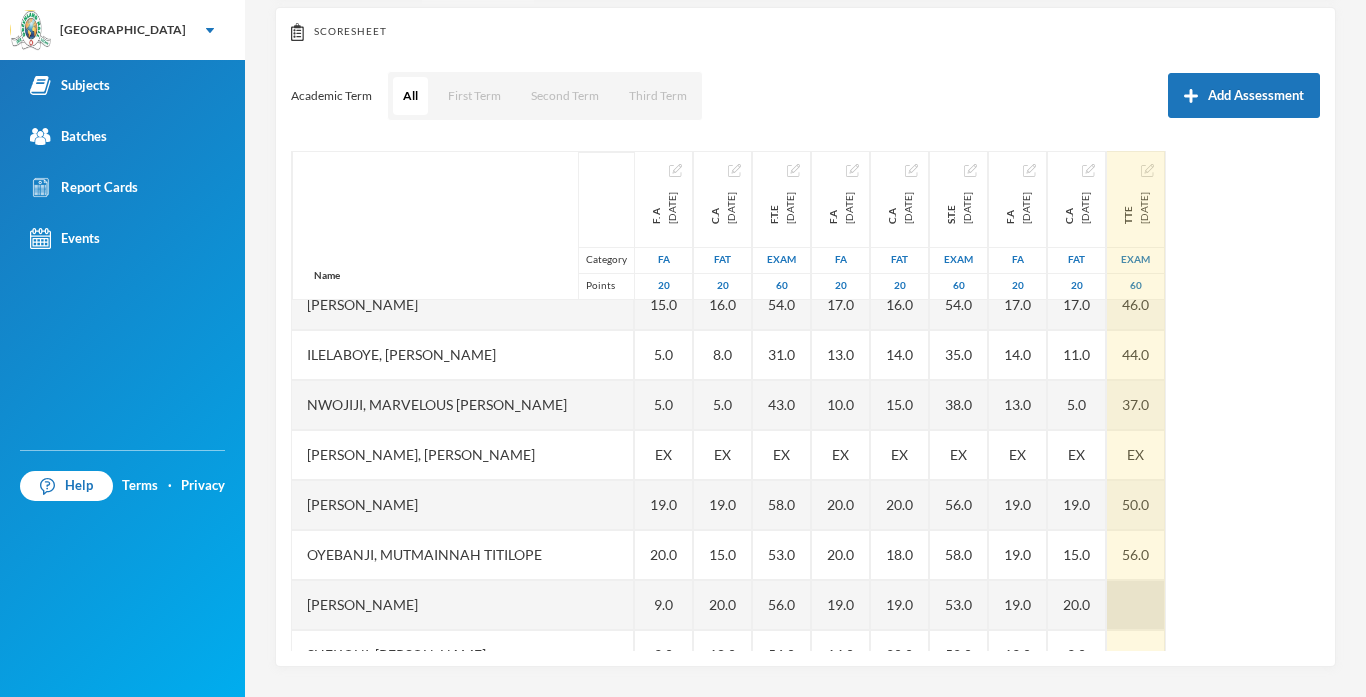 click at bounding box center (1136, 605) 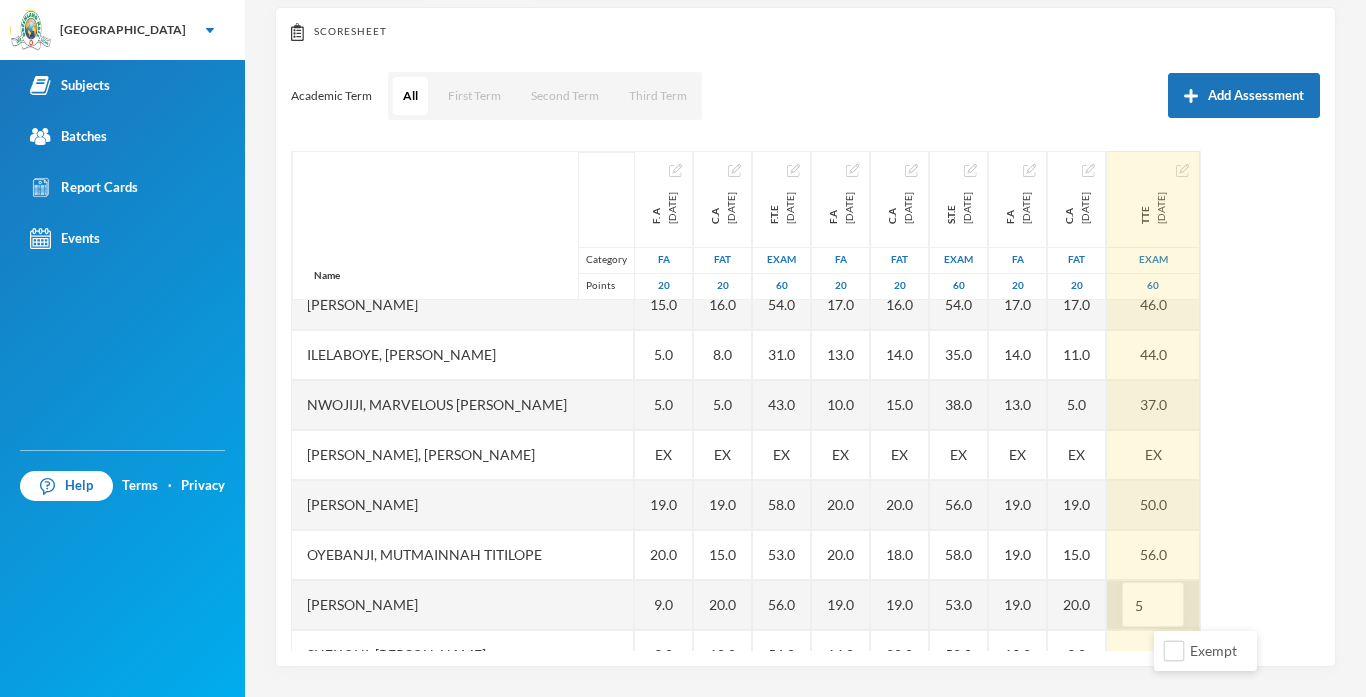 type on "50" 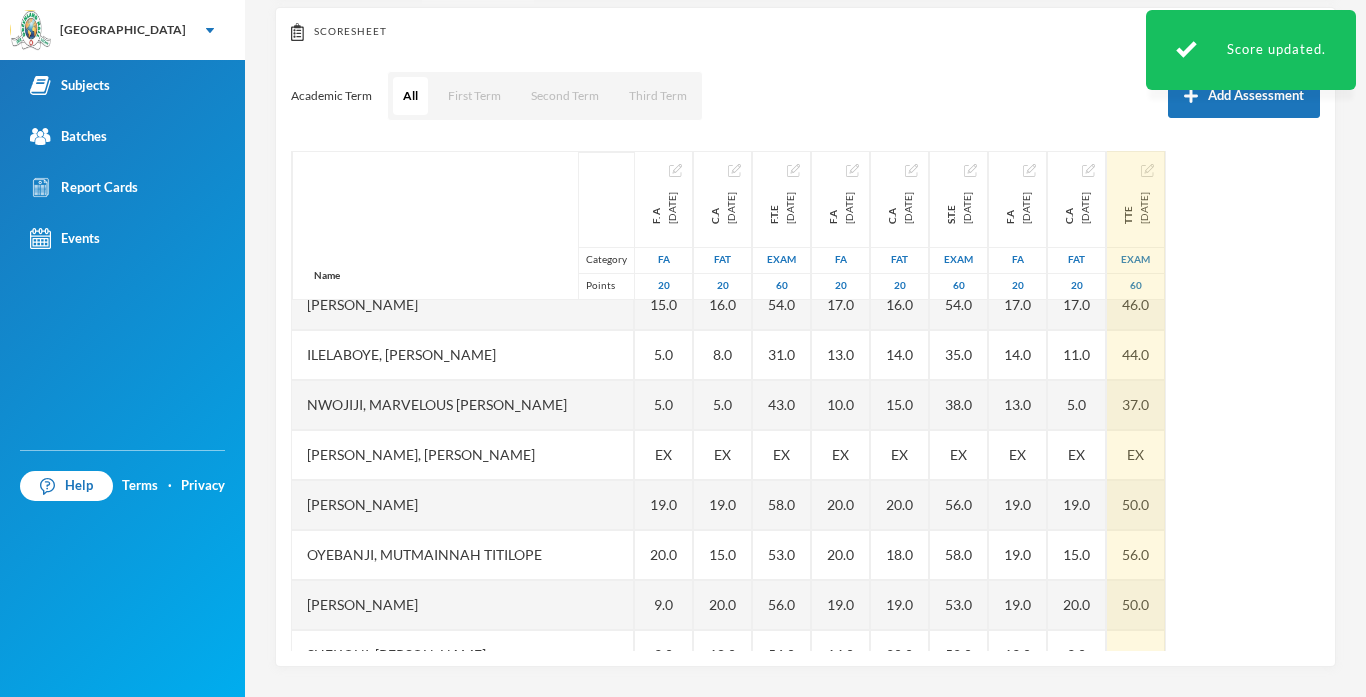 click on "Name   Category Points Adedipe, Oreofeoluwa Anuoluwa Aderogba, Adesola Benedict Adeyemi, Daniel Oluwadamilare Asubiaro, Khaleed Owolabi Daniel, Faith Prestige Hassan, Faidat Ashake Ibitoye, Daniel Inioluwa Ilelaboye, Adeayo Emmanuel Nwojiji, Marvelous Chisom Okuyemi, Ayomikun Joshua Owolabi, Faariha Iremide Oyebanji, Mutmainnah Titilope Oyenekan, Emmanuella Oreoluwa Shekoni, Ganiyat Anjola Shopehin, Oluwadarasimi Abigail F. A 2024-10-07 FA 20 16.0 15.0 EX 6.0 11.0 16.0 15.0 5.0 5.0 EX 19.0 20.0 9.0 9.0 5.0 C.A 2024-11-22 FAT 20 18.0 5.0 EX 5.0 16.0 18.0 16.0 8.0 5.0 EX 19.0 15.0 20.0 18.0 13.0 F.T.E 2024-12-13 Exam 60 57.0 15.0 EX 28.0 53.0 34.0 54.0 31.0 43.0 EX 58.0 53.0 56.0 56.0 45.0 F.A 2025-01-31 FA 20 17.0 5.0 EX 7.0 19.0 10.0 17.0 13.0 10.0 EX 20.0 20.0 19.0 14.0 EX C.A 2025-03-07 FAT 20 20.0 10.0 EX 18.0 20.0 9.0 16.0 14.0 15.0 EX 20.0 18.0 19.0 20.0 EX S.T.E 2025-04-04 Exam 60 56.0 32.0 EX 43.0 55.0 24.0 54.0 35.0 38.0 EX 56.0 58.0 53.0 52.0 EX F.A 2025-05-23 FA 20 20.0 12.0 EX 13.0 20.0 9.0 17.0" at bounding box center [805, 401] 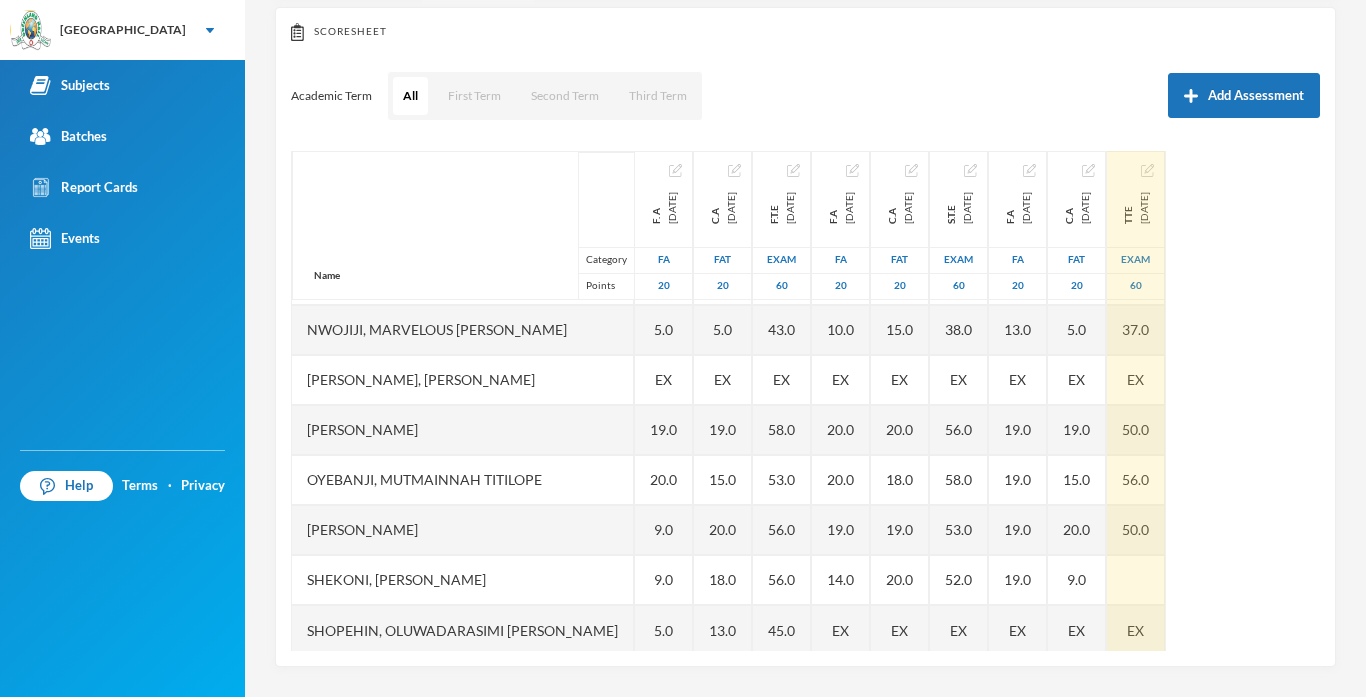 scroll, scrollTop: 401, scrollLeft: 0, axis: vertical 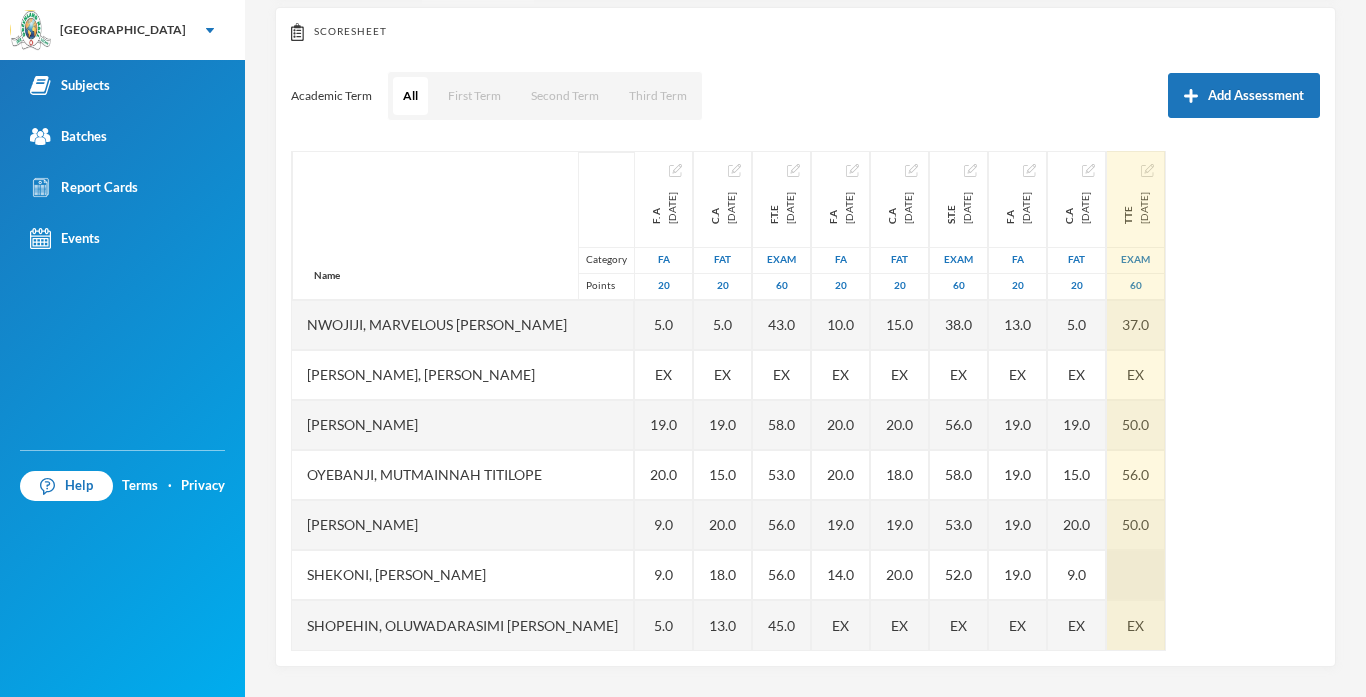 click at bounding box center [1136, 575] 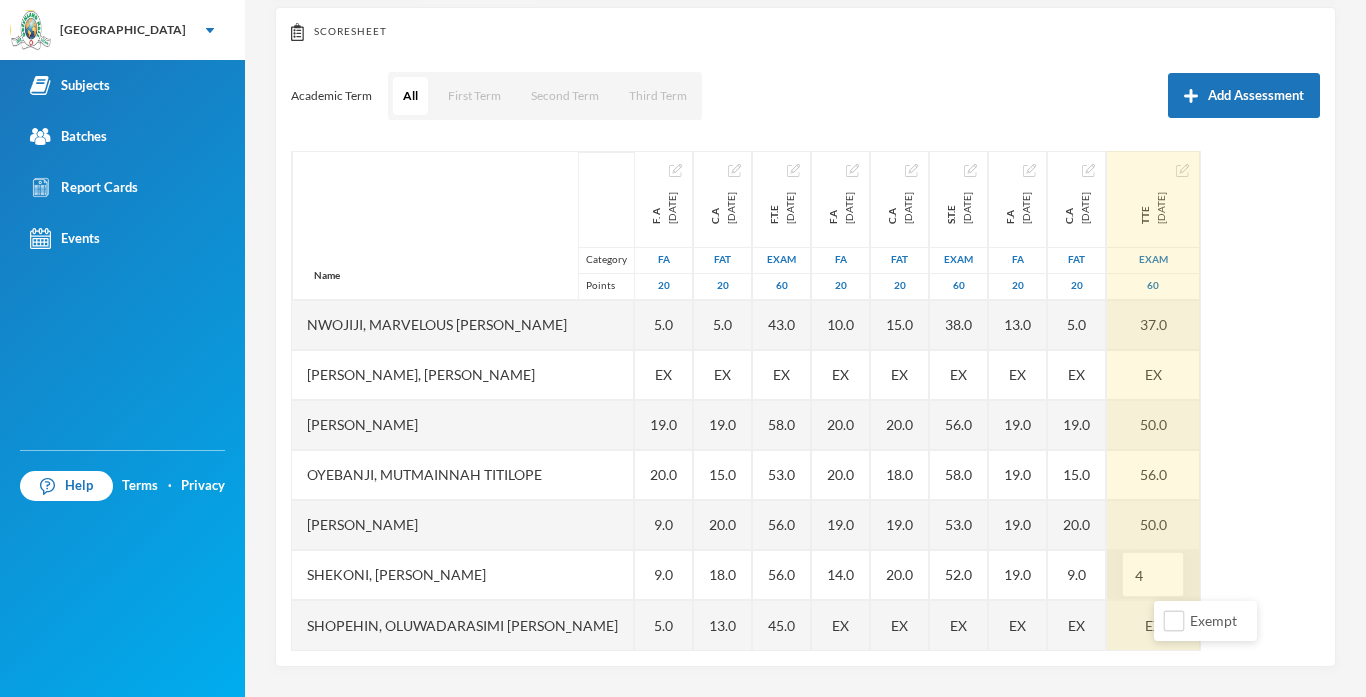 type on "46" 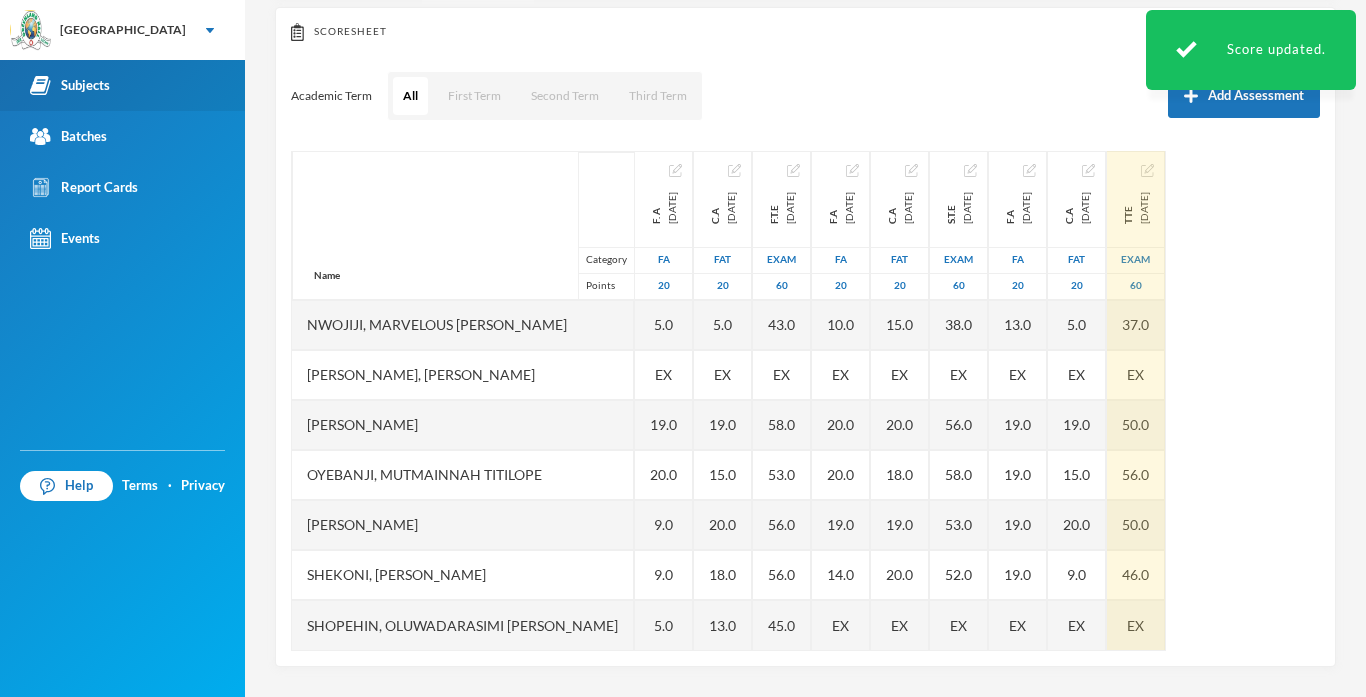 click on "Subjects" at bounding box center (70, 85) 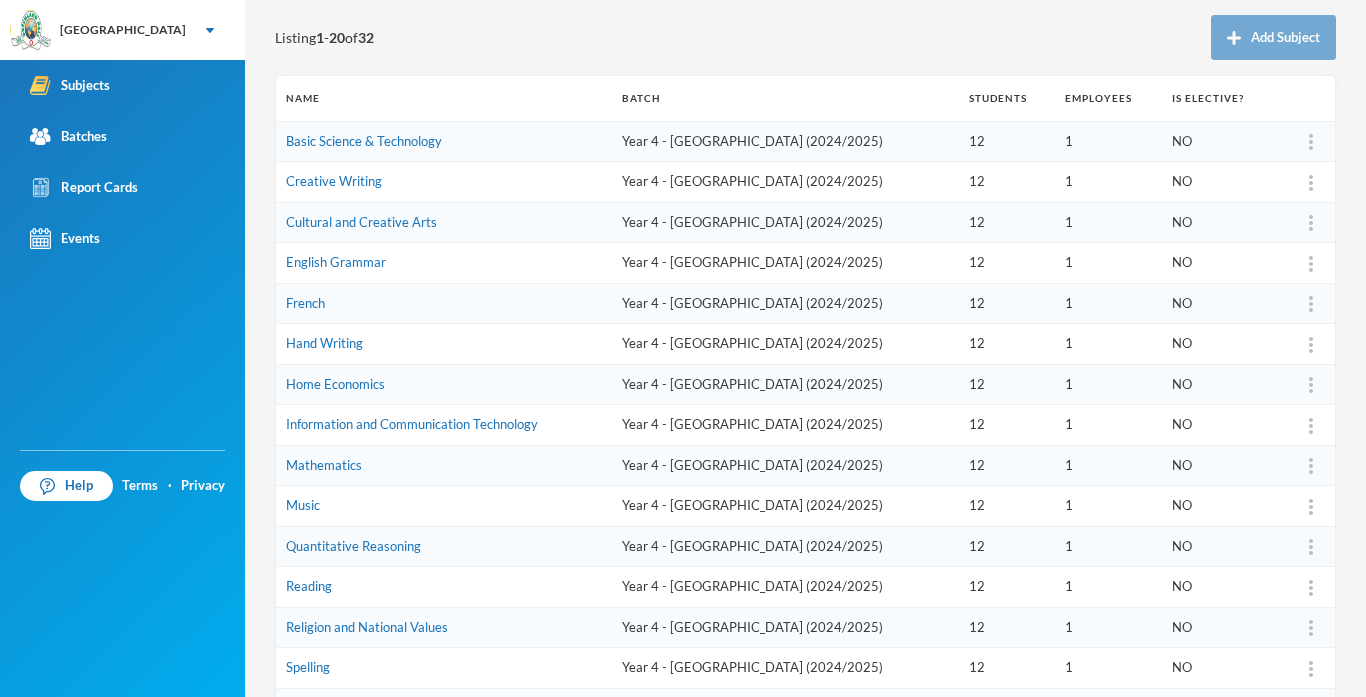 click on "Name" at bounding box center (444, 98) 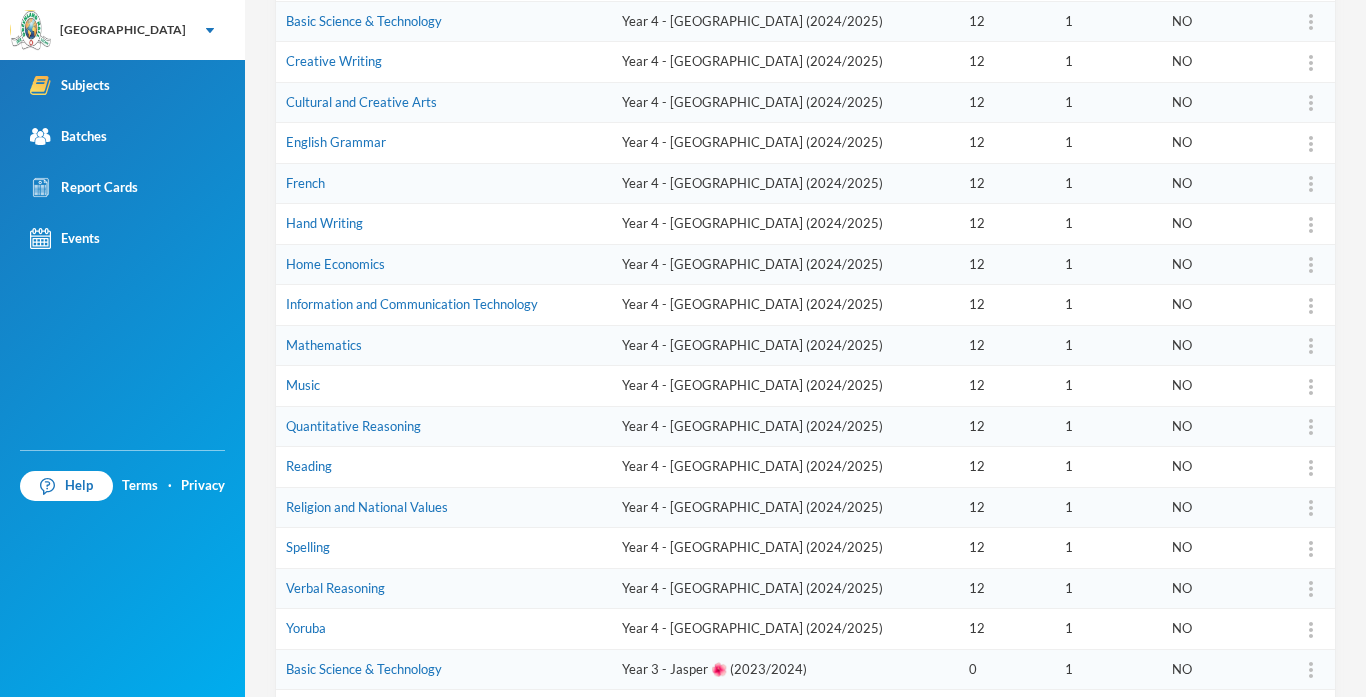 scroll, scrollTop: 375, scrollLeft: 0, axis: vertical 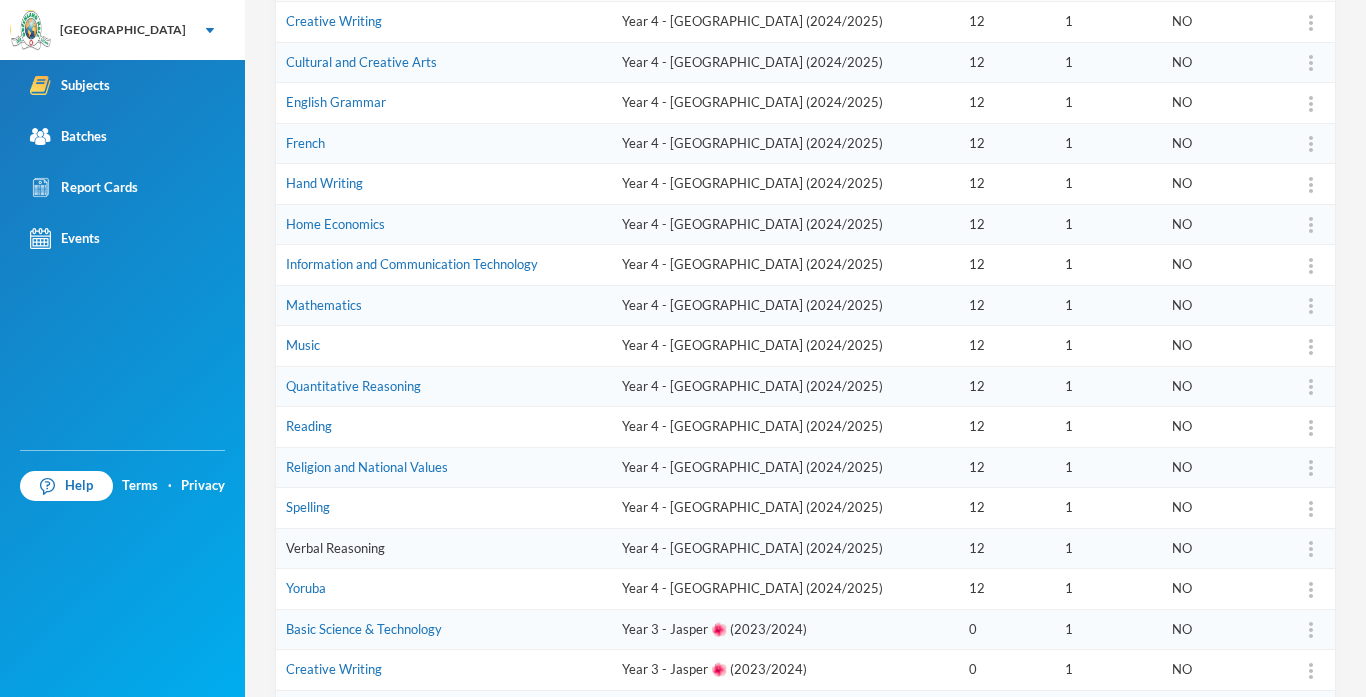 click on "Verbal Reasoning" at bounding box center [335, 548] 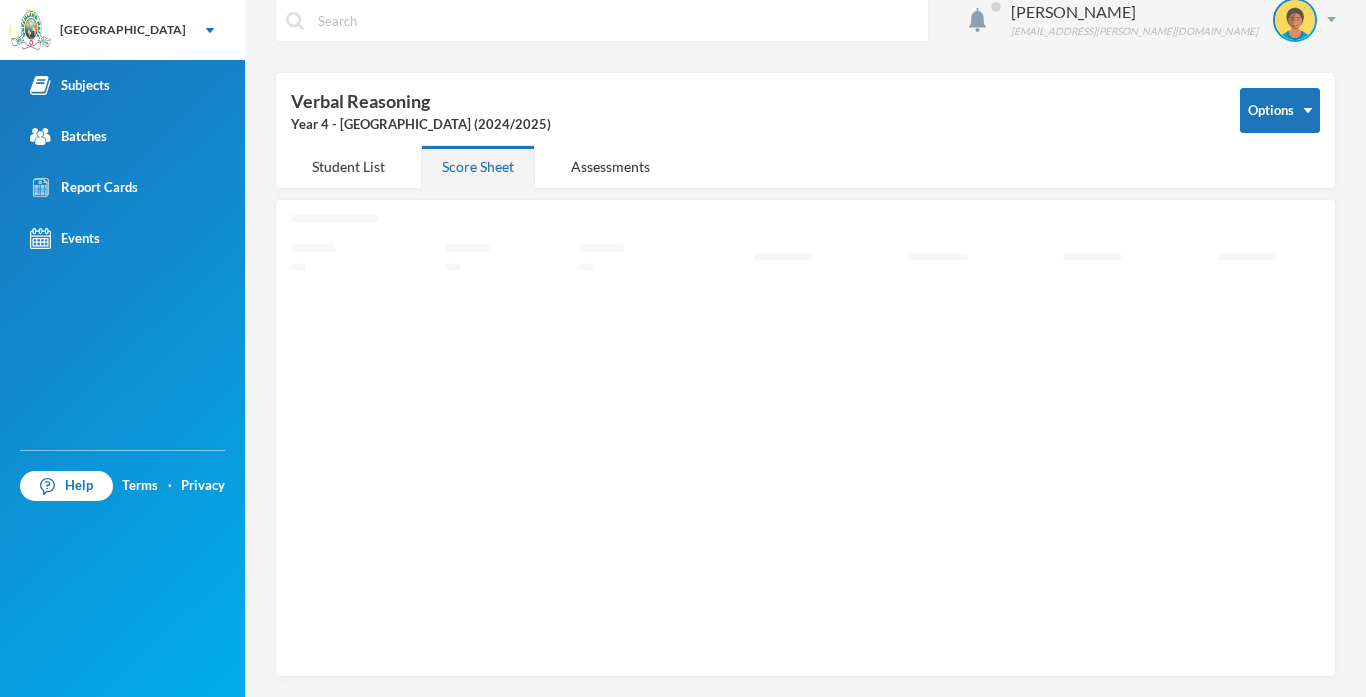 scroll, scrollTop: 23, scrollLeft: 0, axis: vertical 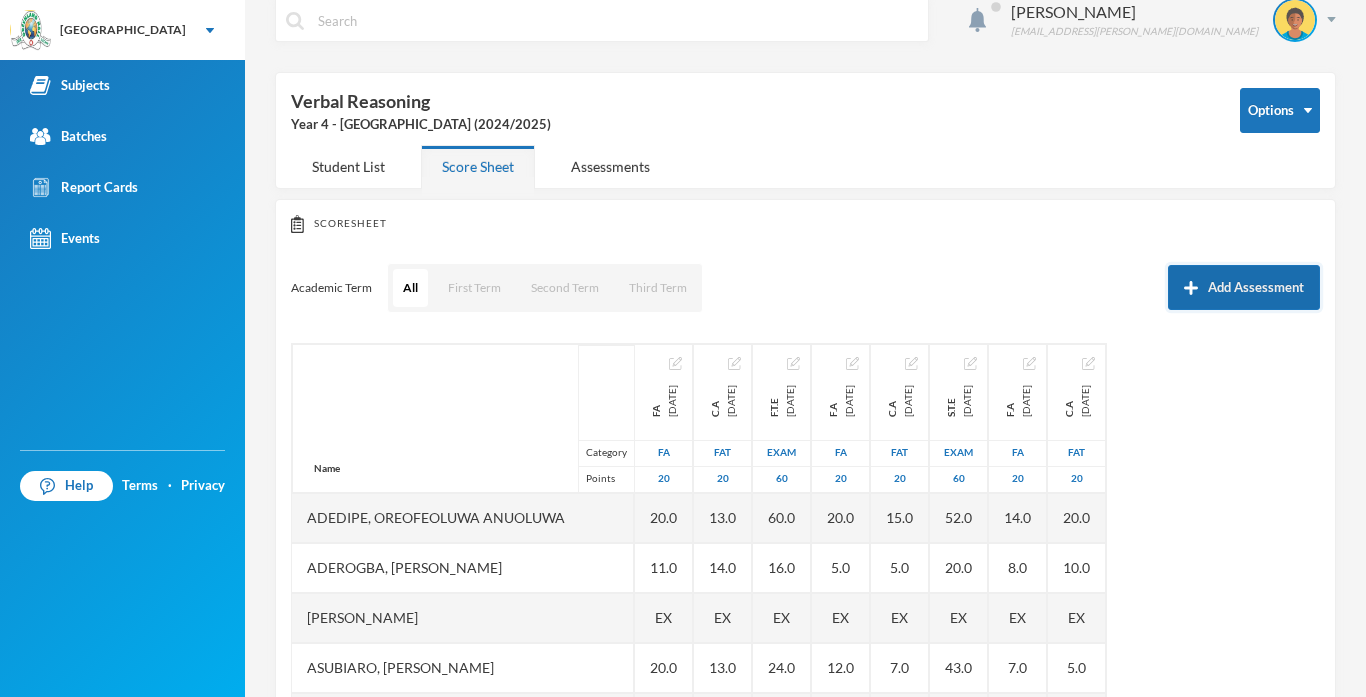 click on "Add Assessment" at bounding box center [1244, 287] 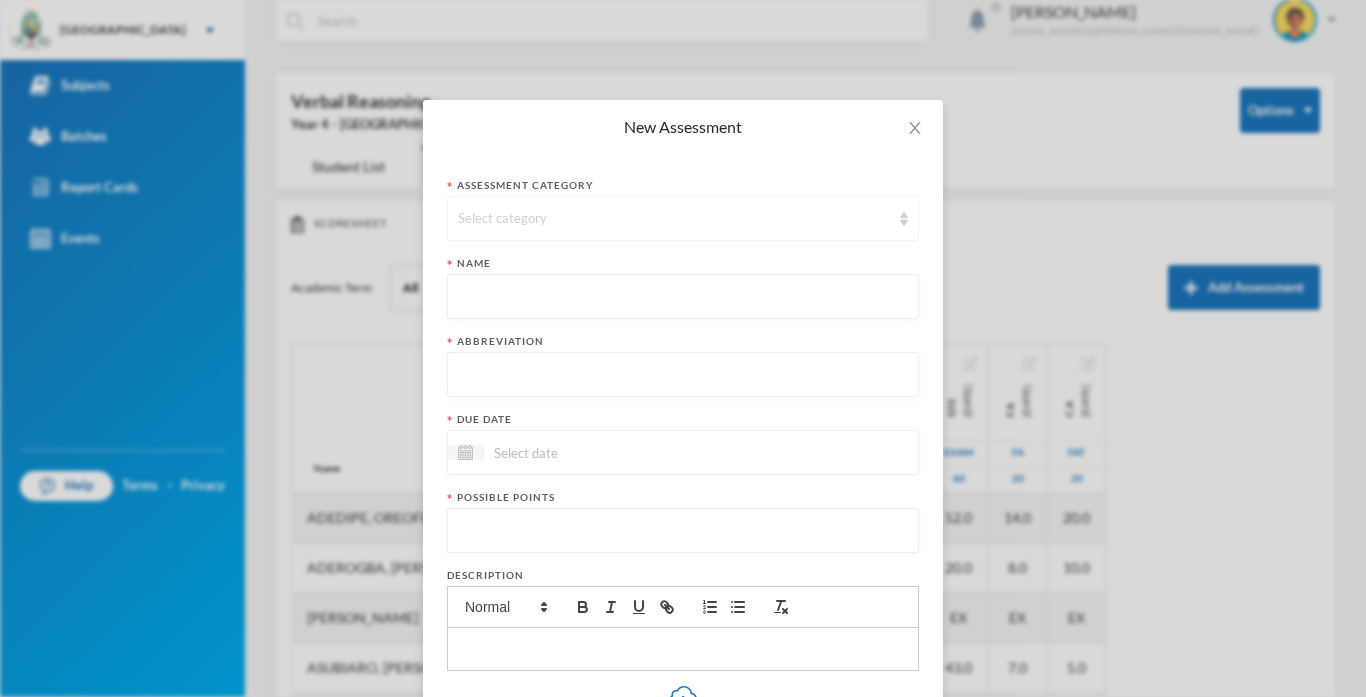 click on "Select category" at bounding box center [683, 218] 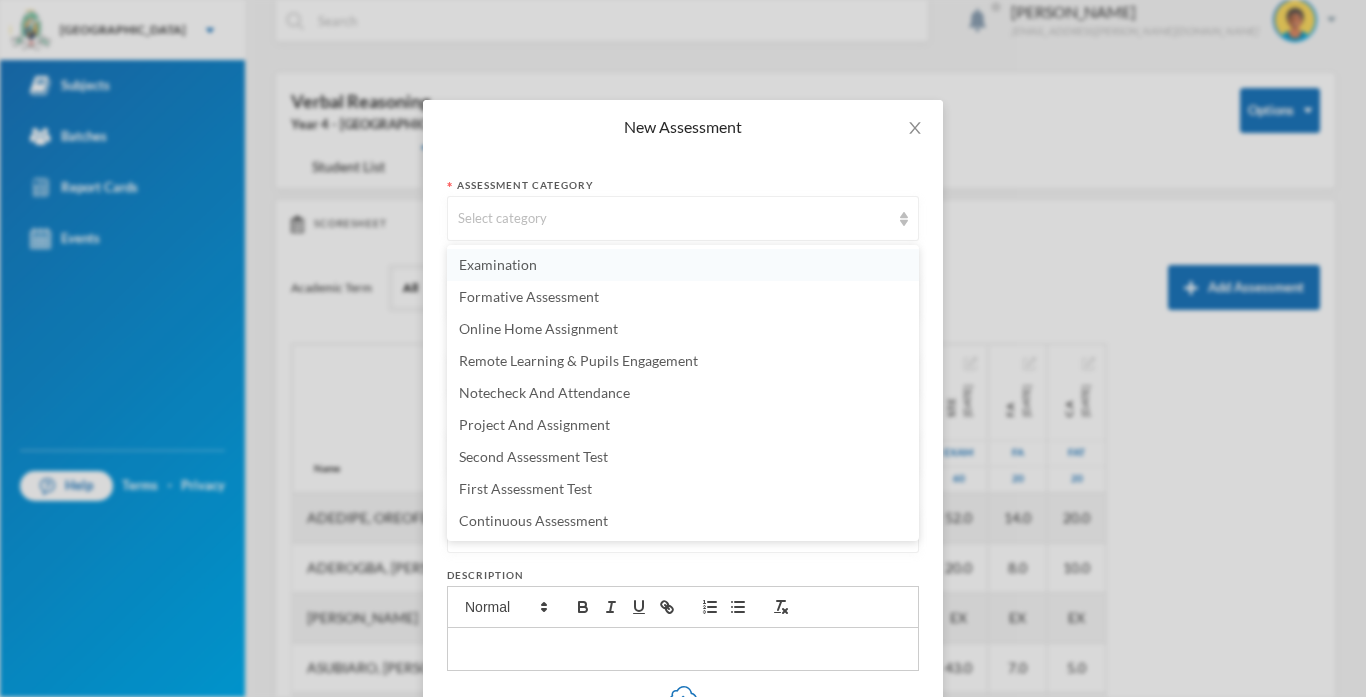 click on "Examination" at bounding box center (498, 264) 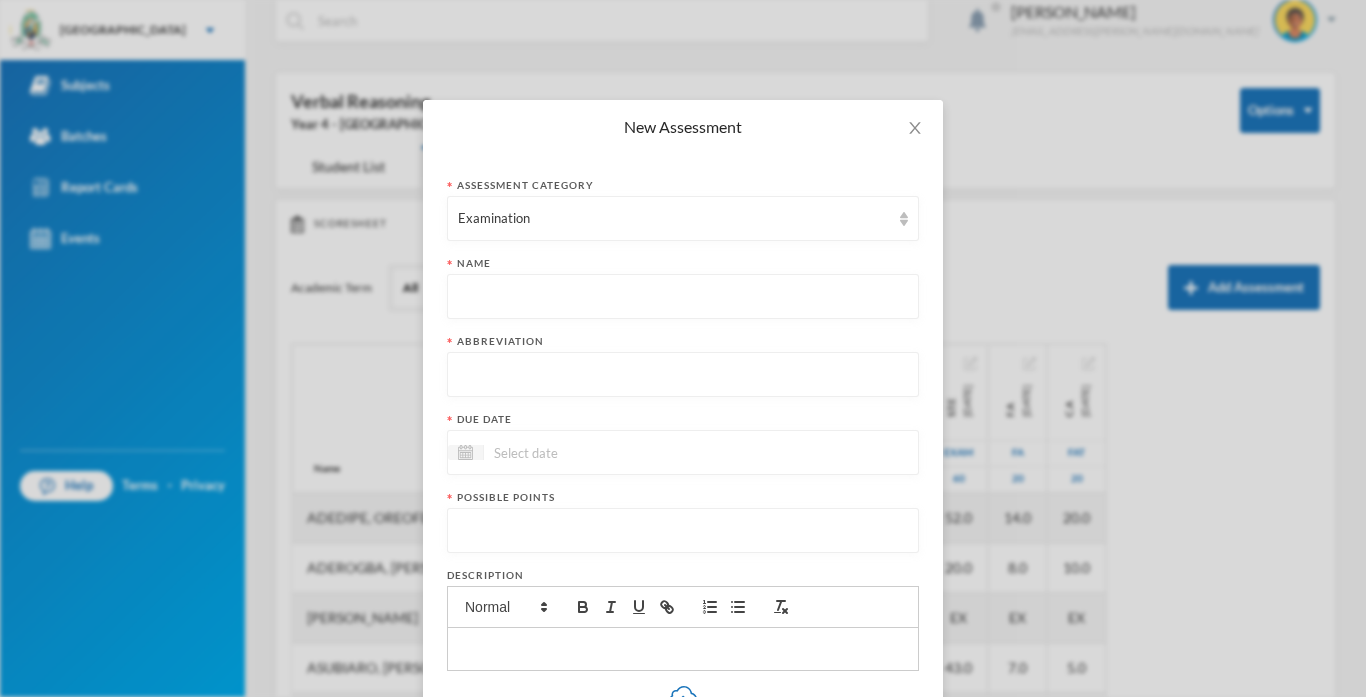 click at bounding box center [683, 297] 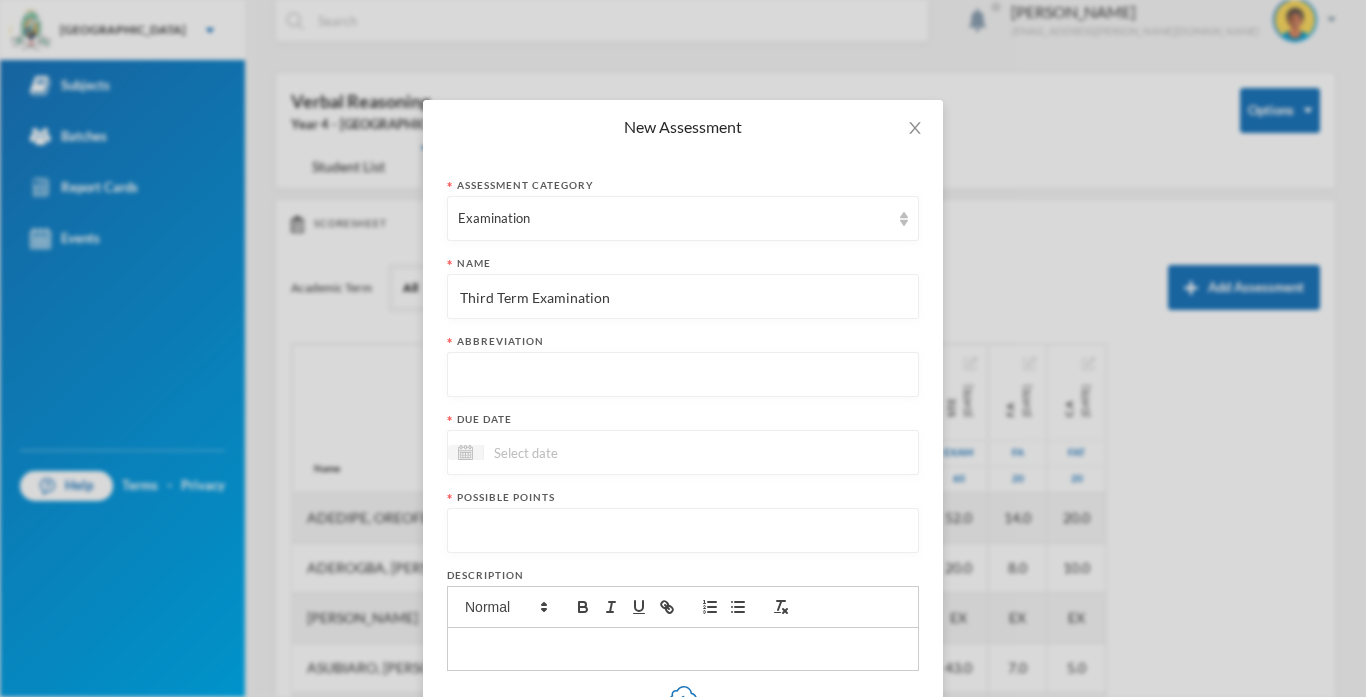 type on "Third Term Examination" 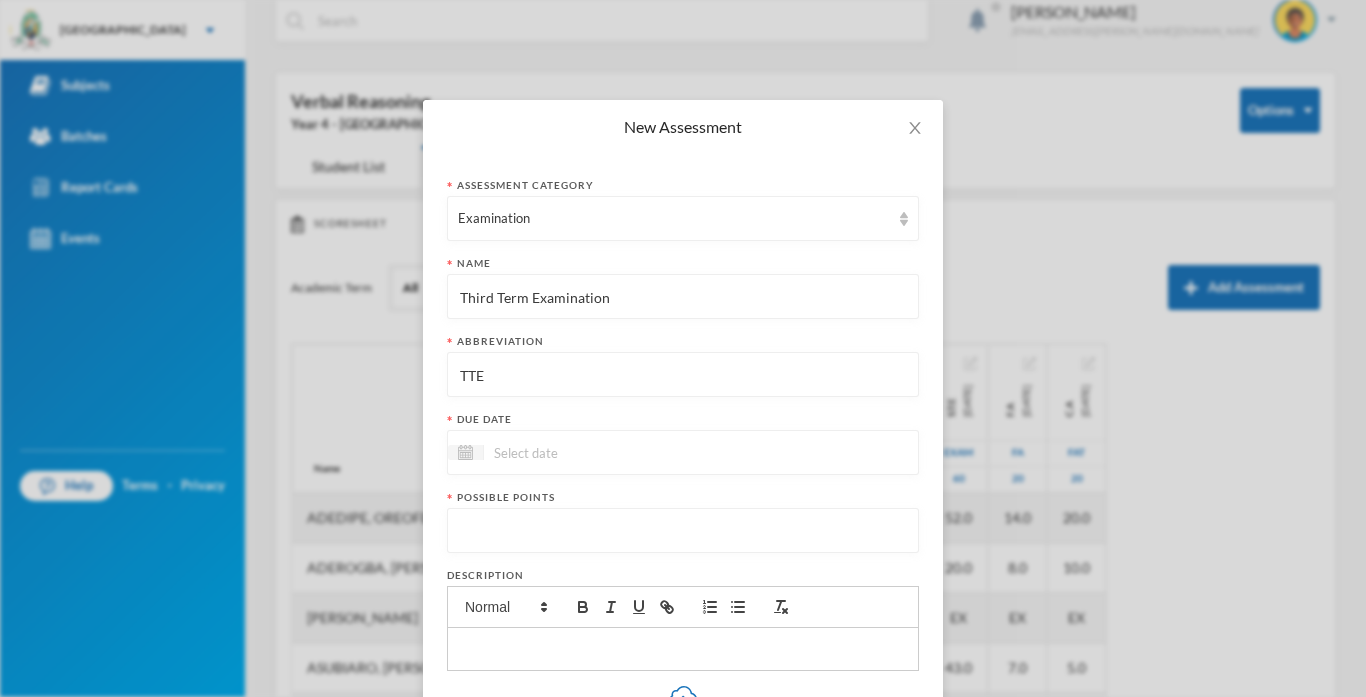 scroll, scrollTop: 222, scrollLeft: 0, axis: vertical 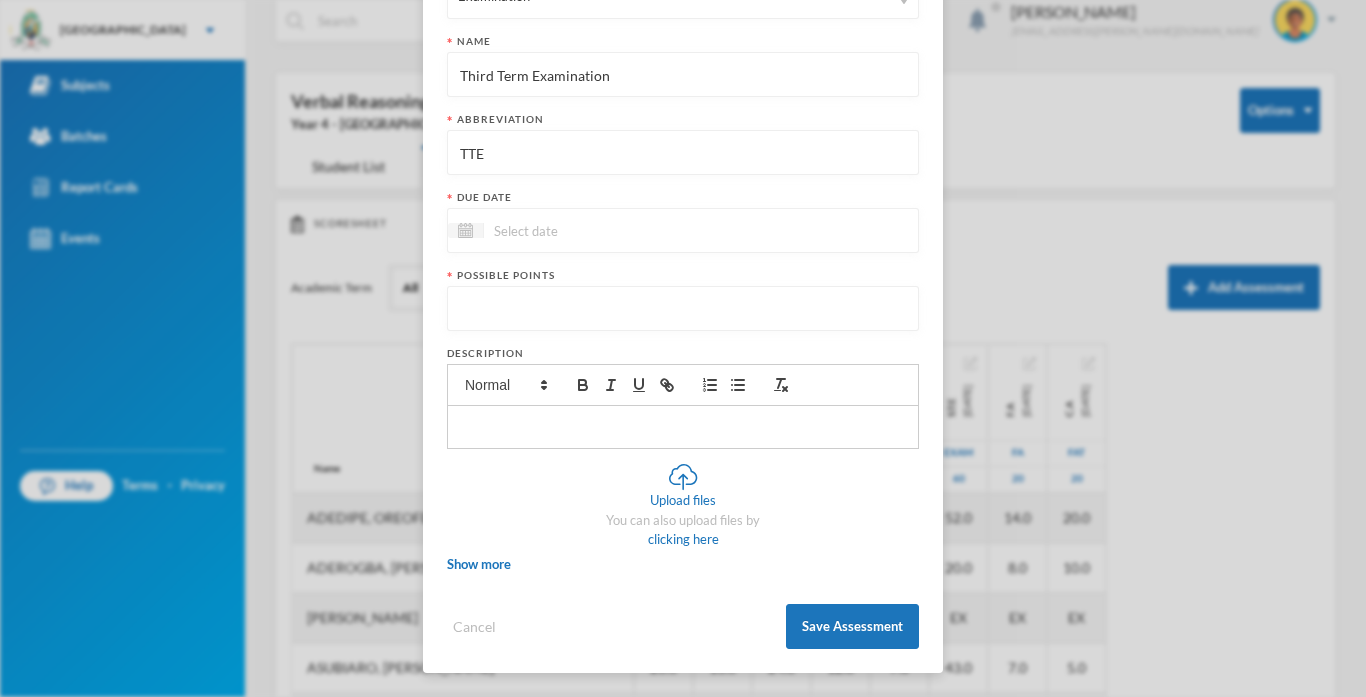 type on "TTE" 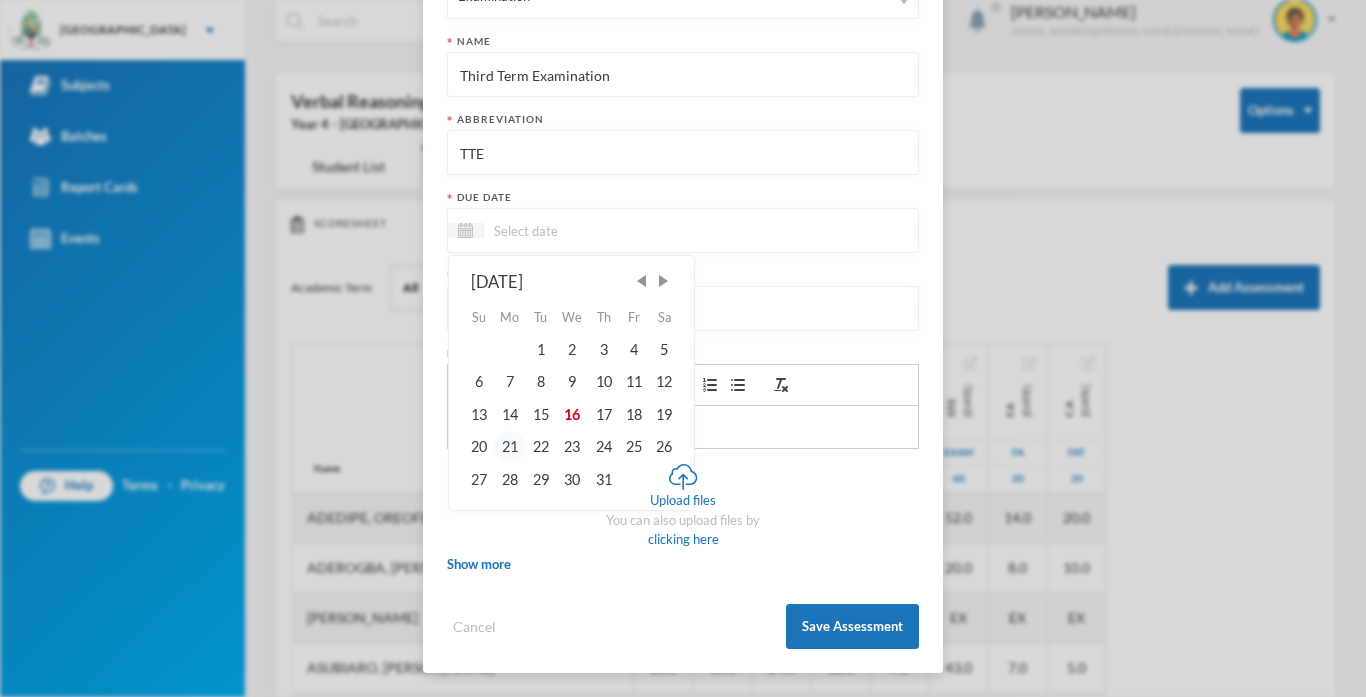 click on "21" at bounding box center [510, 447] 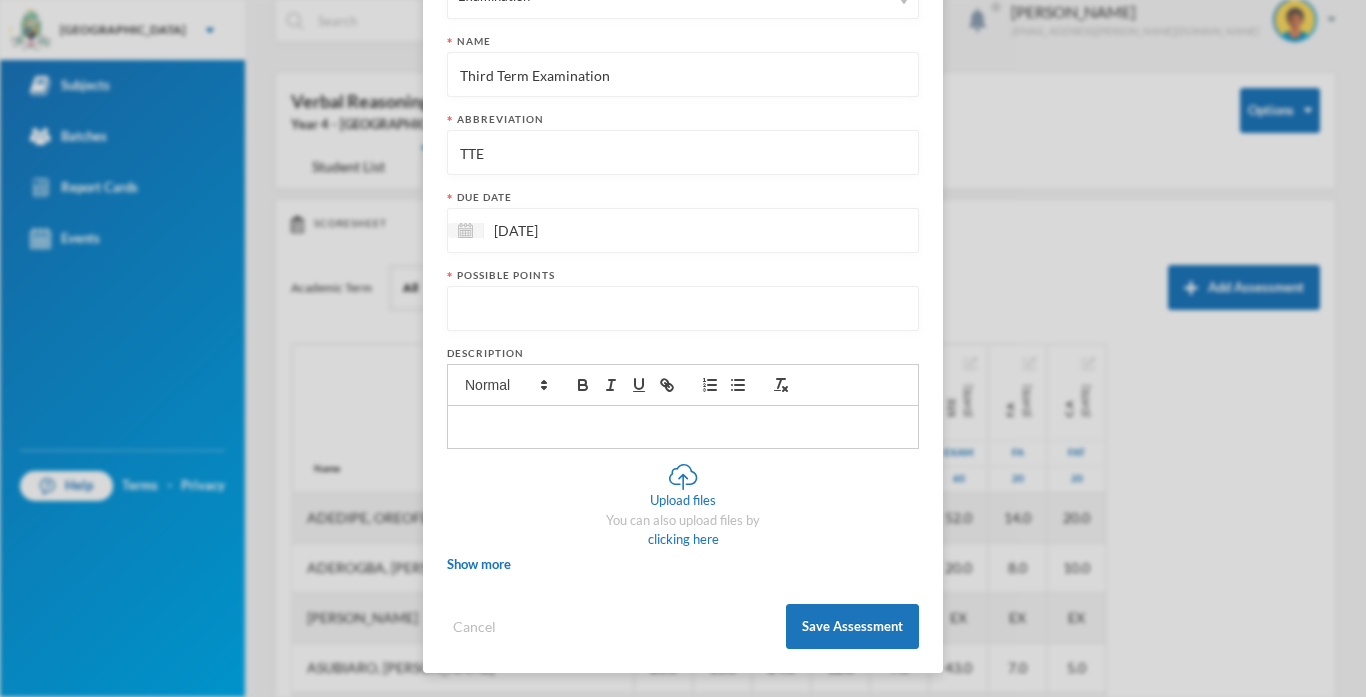 click at bounding box center [683, 309] 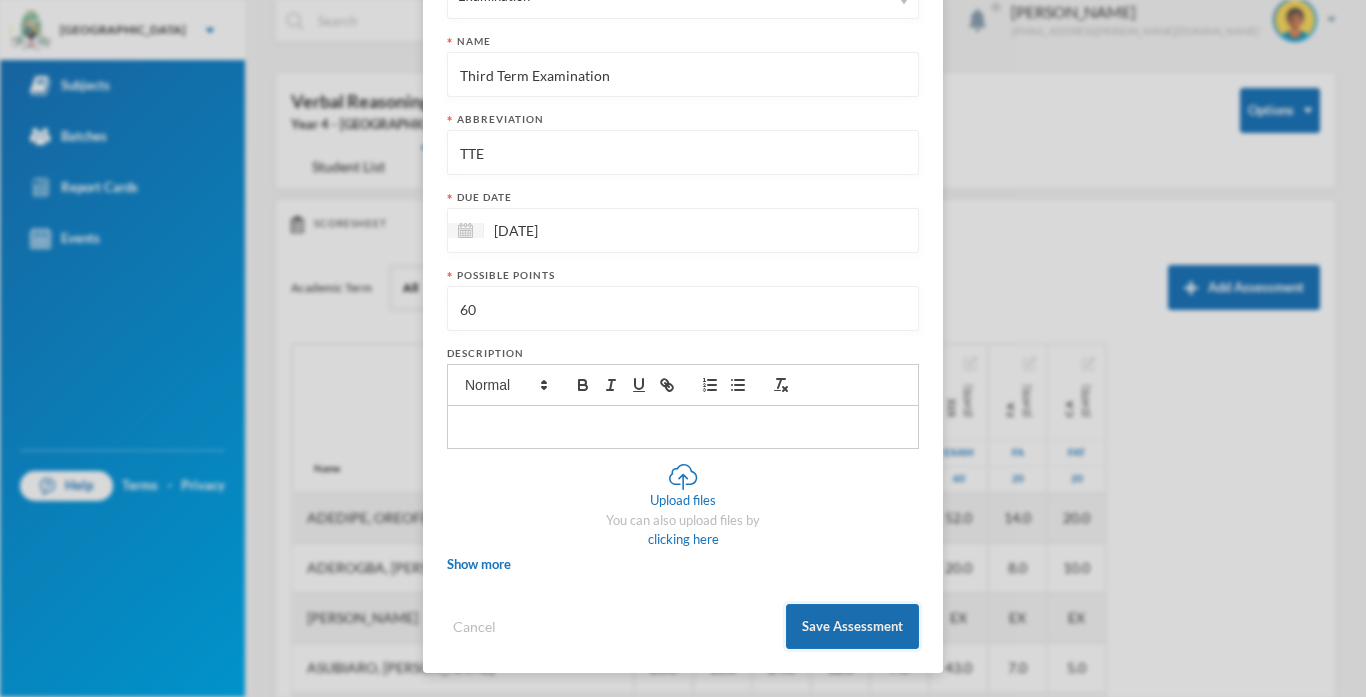 type on "60" 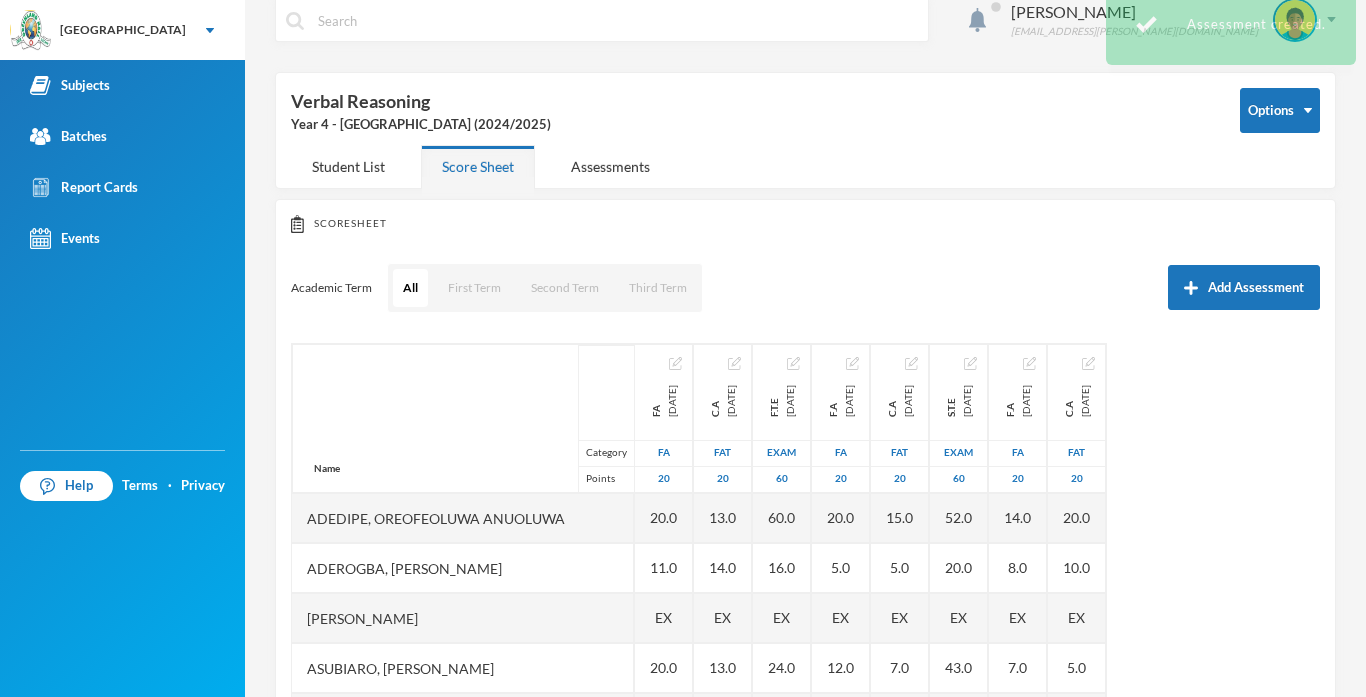 scroll, scrollTop: 122, scrollLeft: 0, axis: vertical 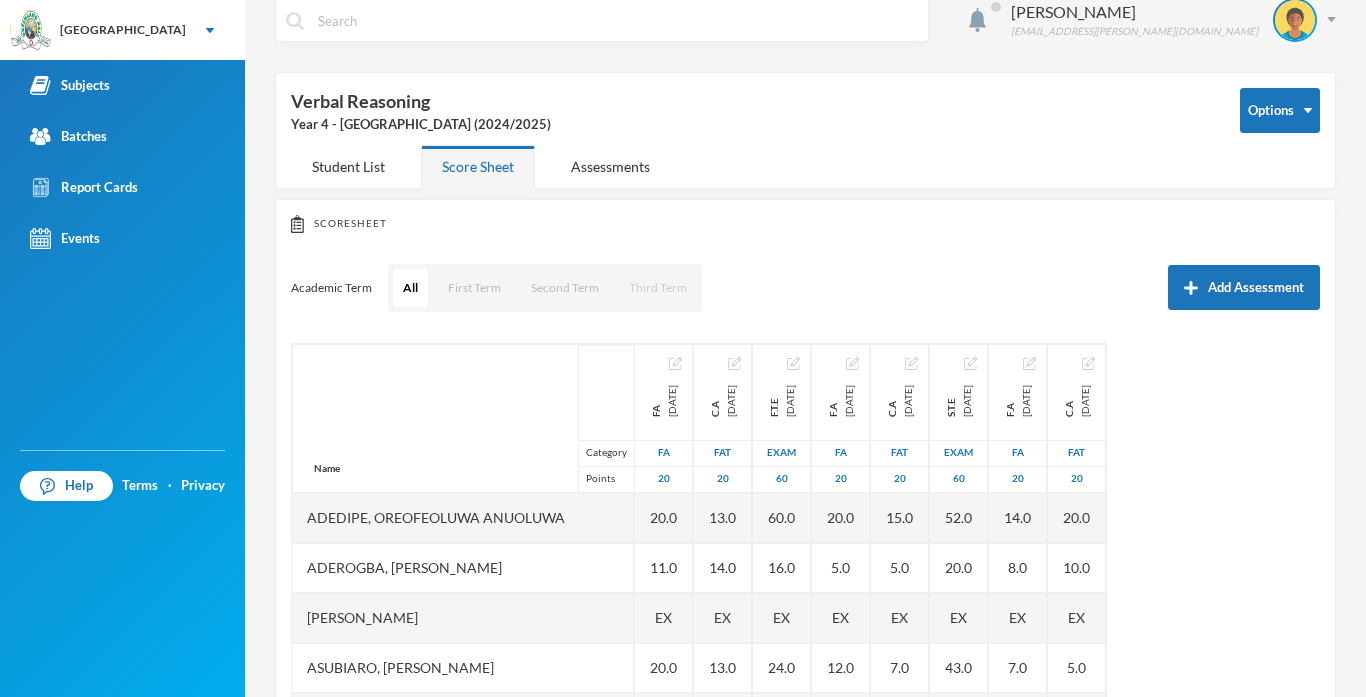 click on "Third Term" at bounding box center [658, 288] 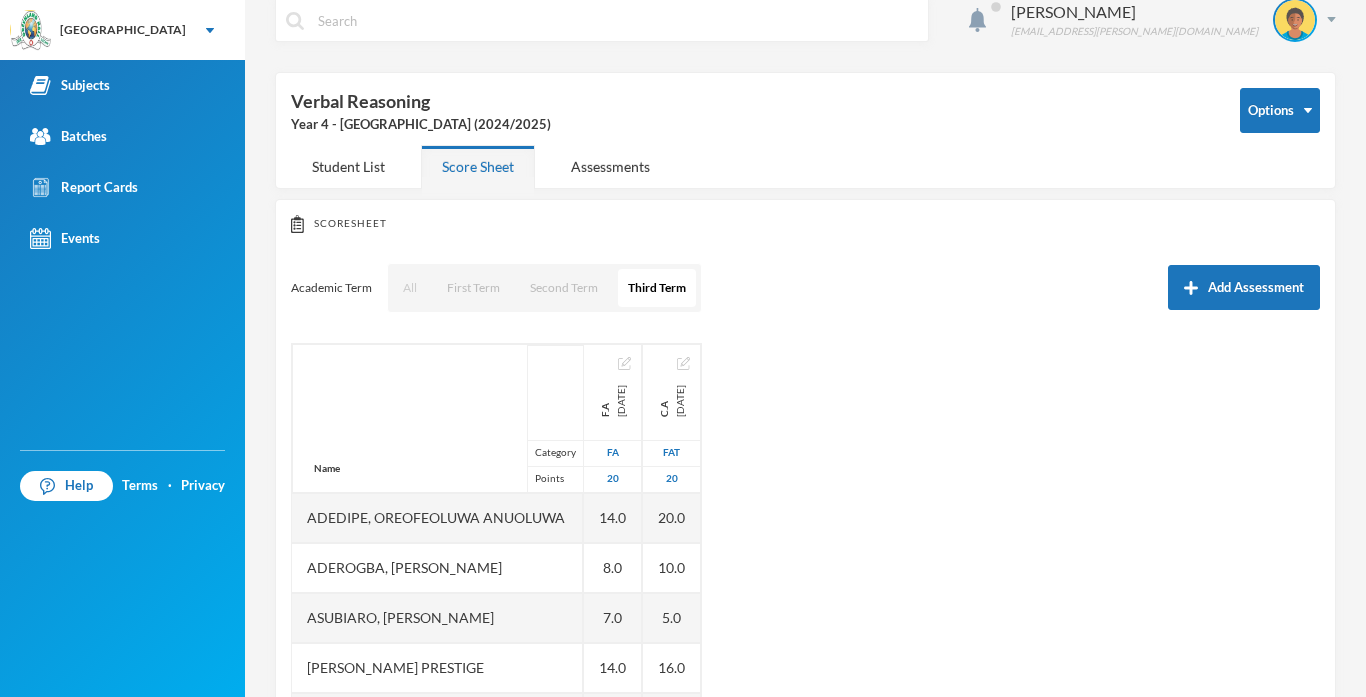 click on "All" at bounding box center (410, 288) 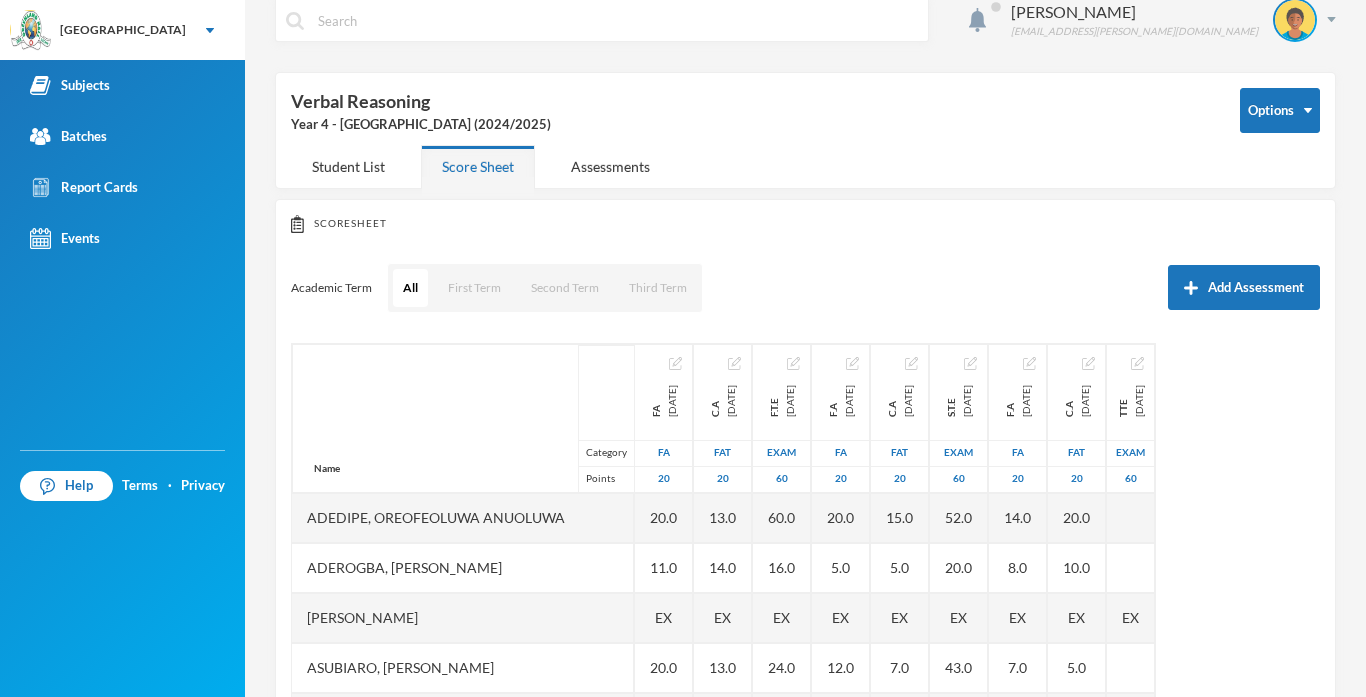 click on "Scoresheet Academic Term All First Term Second Term Third Term Add Assessment Name   Category Points Adedipe, Oreofeoluwa Anuoluwa Aderogba, Adesola Benedict Adeyemi, Daniel Oluwadamilare Asubiaro, Khaleed Owolabi Daniel, Faith Prestige Hassan, Faidat Ashake Ibitoye, Daniel Inioluwa Ilelaboye, Adeayo Emmanuel Nwojiji, Marvelous Chisom Okuyemi, Ayomikun Joshua Owolabi, Faariha Iremide Oyebanji, Mutmainnah Titilope Oyenekan, Emmanuella Oreoluwa Shekoni, Ganiyat Anjola Shopehin, Oluwadarasimi Abigail FA 2024-10-07 FA 20 20.0 11.0 EX 20.0 17.0 14.0 20.0 16.0 9.0 EX 20.0 19.0 15.0 10.0 18.0 C.A 2024-11-22 FAT 20 13.0 14.0 EX 13.0 19.0 12.0 13.0 8.0 6.0 EX 17.0 18.0 15.0 14.0 7.0 F.T.E 2024-12-13 Exam 60 60.0 16.0 EX 24.0 58.0 34.0 52.0 30.0 28.0 EX 54.0 58.0 58.0 46.0 16.0 F.A 2025-01-31 FA 20 20.0 5.0 EX 12.0 15.0 6.0 16.0 5.0 13.0 EX 18.0 18.0 16.0 14.0 EX C.A 2025-03-07 FAT 20 15.0 5.0 EX 7.0 14.0 9.0 15.0 11.0 8.0 EX 12.0 14.0 15.0 10.0 EX S.T.E 2025-04-04 Exam 60 52.0 20.0 EX 43.0 44.0 23.0 37.0 21.0 30.0" at bounding box center [805, 529] 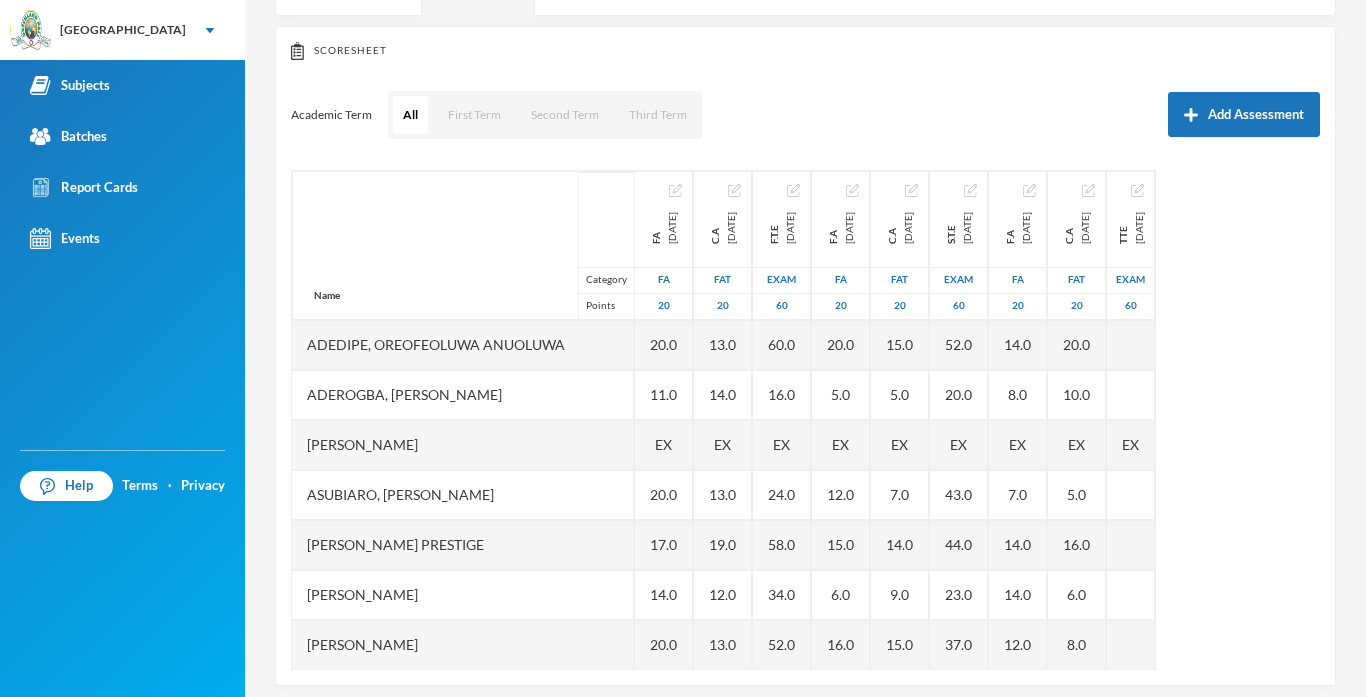 scroll, scrollTop: 215, scrollLeft: 0, axis: vertical 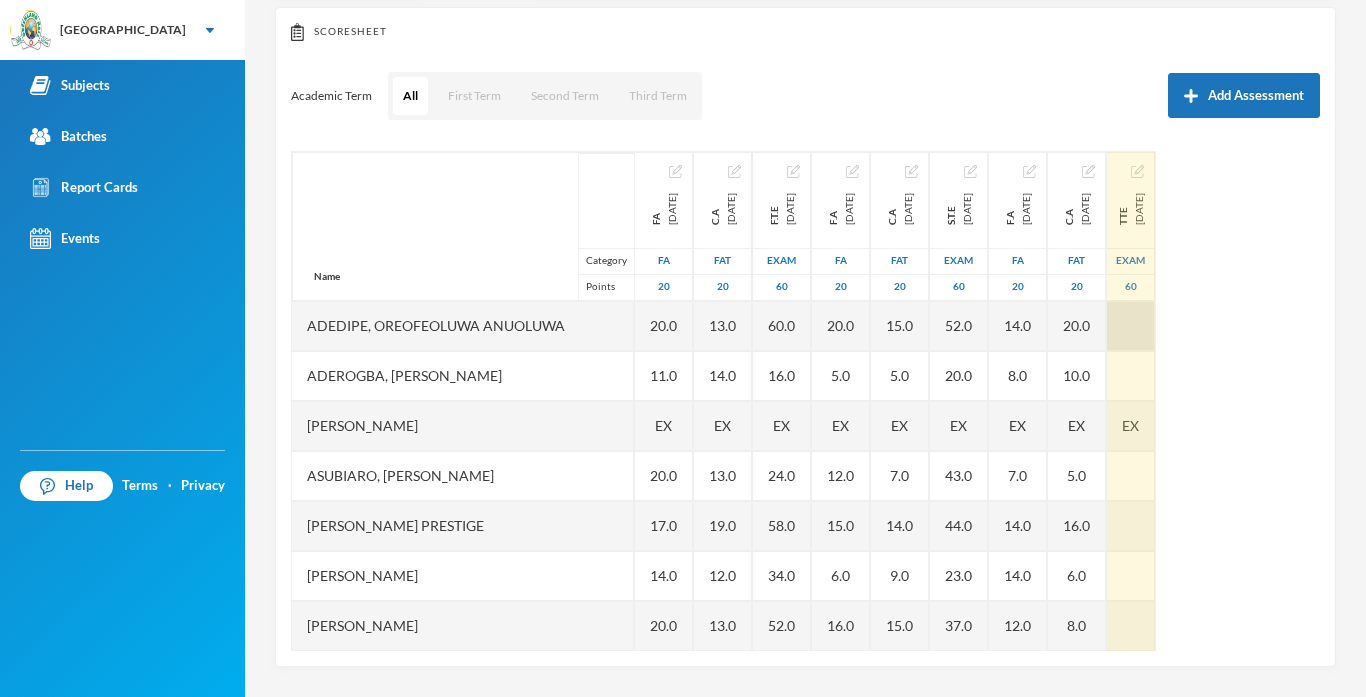 click at bounding box center [1131, 326] 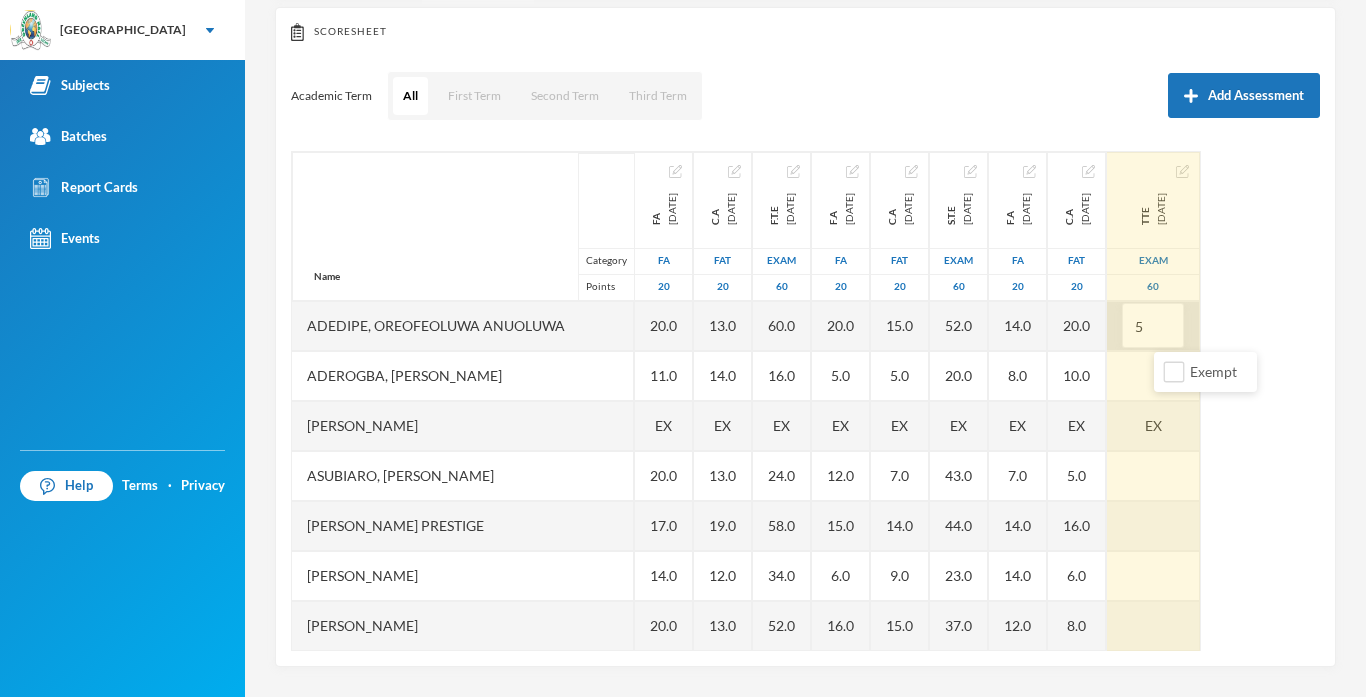 type on "55" 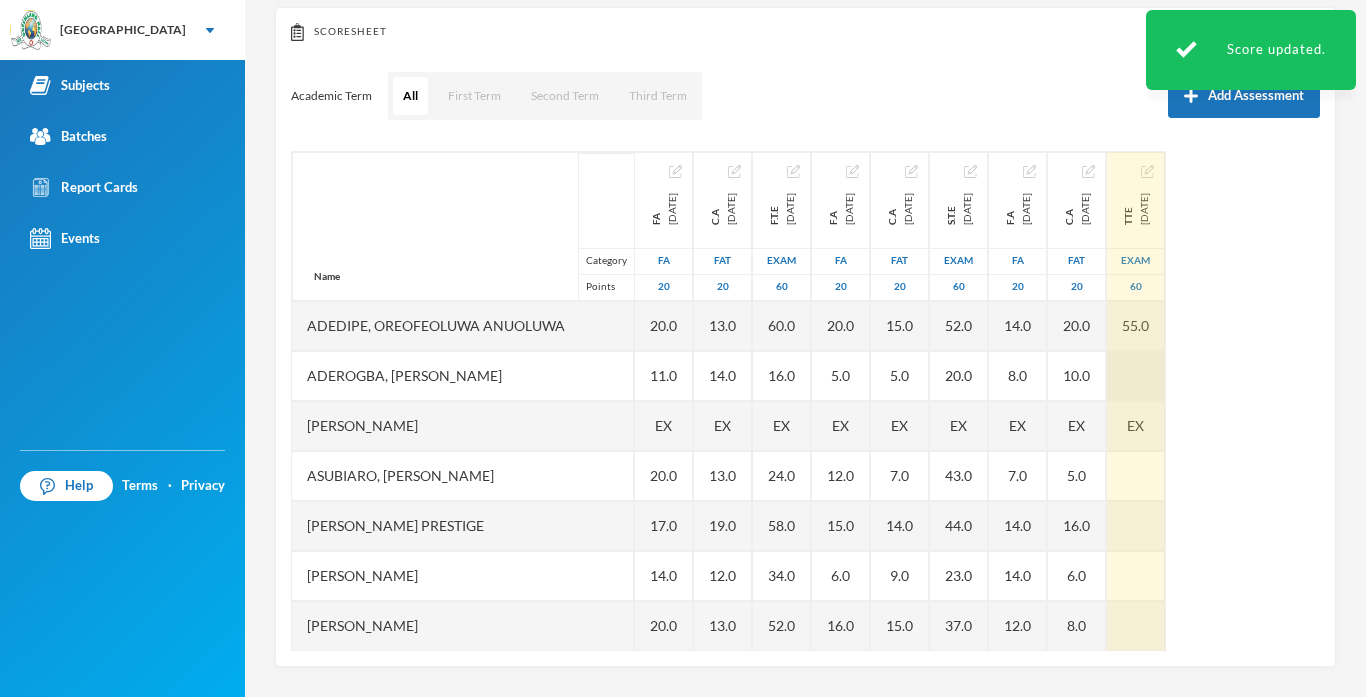 click at bounding box center (1136, 376) 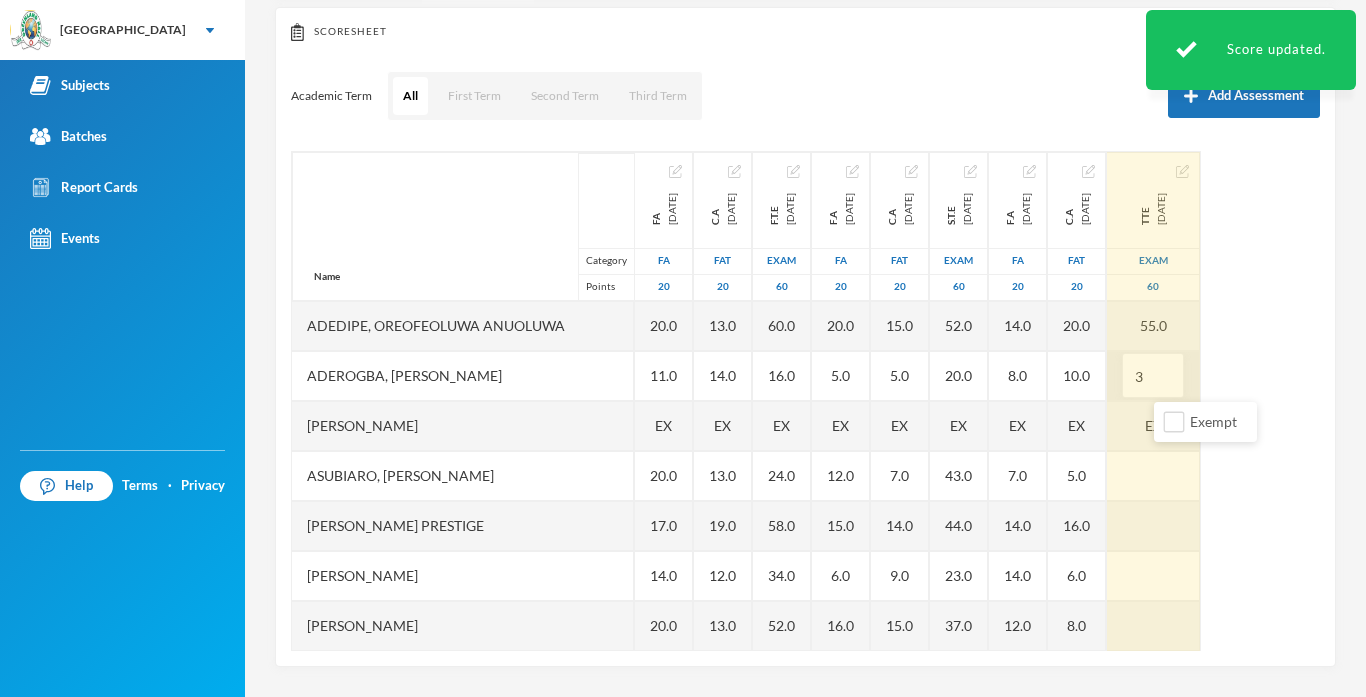type on "32" 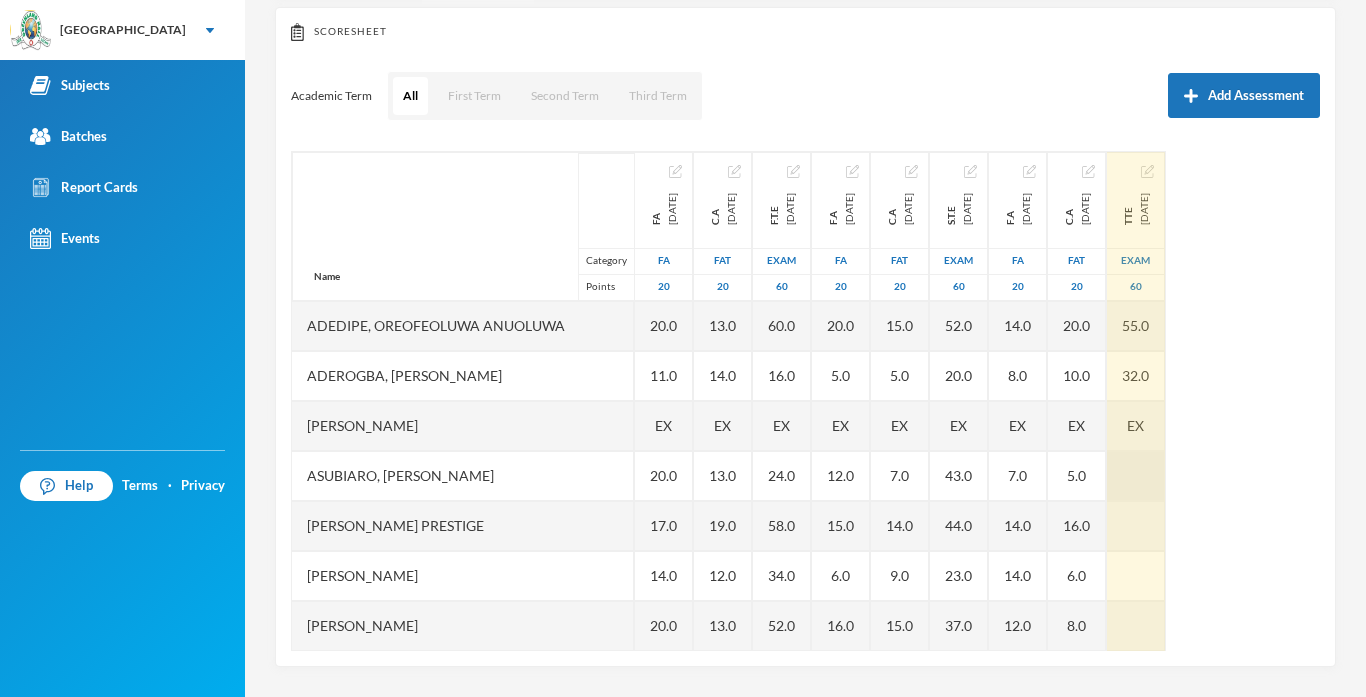 click at bounding box center [1136, 476] 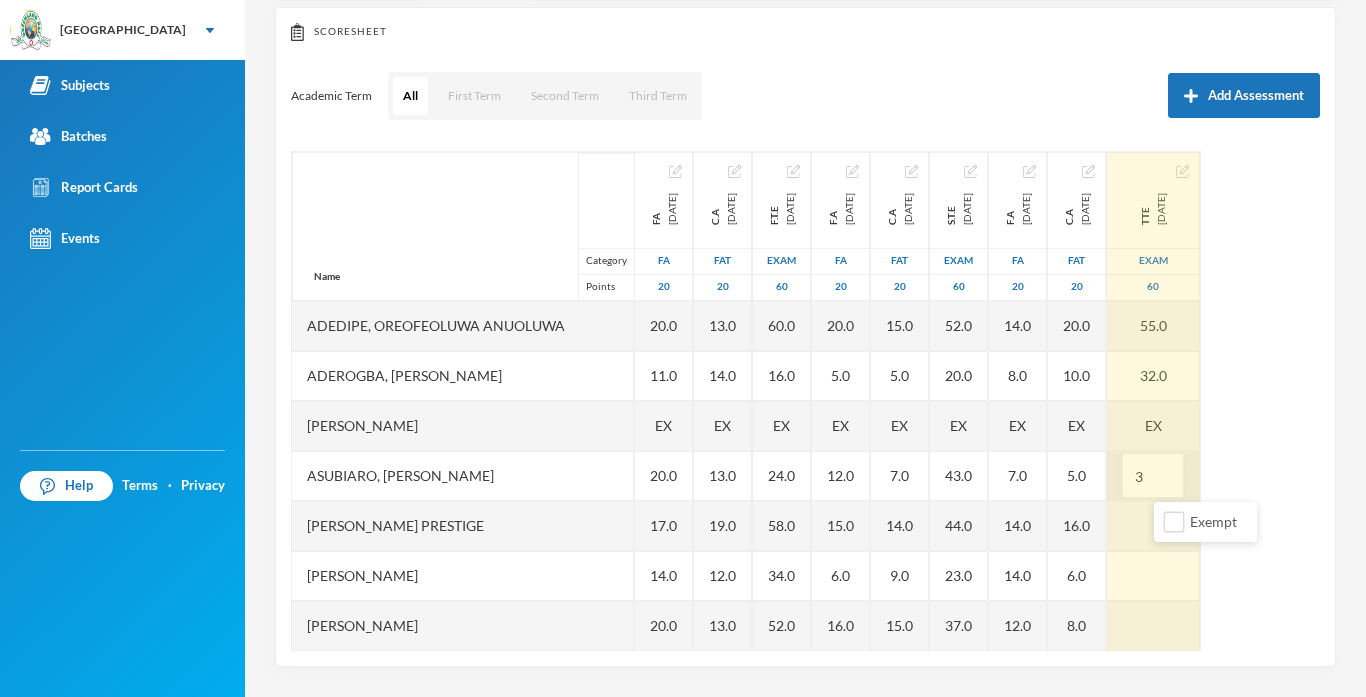 type on "39" 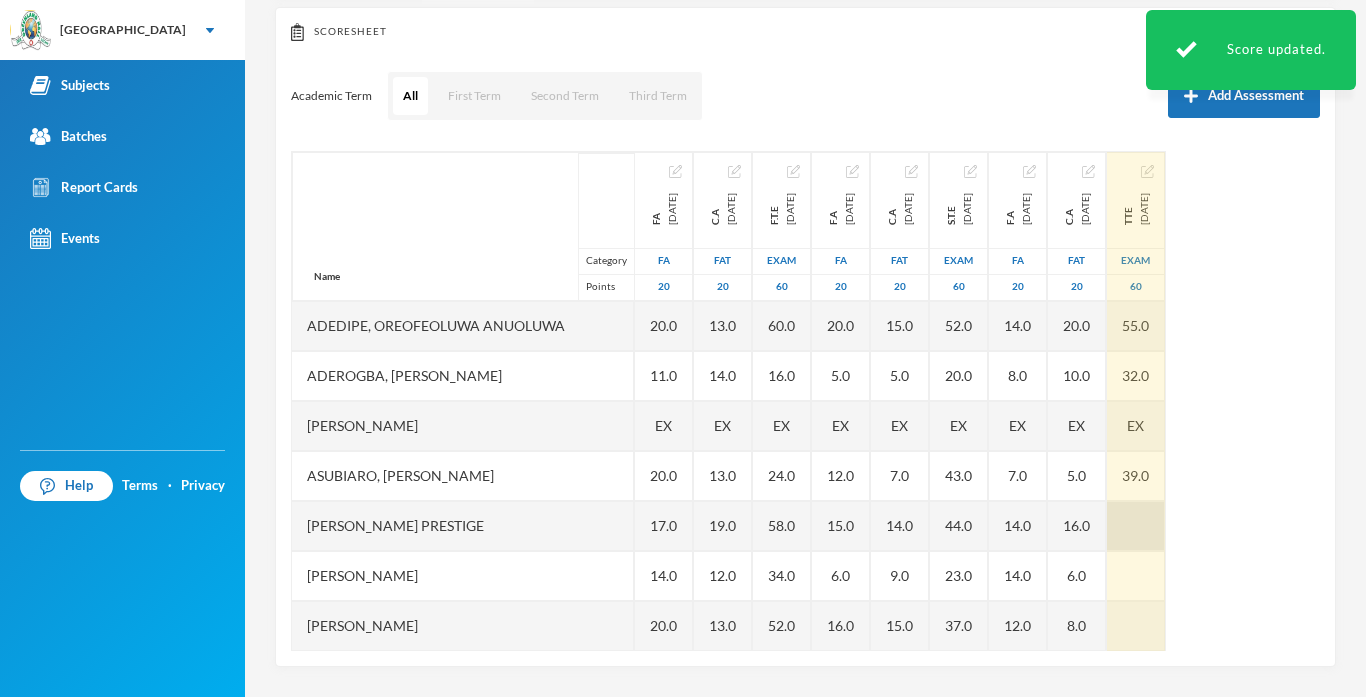 click at bounding box center [1136, 526] 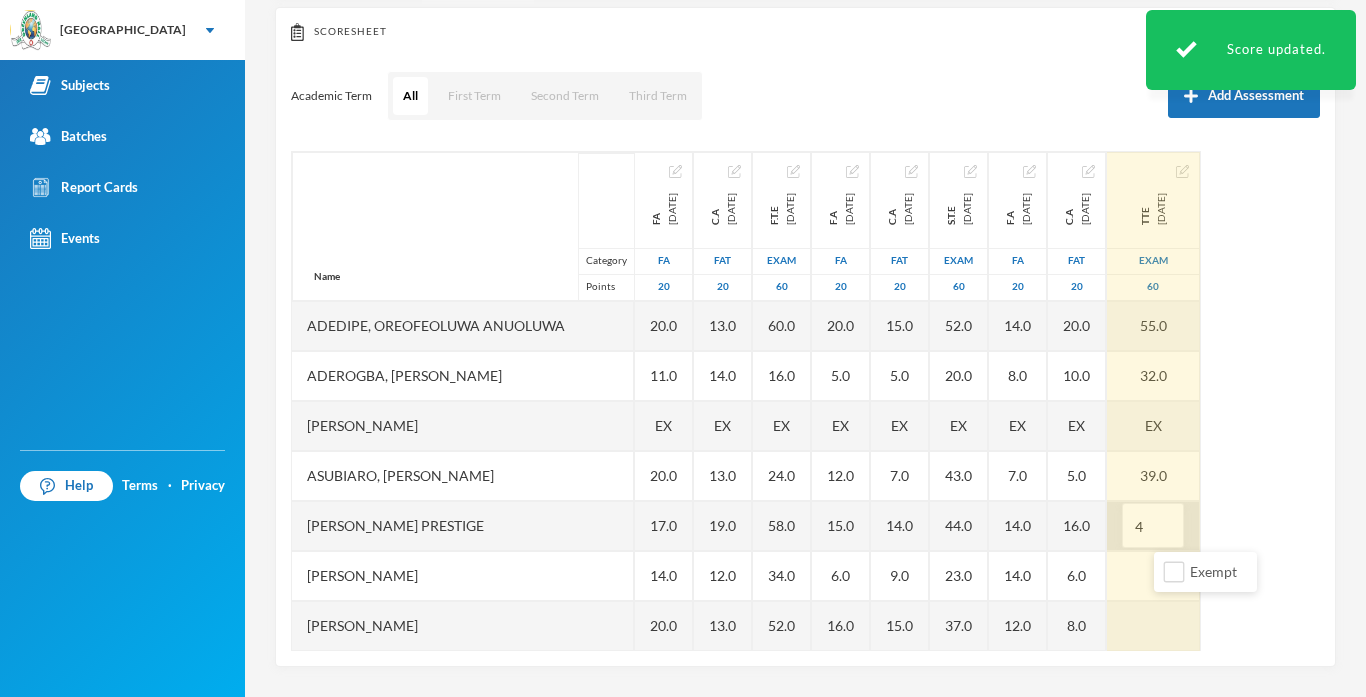 type on "49" 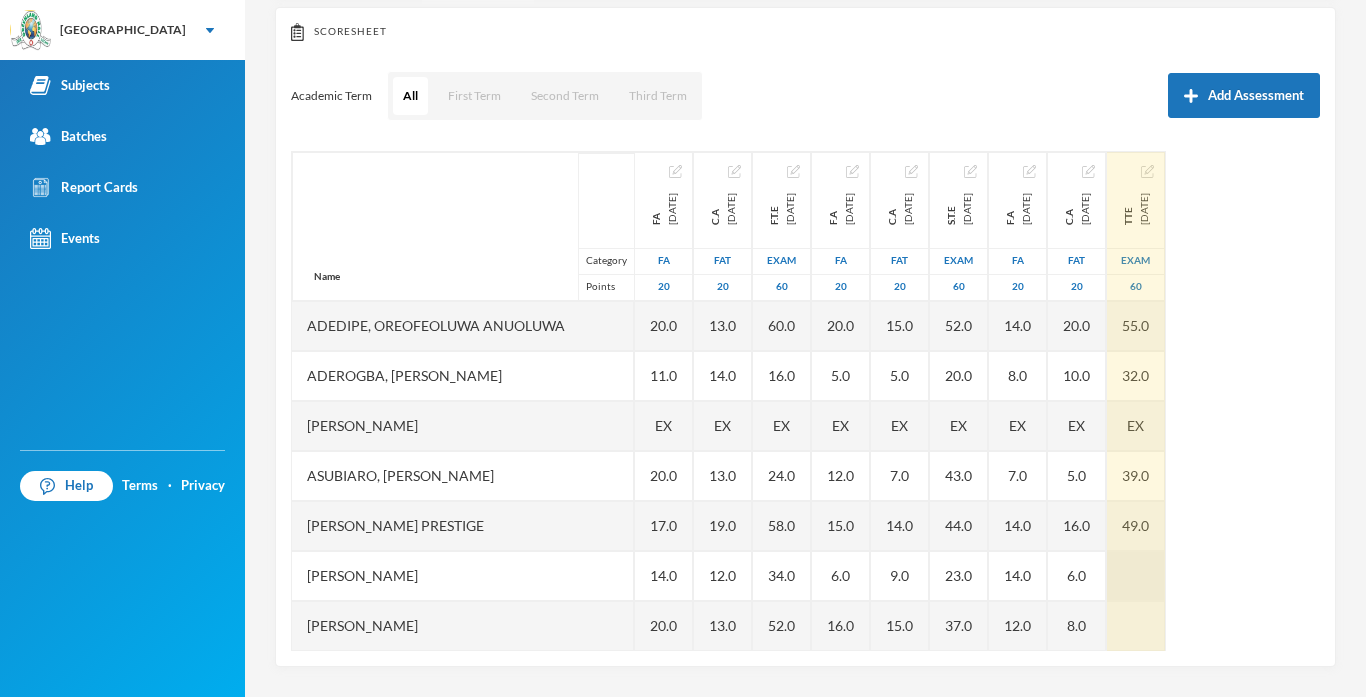 click at bounding box center (1136, 576) 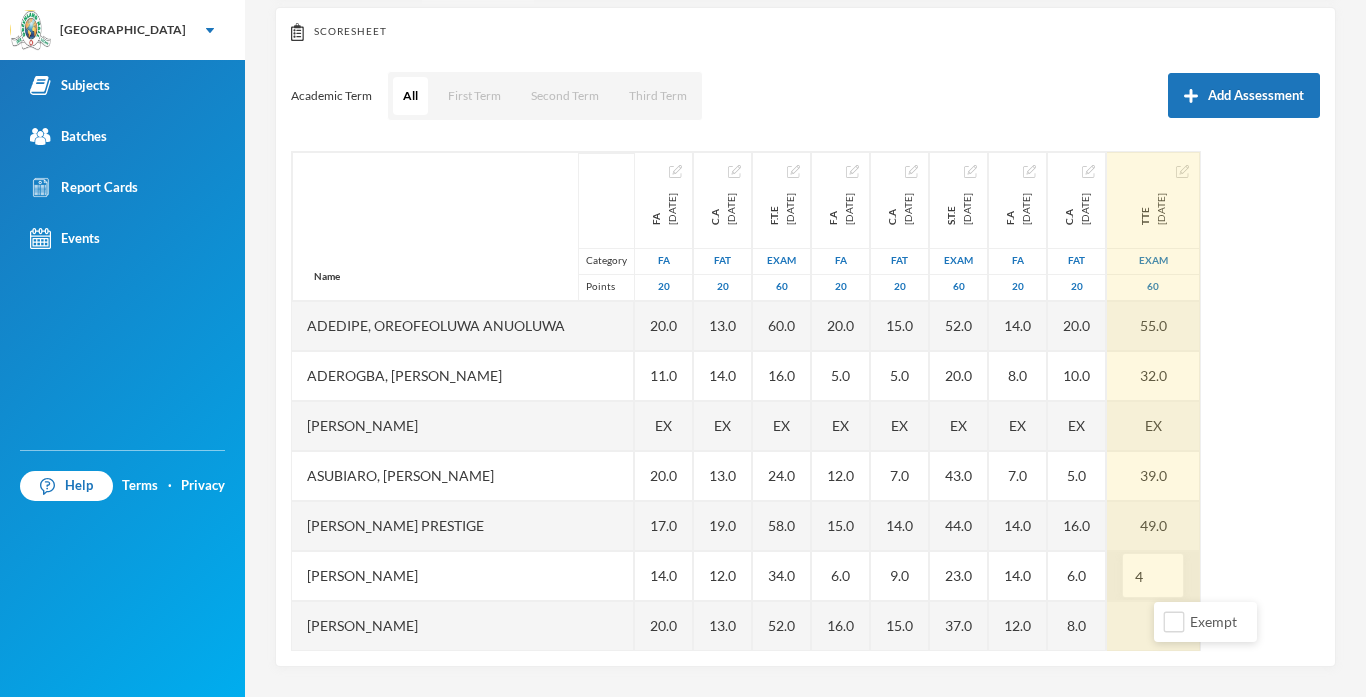 type on "41" 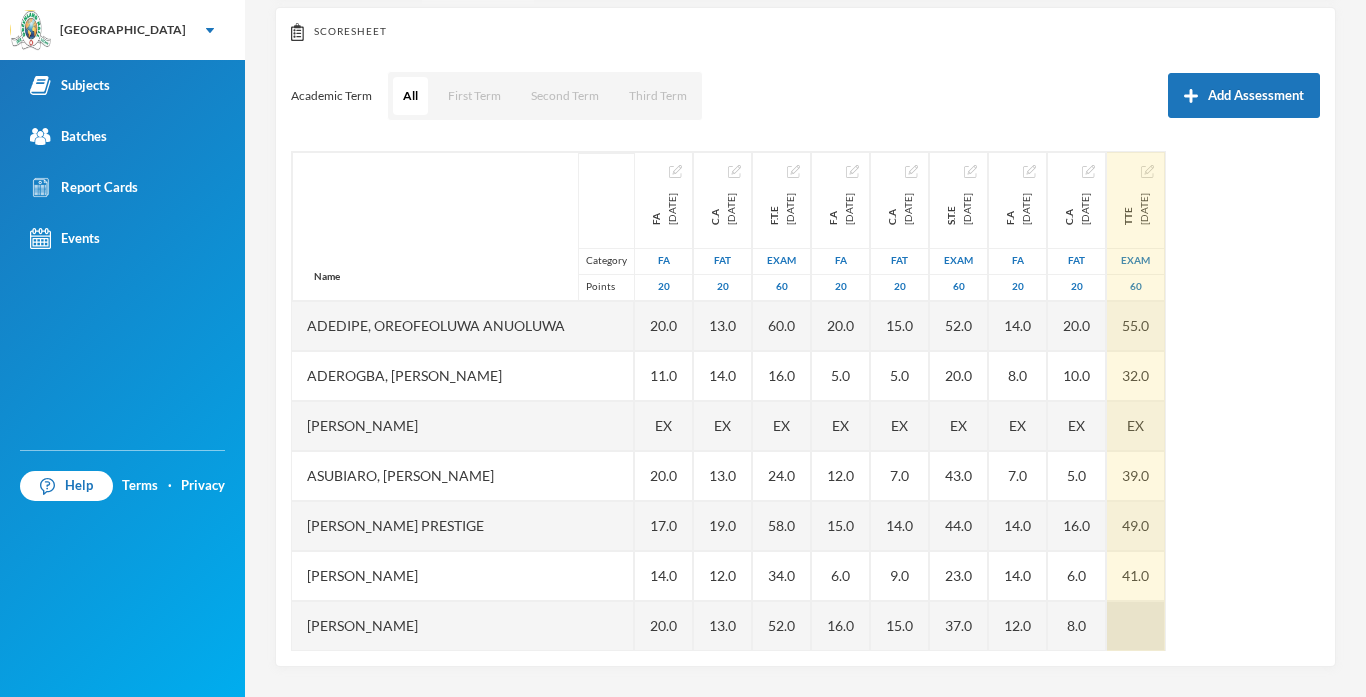click at bounding box center [1136, 626] 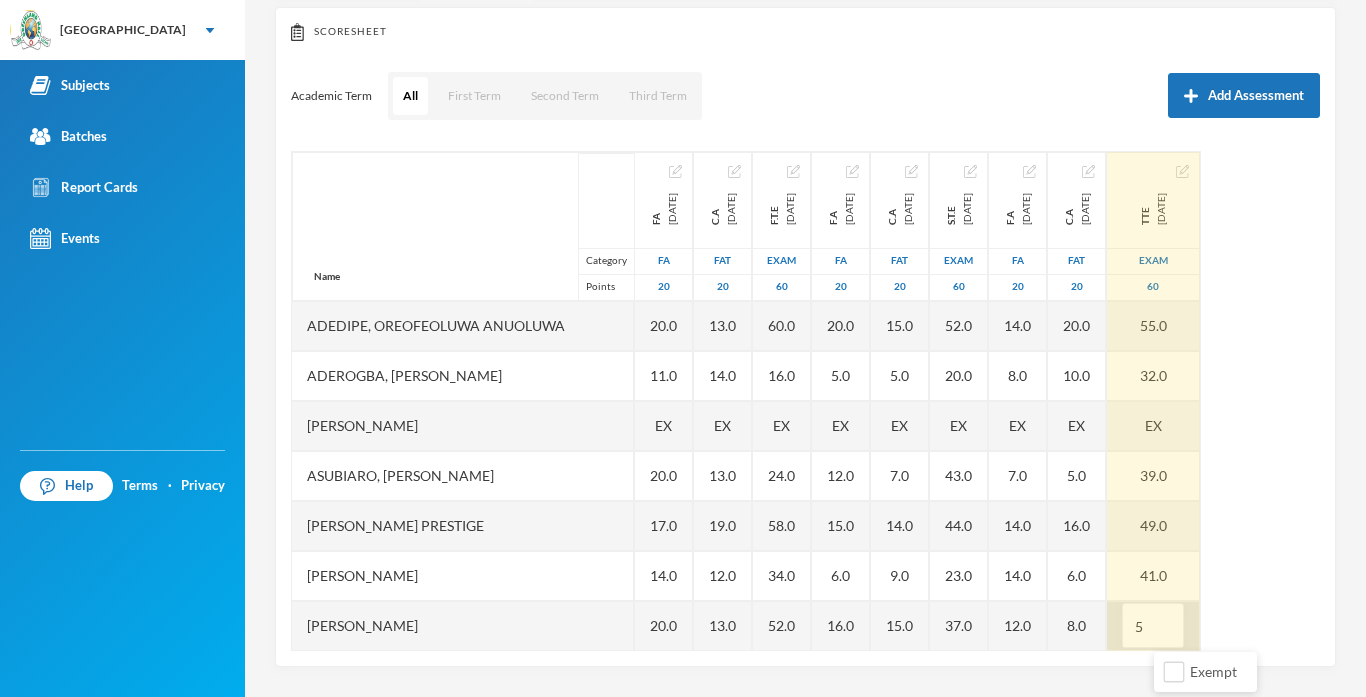 type on "54" 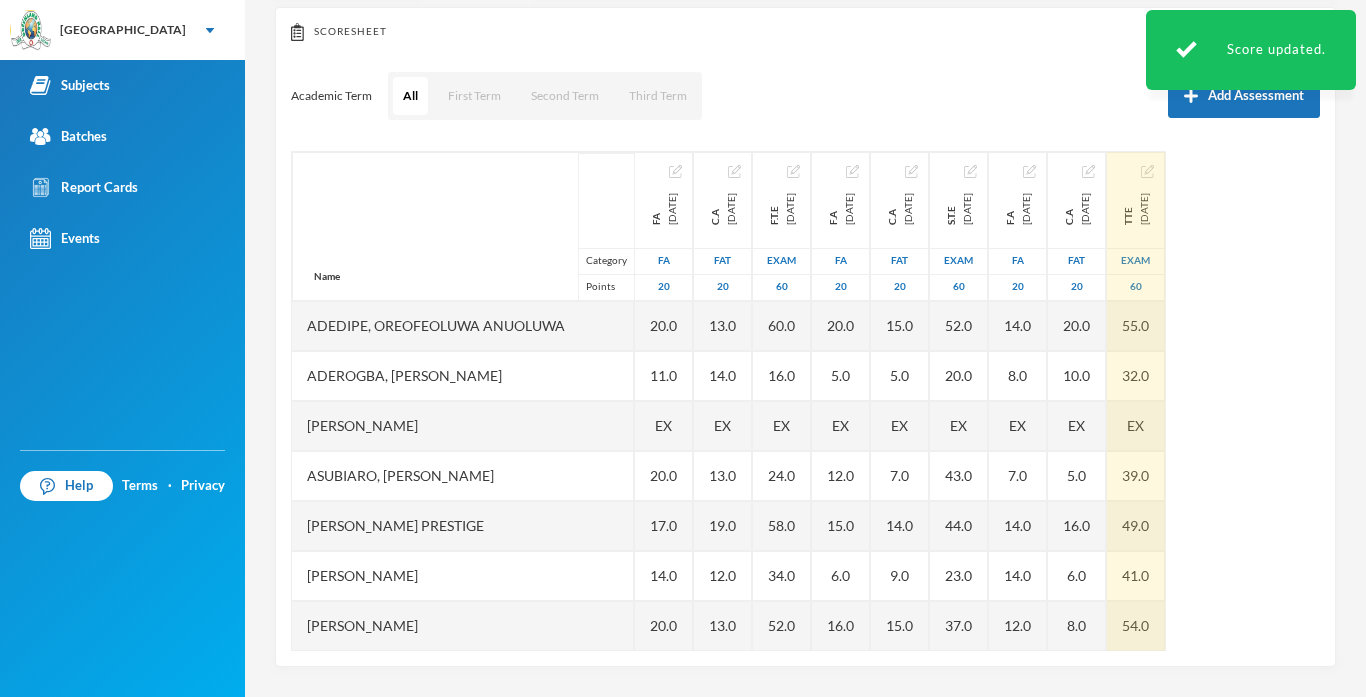 click on "Name   Category Points Adedipe, Oreofeoluwa Anuoluwa Aderogba, Adesola Benedict Adeyemi, Daniel Oluwadamilare Asubiaro, Khaleed Owolabi Daniel, Faith Prestige Hassan, Faidat Ashake Ibitoye, Daniel Inioluwa Ilelaboye, Adeayo Emmanuel Nwojiji, Marvelous Chisom Okuyemi, Ayomikun Joshua Owolabi, Faariha Iremide Oyebanji, Mutmainnah Titilope Oyenekan, Emmanuella Oreoluwa Shekoni, Ganiyat Anjola Shopehin, Oluwadarasimi Abigail FA 2024-10-07 FA 20 20.0 11.0 EX 20.0 17.0 14.0 20.0 16.0 9.0 EX 20.0 19.0 15.0 10.0 18.0 C.A 2024-11-22 FAT 20 13.0 14.0 EX 13.0 19.0 12.0 13.0 8.0 6.0 EX 17.0 18.0 15.0 14.0 7.0 F.T.E 2024-12-13 Exam 60 60.0 16.0 EX 24.0 58.0 34.0 52.0 30.0 28.0 EX 54.0 58.0 58.0 46.0 16.0 F.A 2025-01-31 FA 20 20.0 5.0 EX 12.0 15.0 6.0 16.0 5.0 13.0 EX 18.0 18.0 16.0 14.0 EX C.A 2025-03-07 FAT 20 15.0 5.0 EX 7.0 14.0 9.0 15.0 11.0 8.0 EX 12.0 14.0 15.0 10.0 EX S.T.E 2025-04-04 Exam 60 52.0 20.0 EX 43.0 44.0 23.0 37.0 21.0 30.0 EX 45.0 50.0 43.0 39.0 EX F.A 2025-05-23 FA 20 14.0 8.0 EX 7.0 14.0 14.0 12.0 EX" at bounding box center (805, 401) 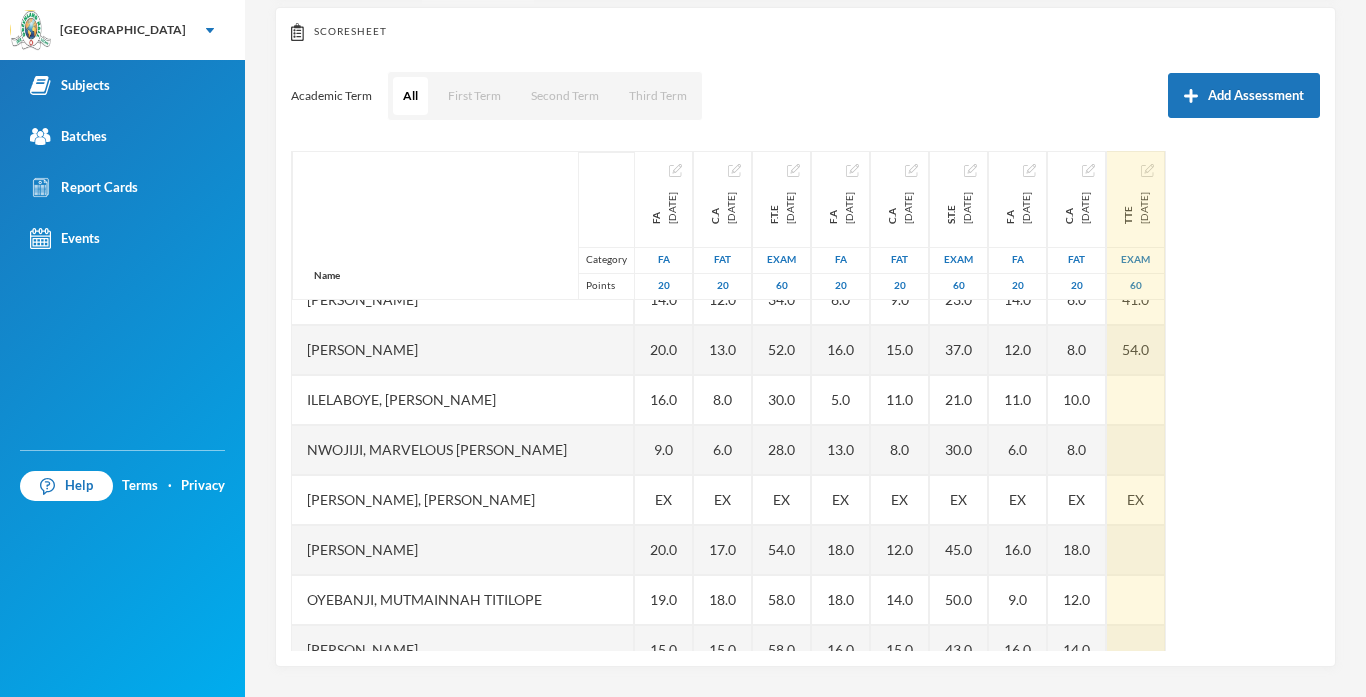 scroll, scrollTop: 240, scrollLeft: 0, axis: vertical 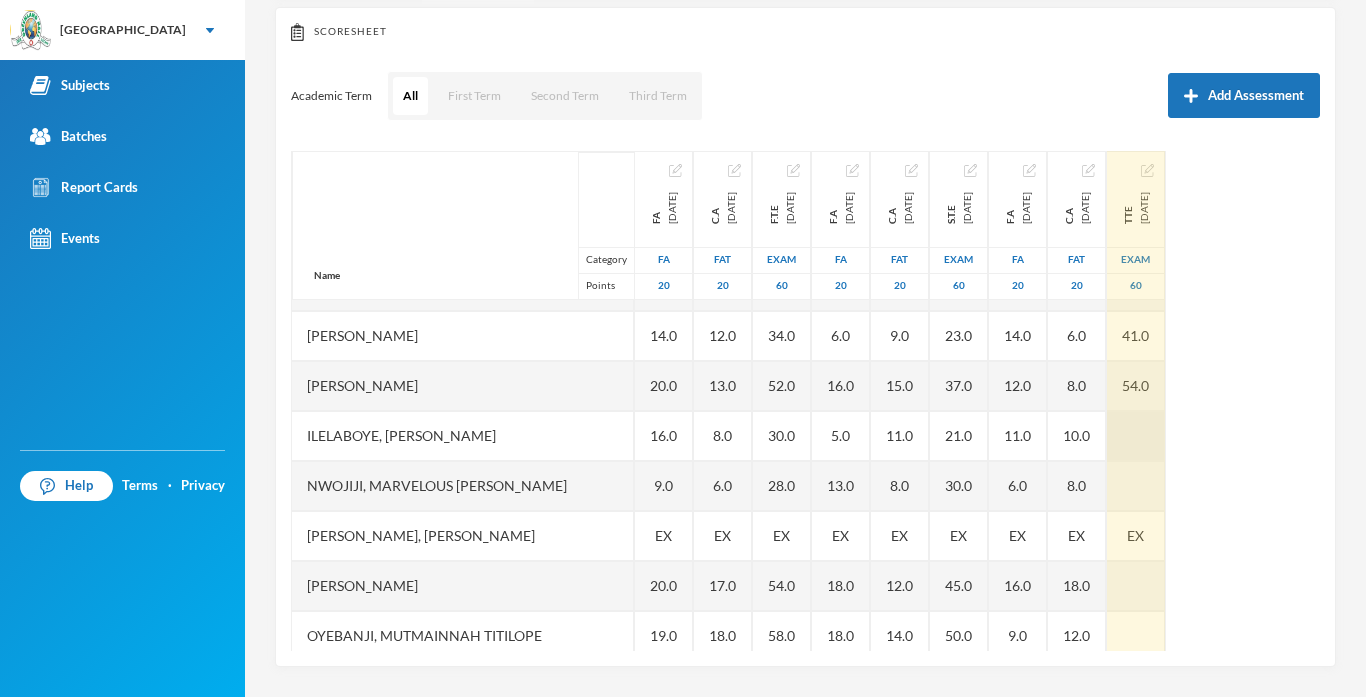 click at bounding box center (1136, 436) 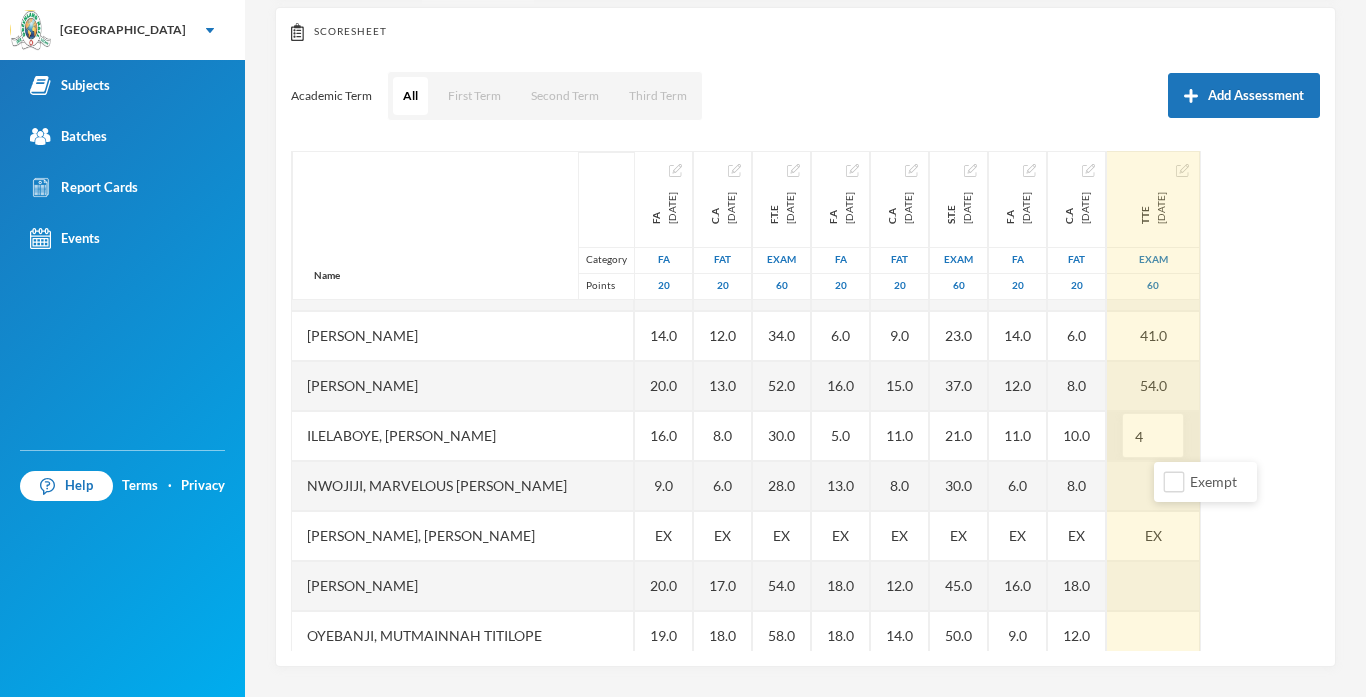 type on "48" 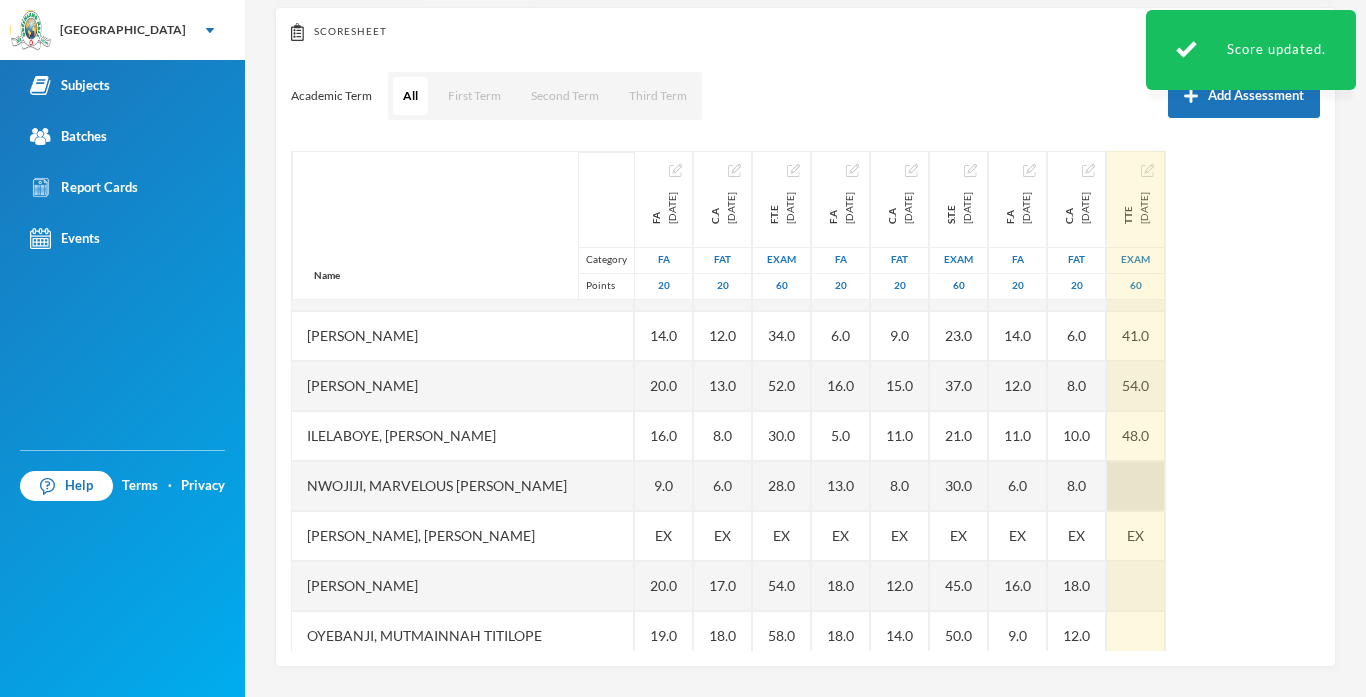 click at bounding box center (1136, 486) 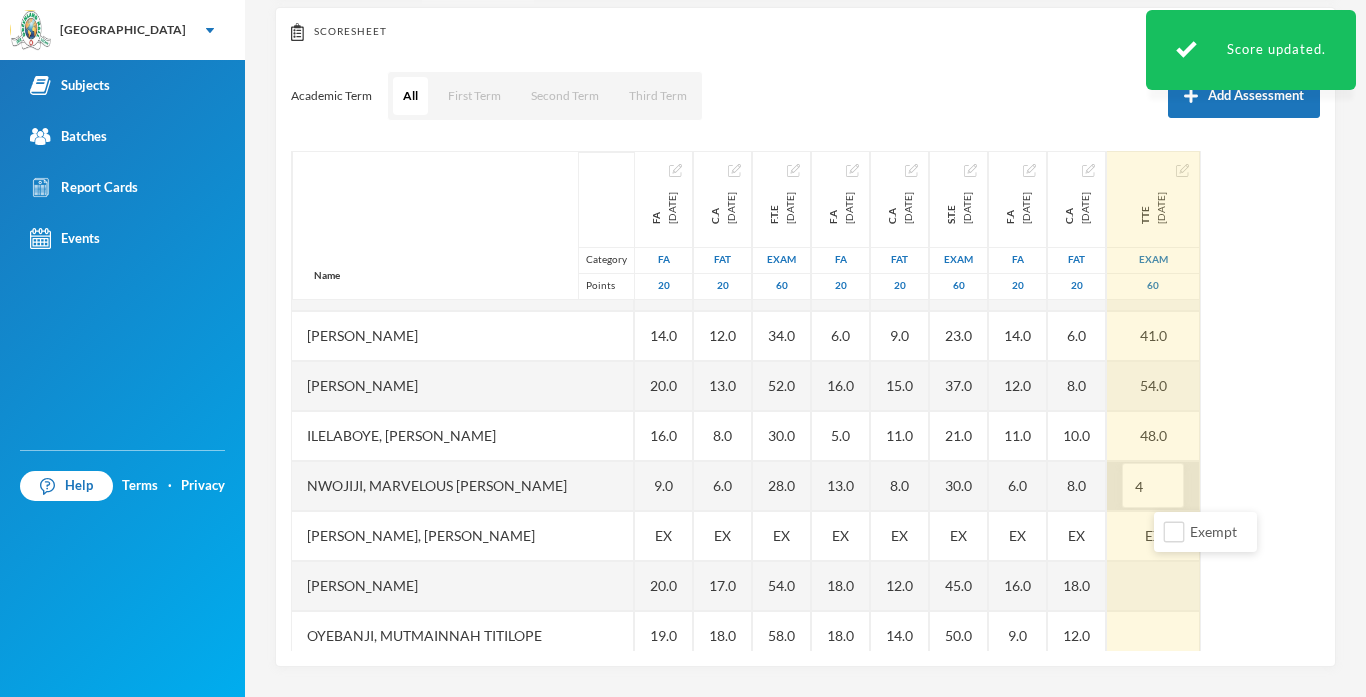 type on "43" 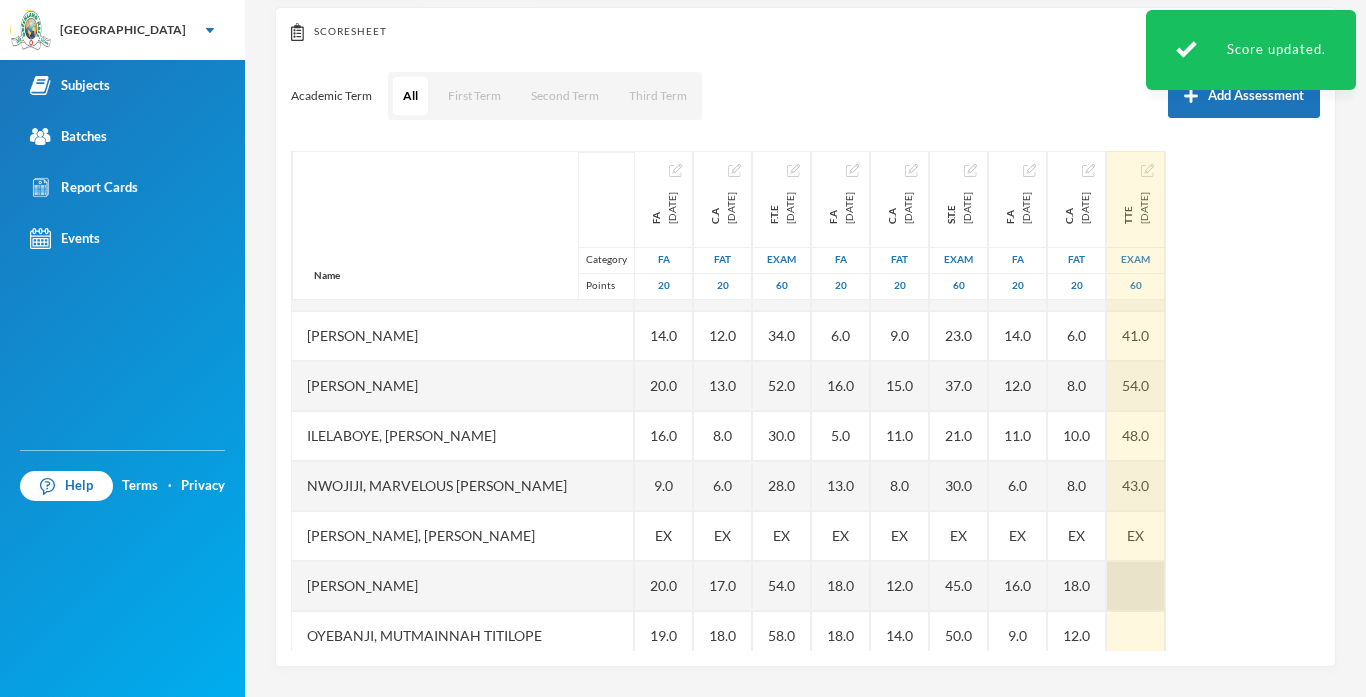 click at bounding box center (1136, 586) 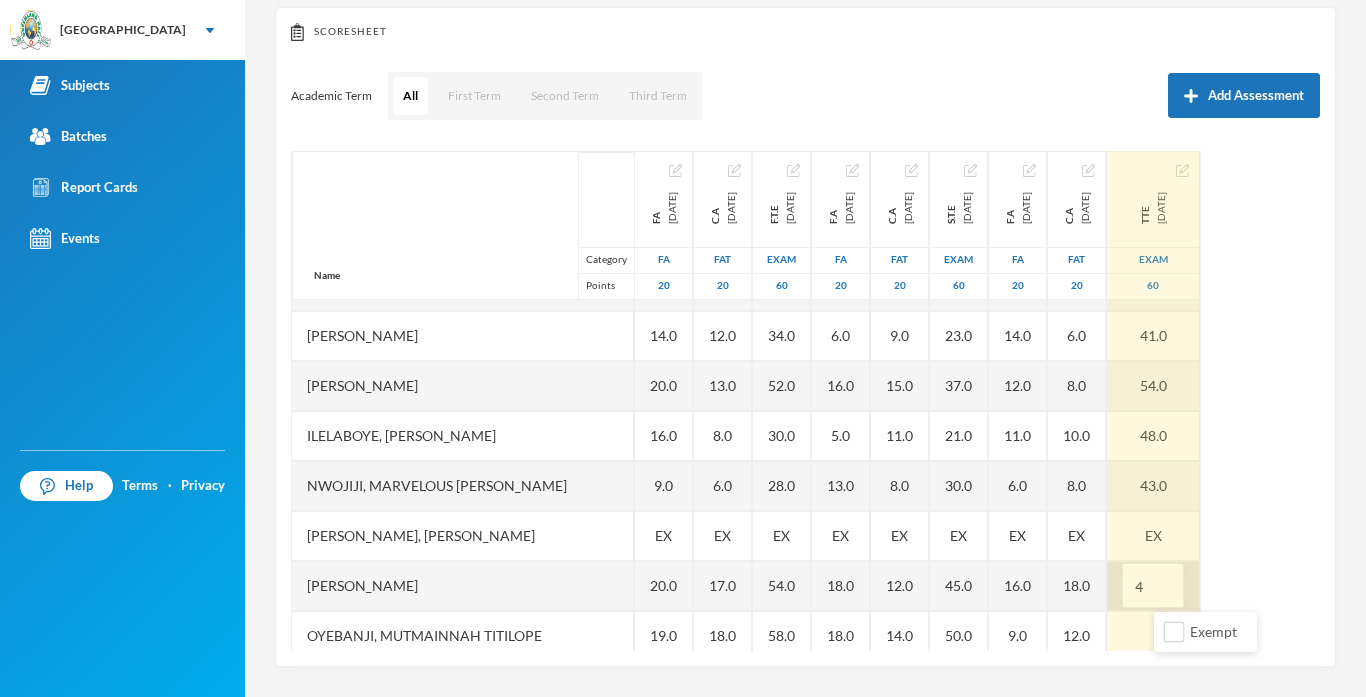type on "47" 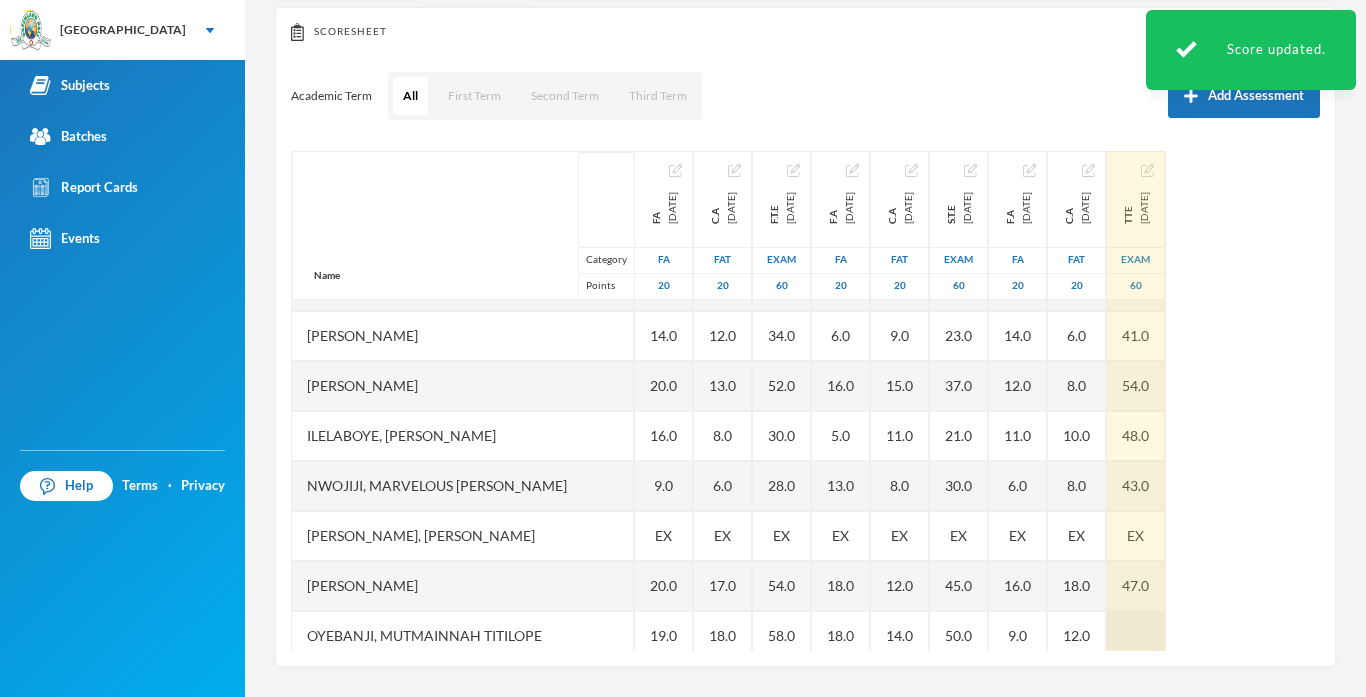 click at bounding box center [1136, 636] 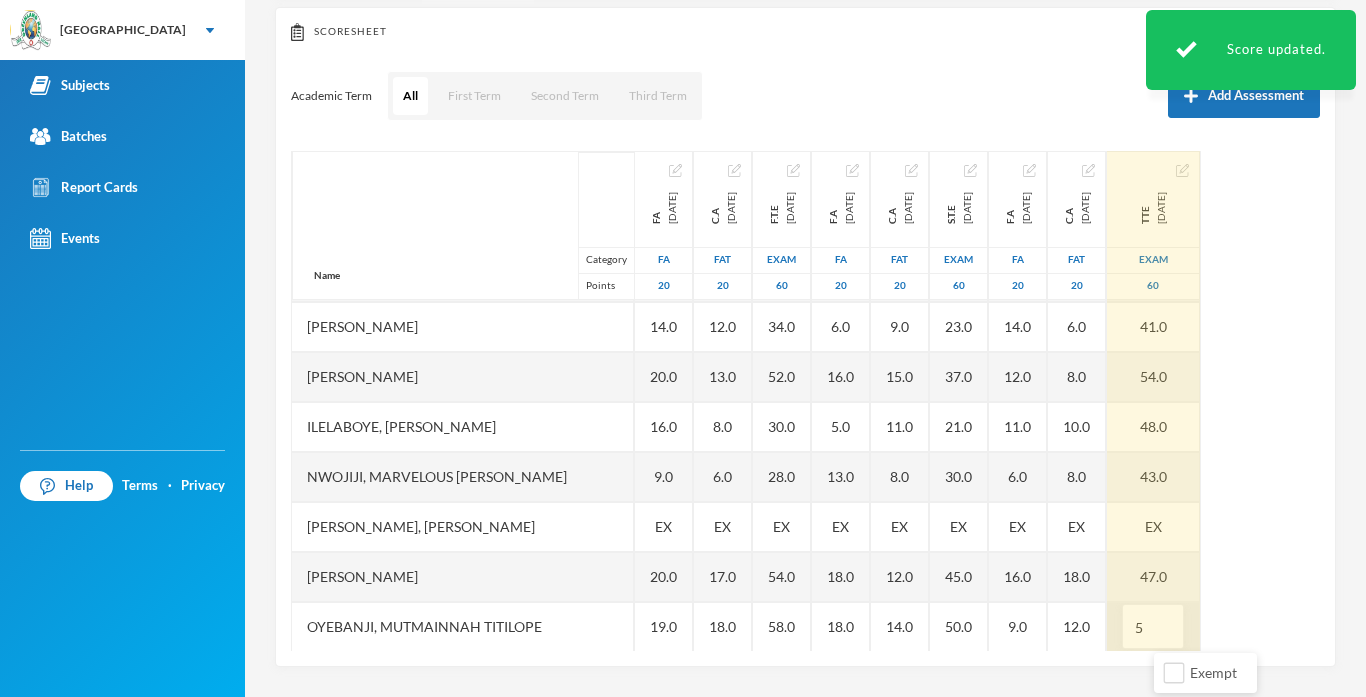 type on "58" 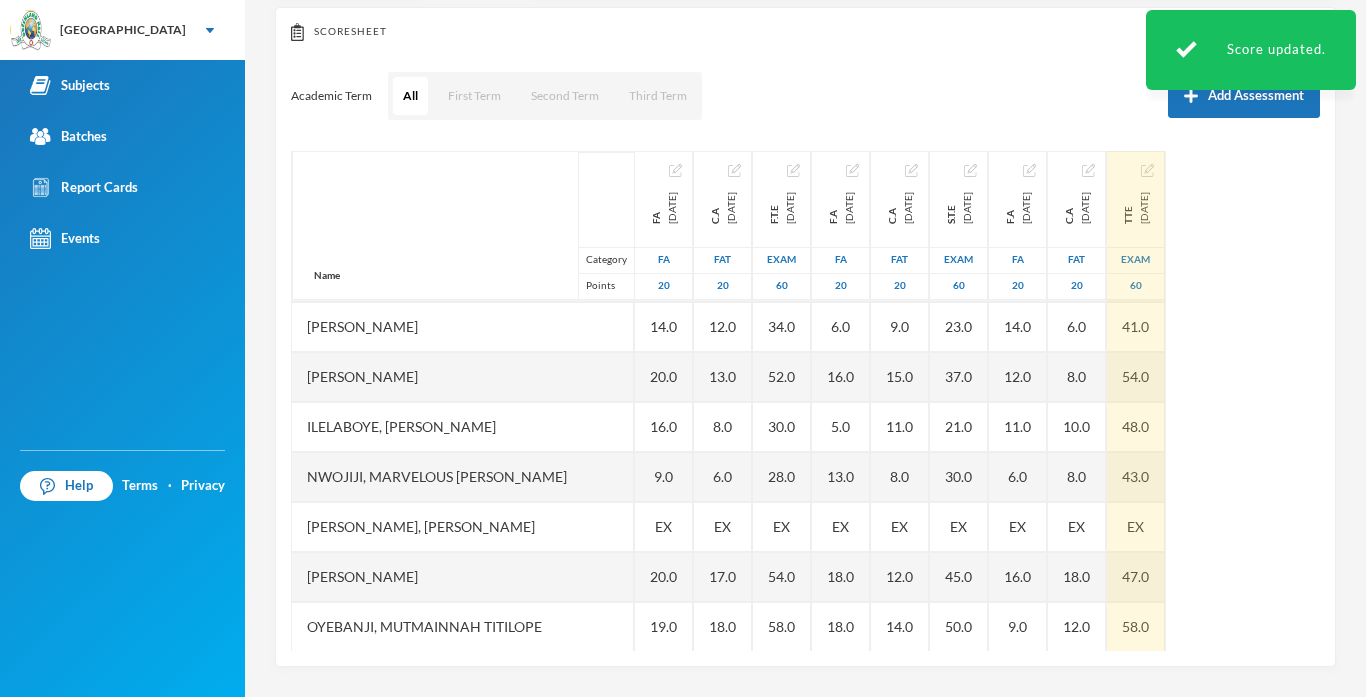 click on "Name   Category Points Adedipe, Oreofeoluwa Anuoluwa Aderogba, Adesola Benedict Adeyemi, Daniel Oluwadamilare Asubiaro, Khaleed Owolabi Daniel, Faith Prestige Hassan, Faidat Ashake Ibitoye, Daniel Inioluwa Ilelaboye, Adeayo Emmanuel Nwojiji, Marvelous Chisom Okuyemi, Ayomikun Joshua Owolabi, Faariha Iremide Oyebanji, Mutmainnah Titilope Oyenekan, Emmanuella Oreoluwa Shekoni, Ganiyat Anjola Shopehin, Oluwadarasimi Abigail FA 2024-10-07 FA 20 20.0 11.0 EX 20.0 17.0 14.0 20.0 16.0 9.0 EX 20.0 19.0 15.0 10.0 18.0 C.A 2024-11-22 FAT 20 13.0 14.0 EX 13.0 19.0 12.0 13.0 8.0 6.0 EX 17.0 18.0 15.0 14.0 7.0 F.T.E 2024-12-13 Exam 60 60.0 16.0 EX 24.0 58.0 34.0 52.0 30.0 28.0 EX 54.0 58.0 58.0 46.0 16.0 F.A 2025-01-31 FA 20 20.0 5.0 EX 12.0 15.0 6.0 16.0 5.0 13.0 EX 18.0 18.0 16.0 14.0 EX C.A 2025-03-07 FAT 20 15.0 5.0 EX 7.0 14.0 9.0 15.0 11.0 8.0 EX 12.0 14.0 15.0 10.0 EX S.T.E 2025-04-04 Exam 60 52.0 20.0 EX 43.0 44.0 23.0 37.0 21.0 30.0 EX 45.0 50.0 43.0 39.0 EX F.A 2025-05-23 FA 20 14.0 8.0 EX 7.0 14.0 14.0 12.0 EX" at bounding box center [805, 401] 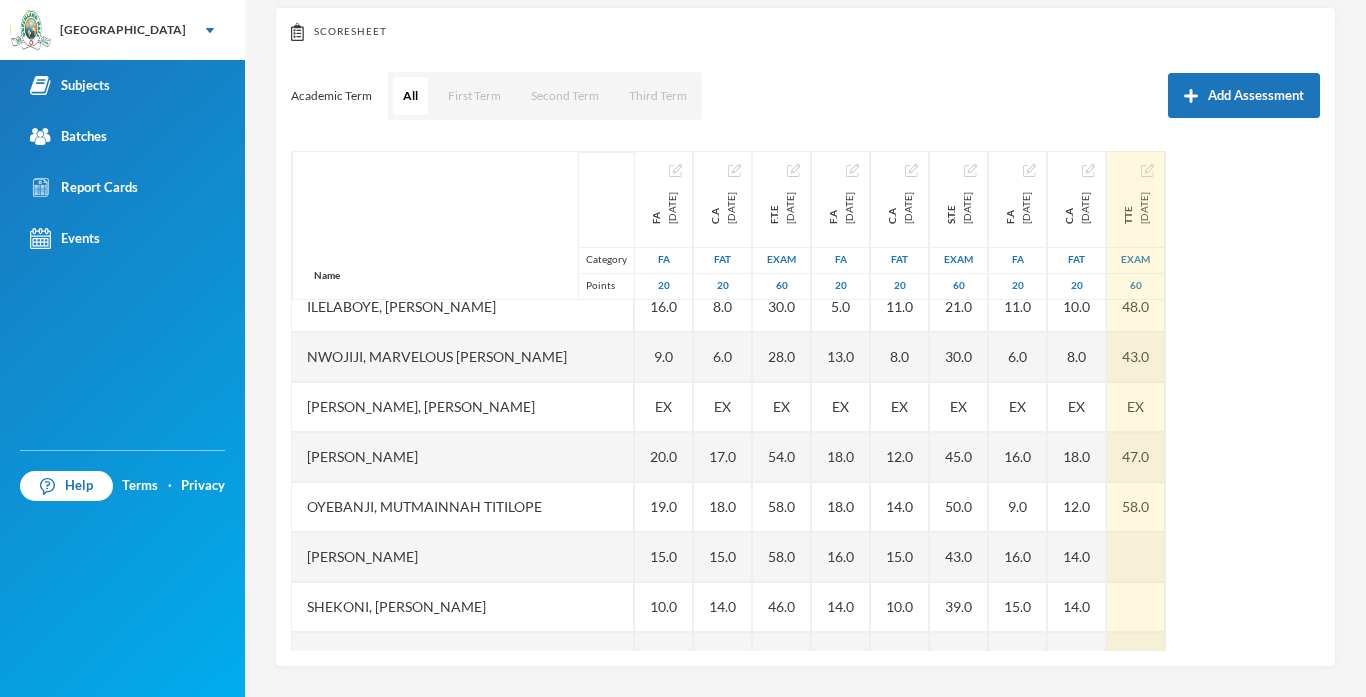 scroll, scrollTop: 401, scrollLeft: 0, axis: vertical 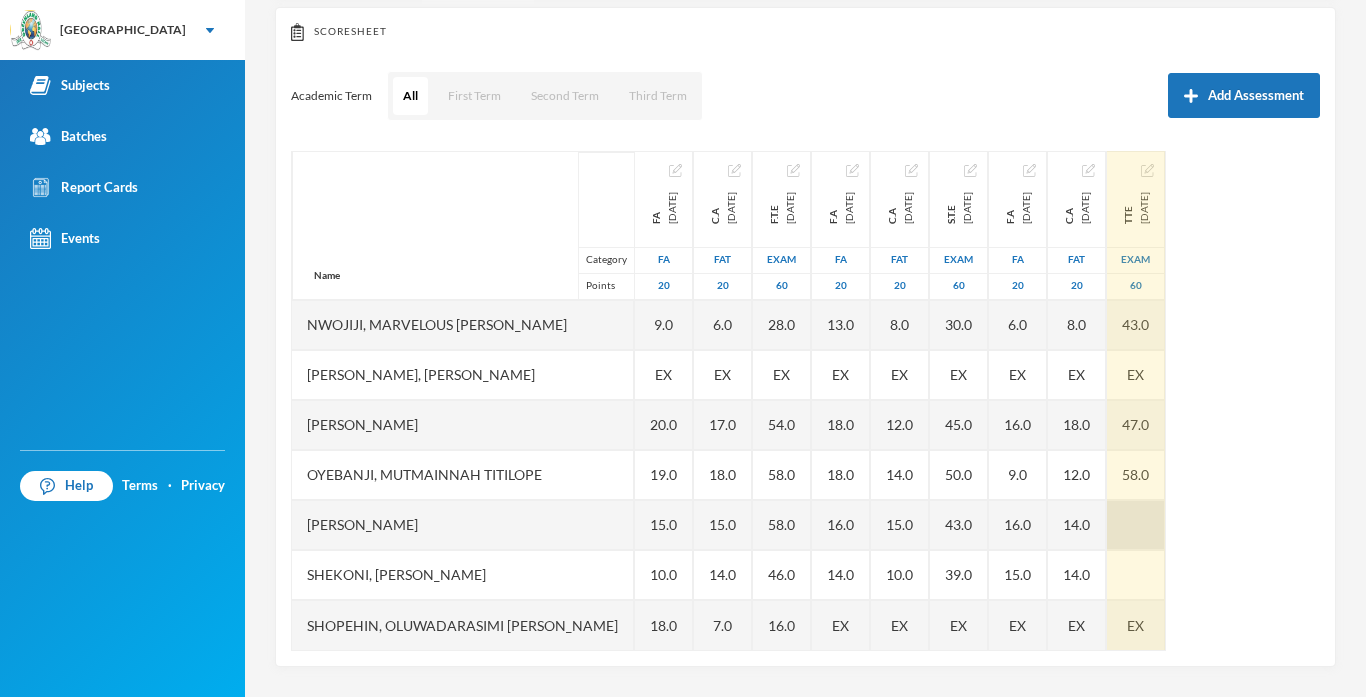 click at bounding box center [1136, 525] 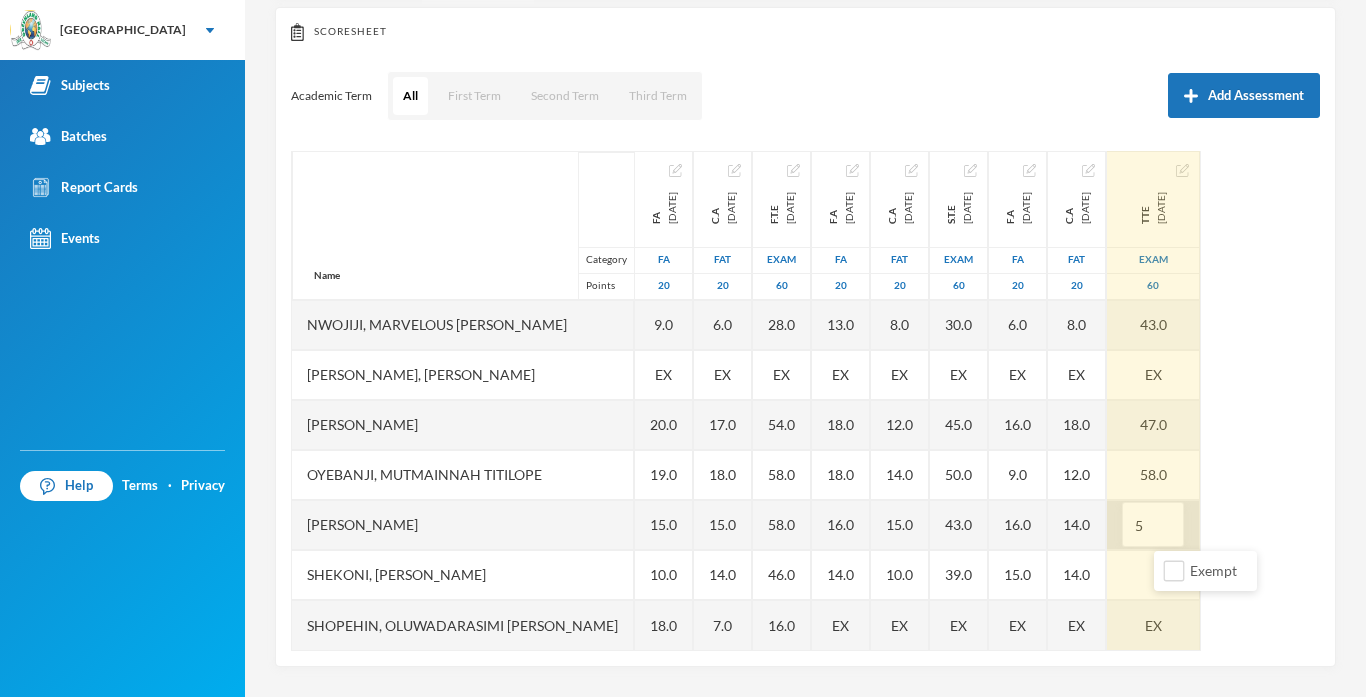 type on "52" 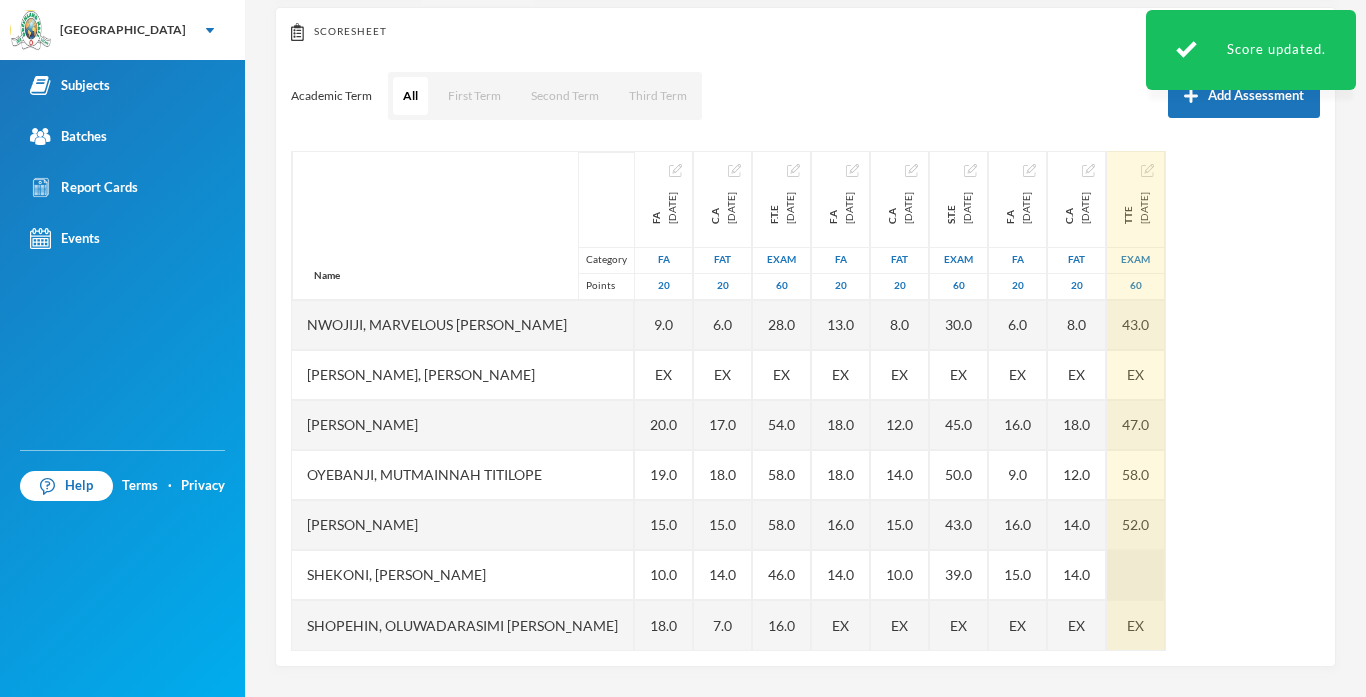 click at bounding box center [1136, 575] 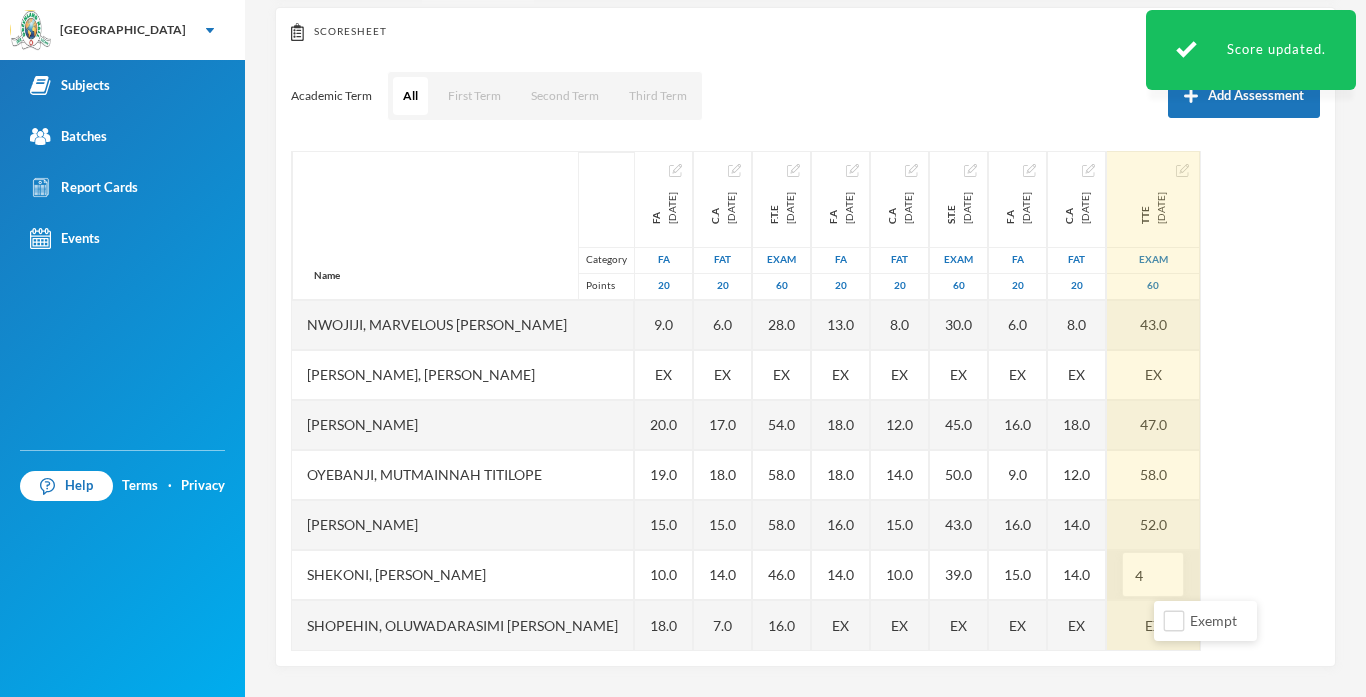type on "48" 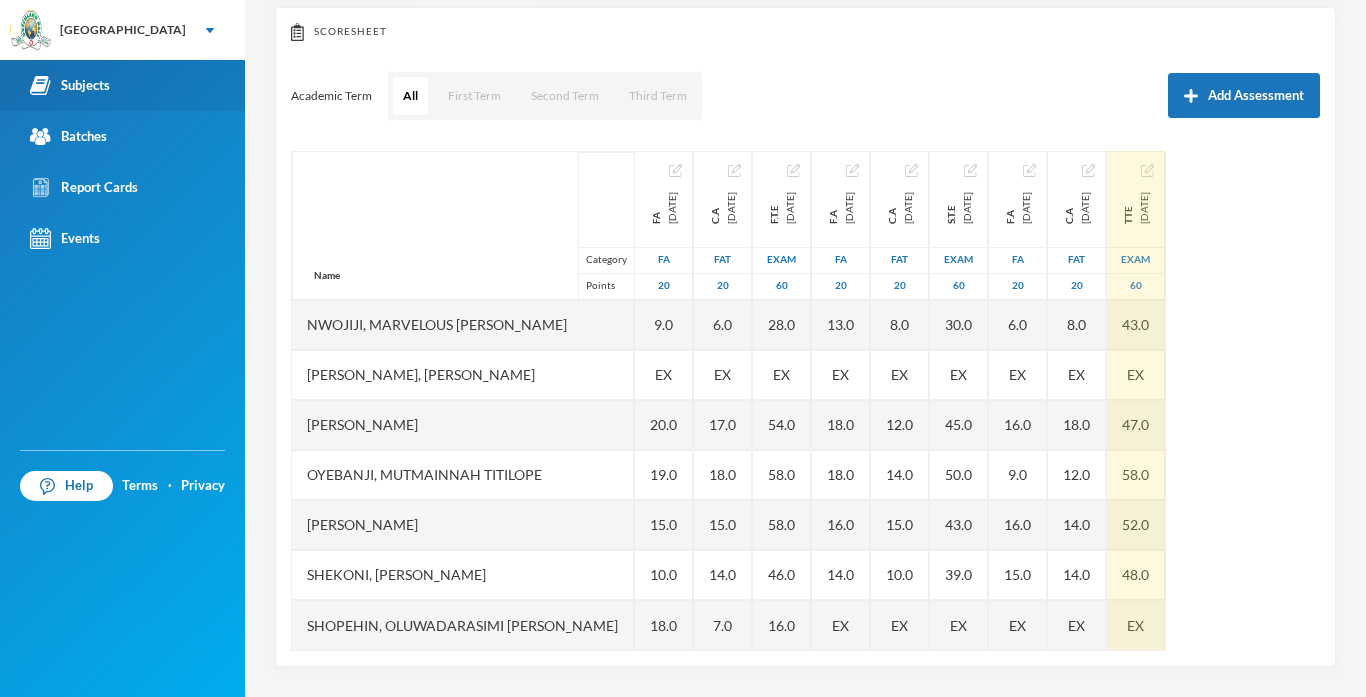 click on "Subjects" at bounding box center [70, 85] 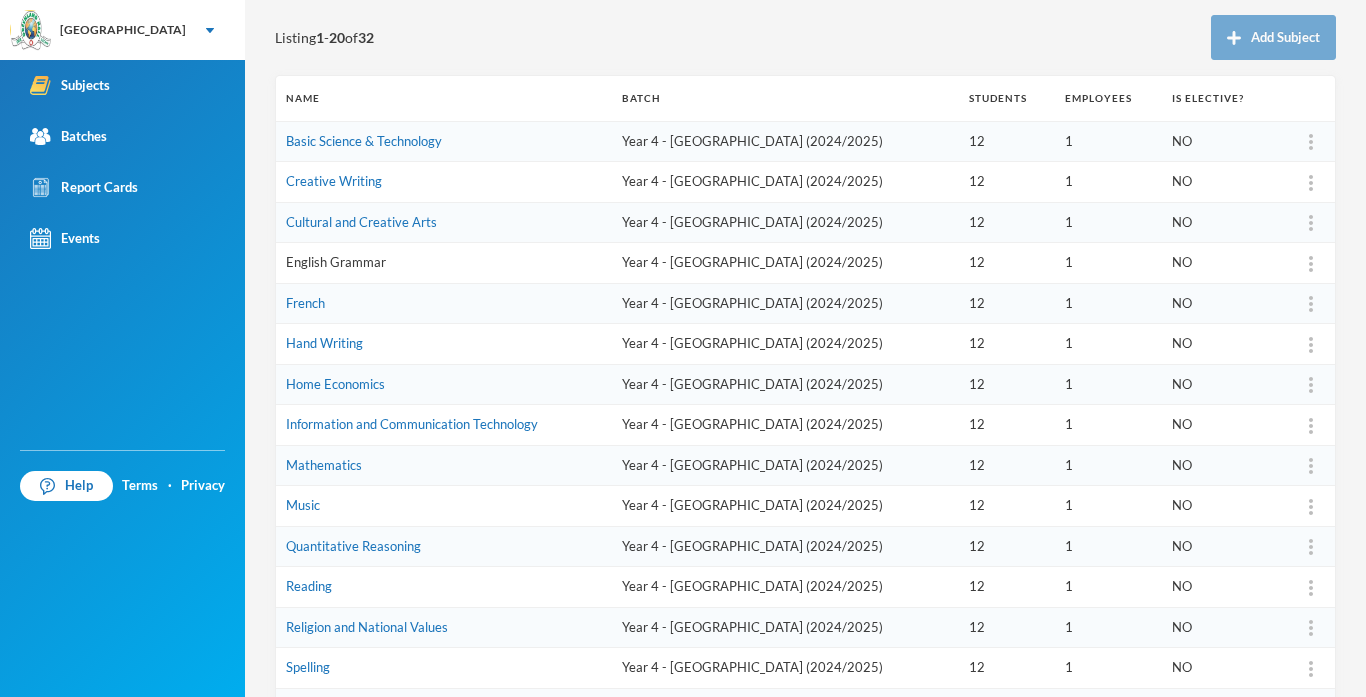 click on "English Grammar" at bounding box center [336, 262] 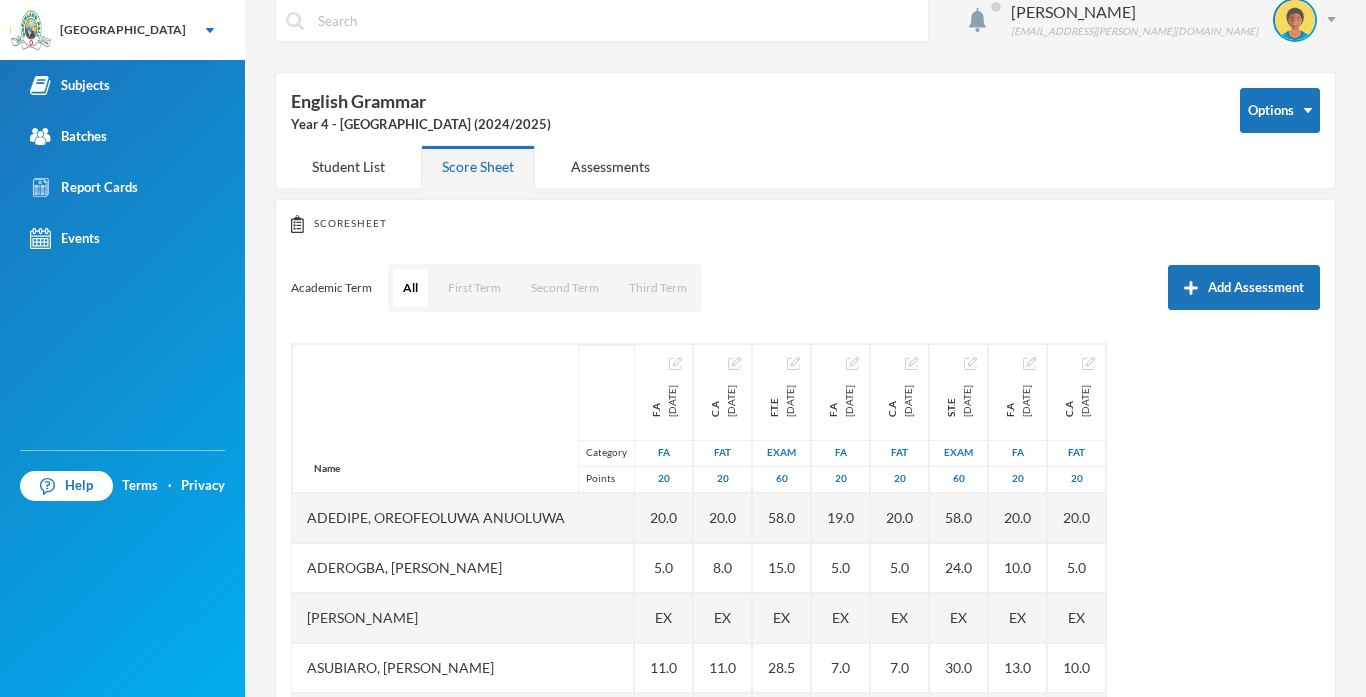 scroll, scrollTop: 215, scrollLeft: 0, axis: vertical 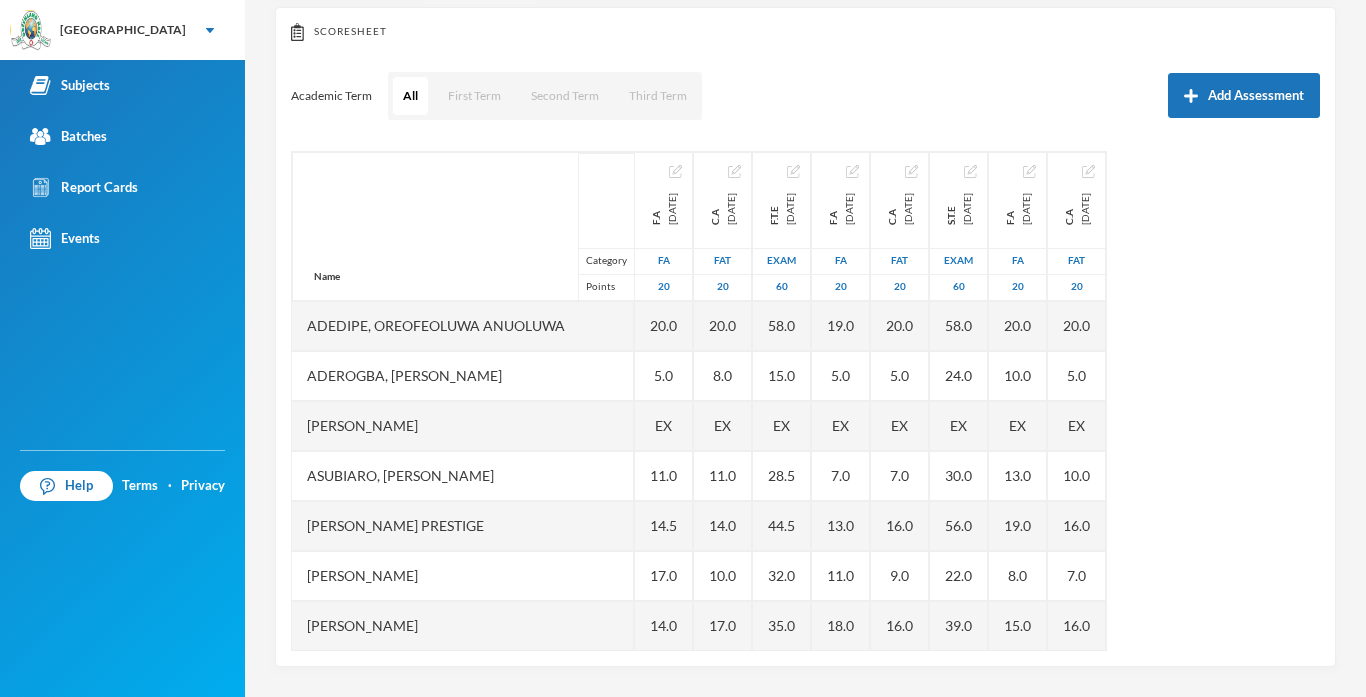 click on "Academic Term All First Term Second Term Third Term Add Assessment" at bounding box center [805, 96] 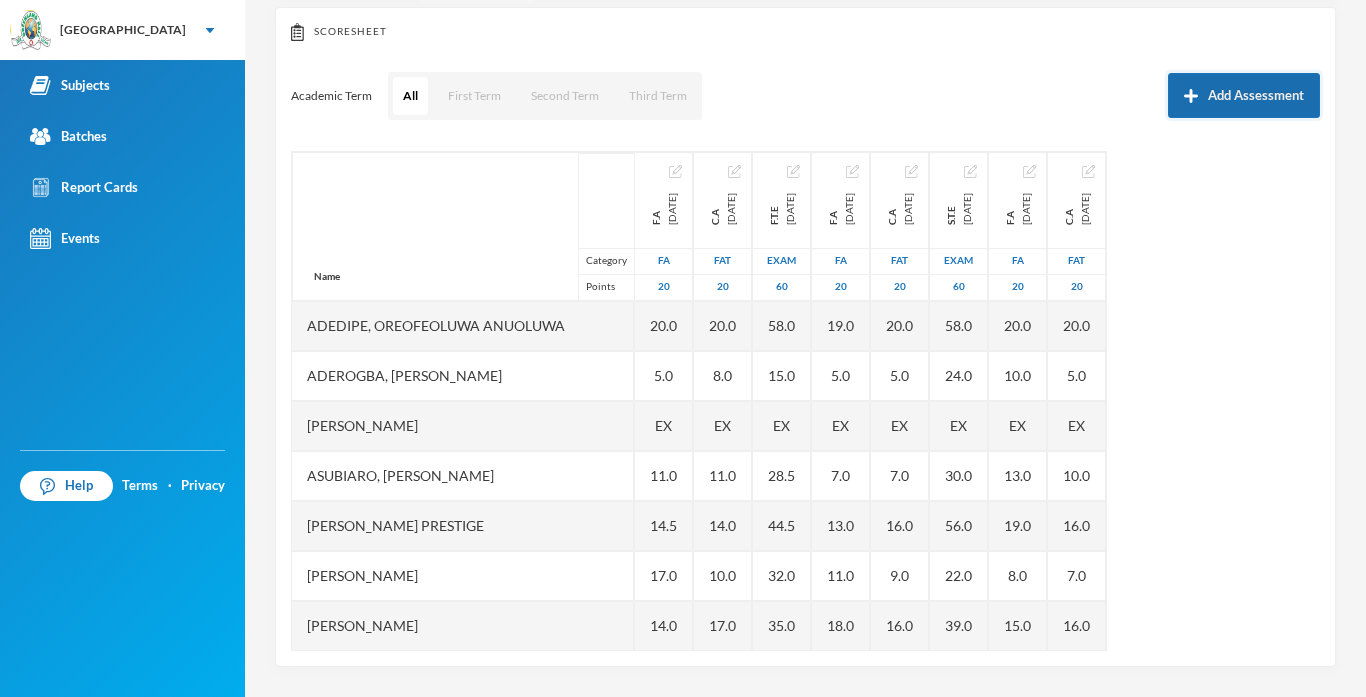 click on "Add Assessment" at bounding box center [1244, 95] 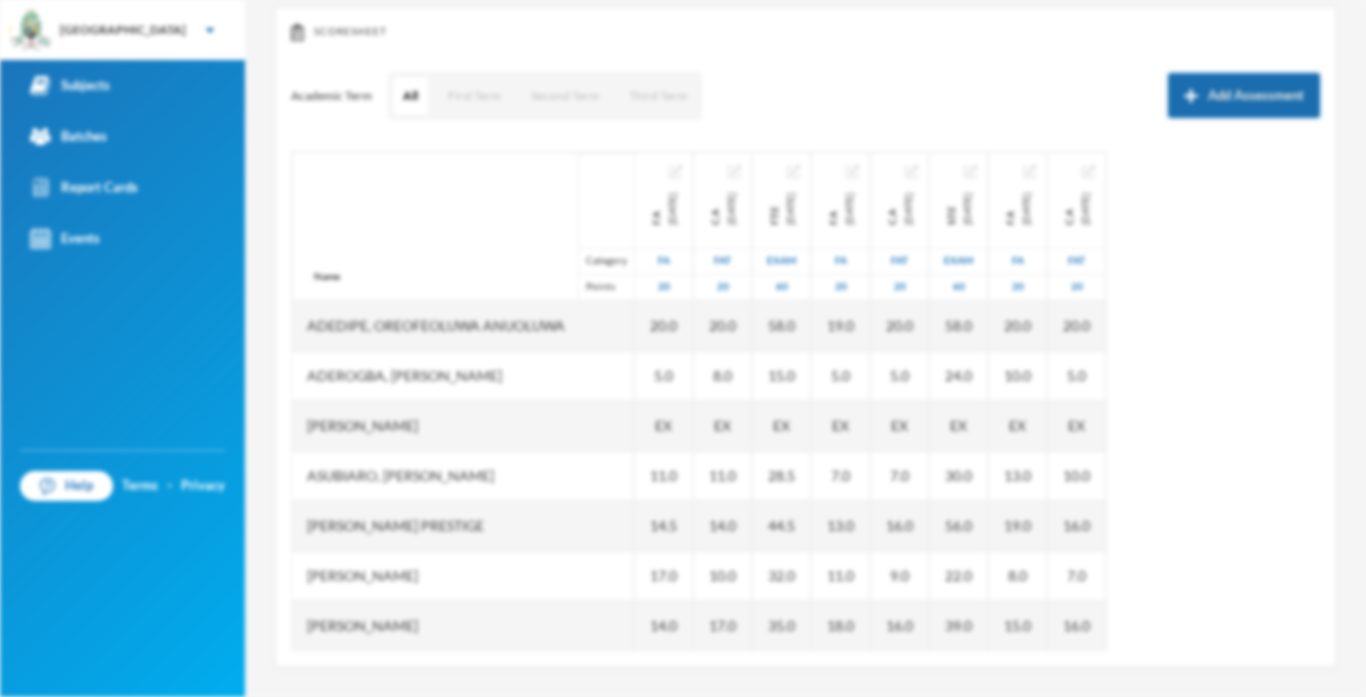 scroll, scrollTop: 0, scrollLeft: 0, axis: both 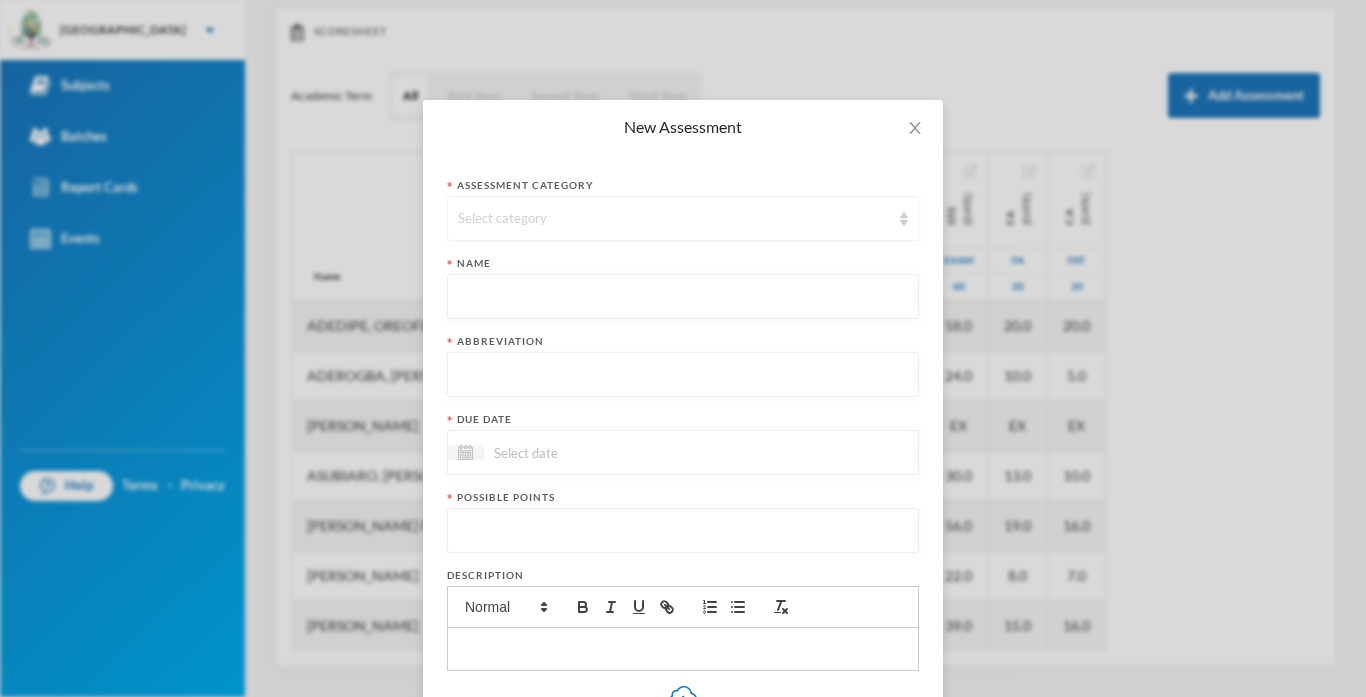click on "Select category" at bounding box center (674, 219) 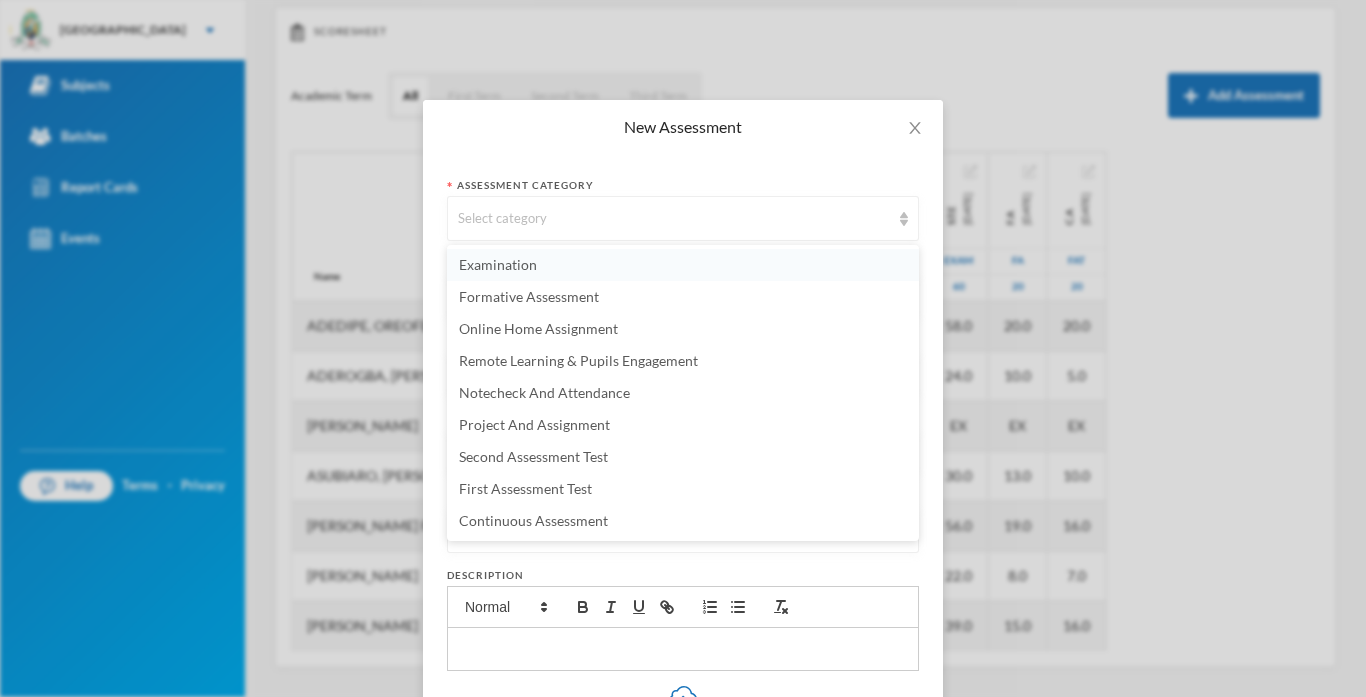 click on "Examination" at bounding box center (683, 265) 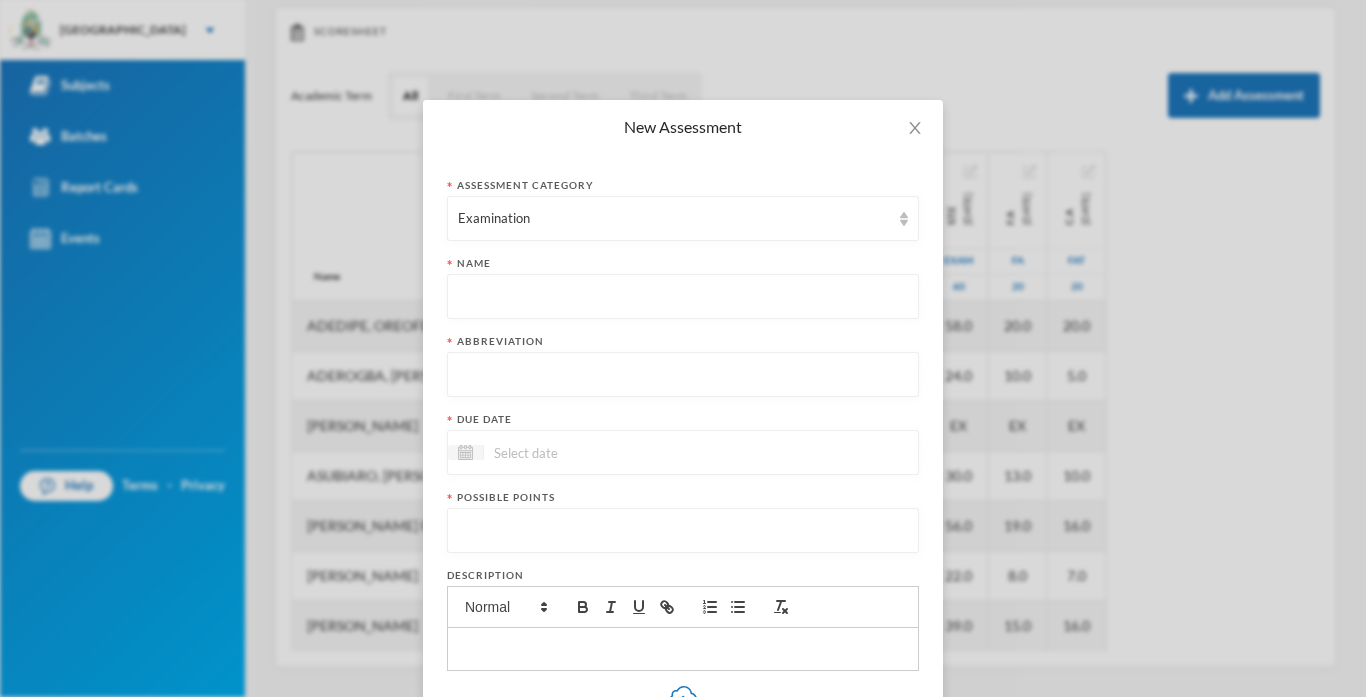 click at bounding box center [683, 297] 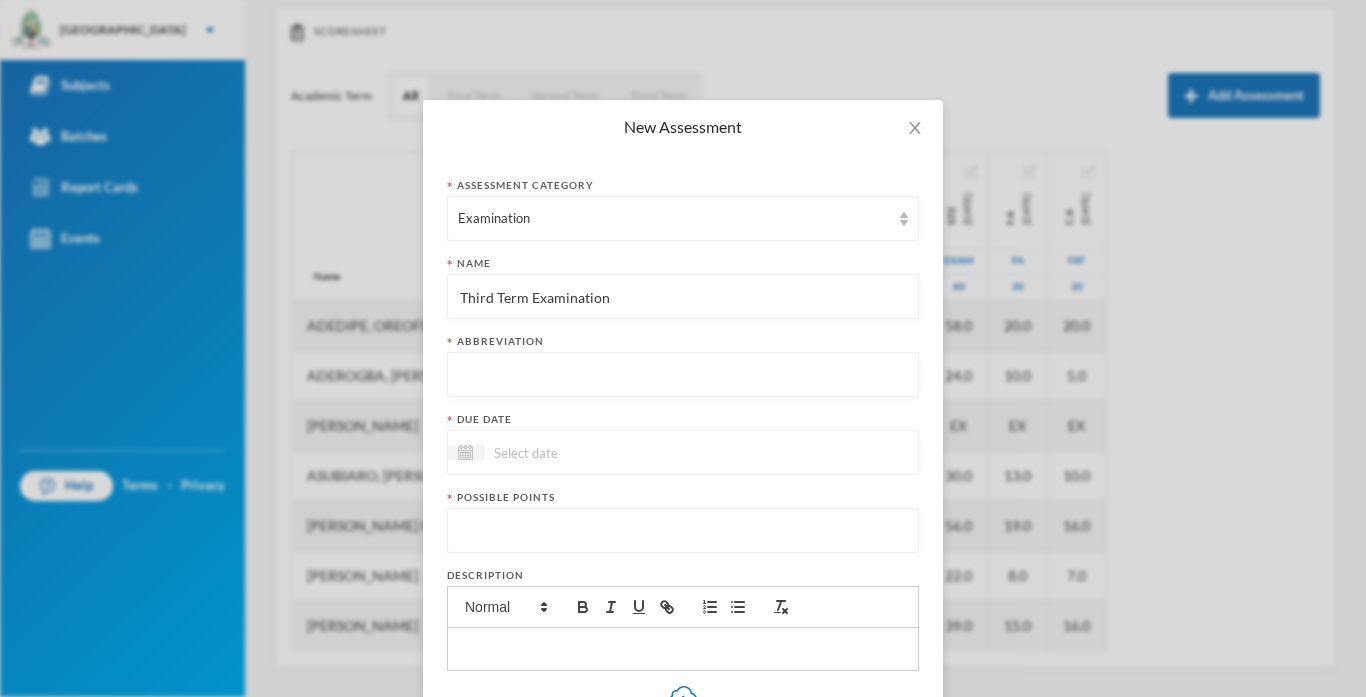 type on "Third Term Examination" 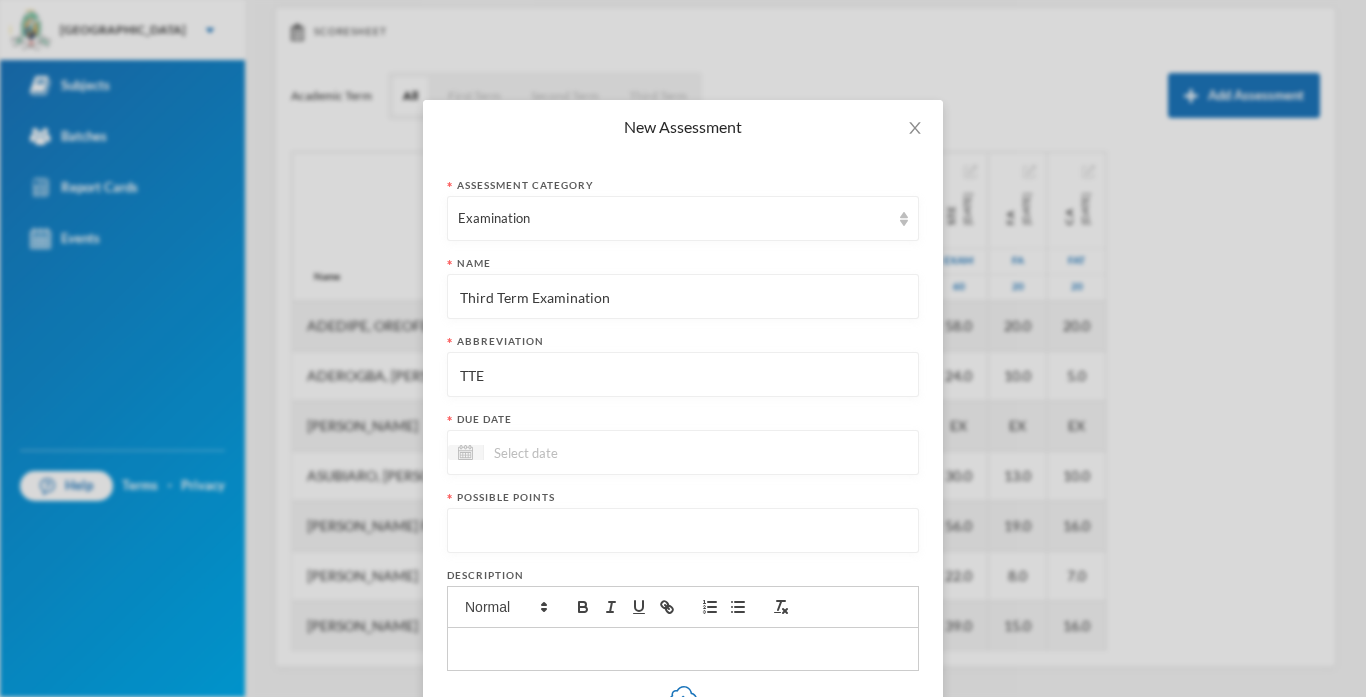 type on "TTE" 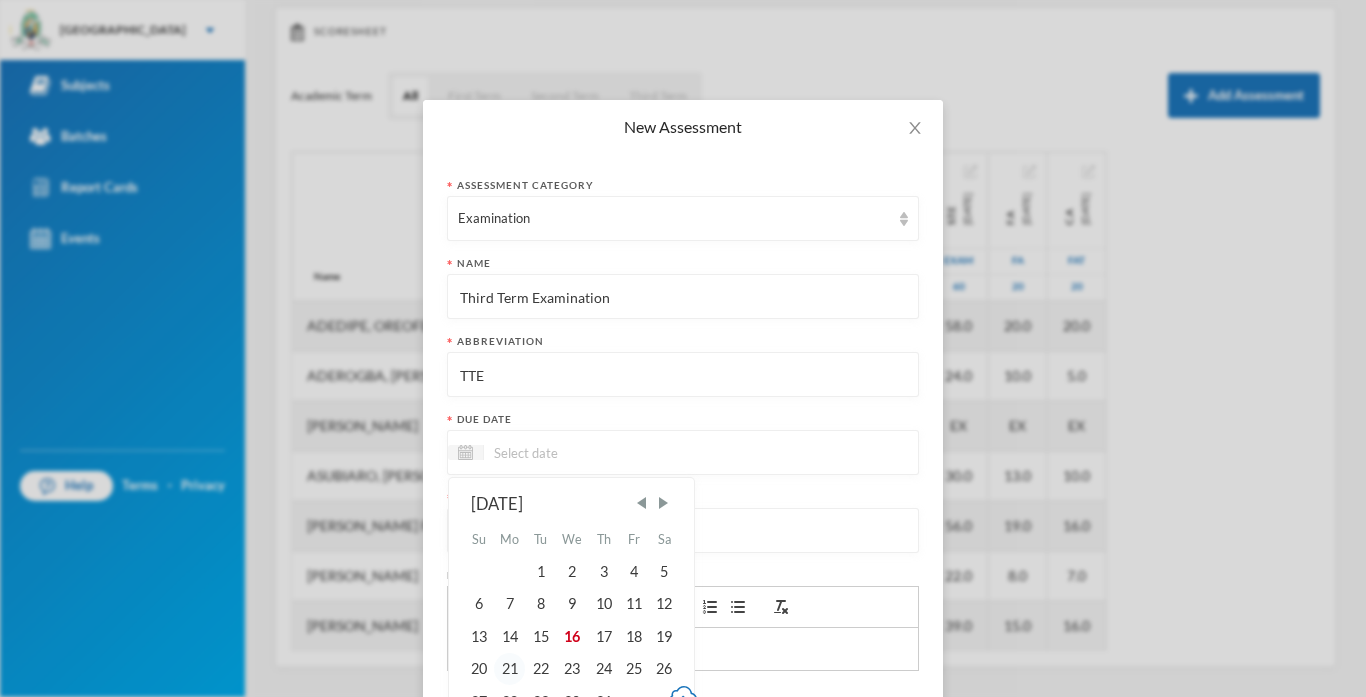 click on "21" at bounding box center (510, 669) 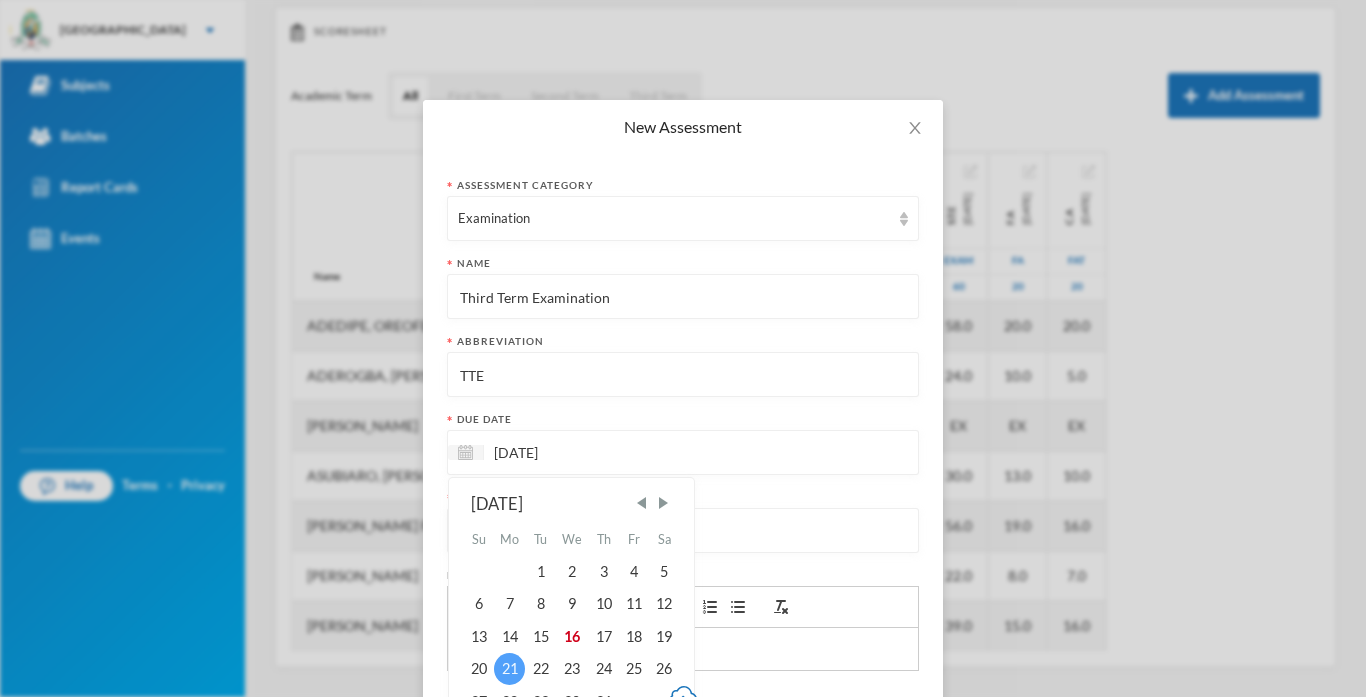 type on "[DATE]" 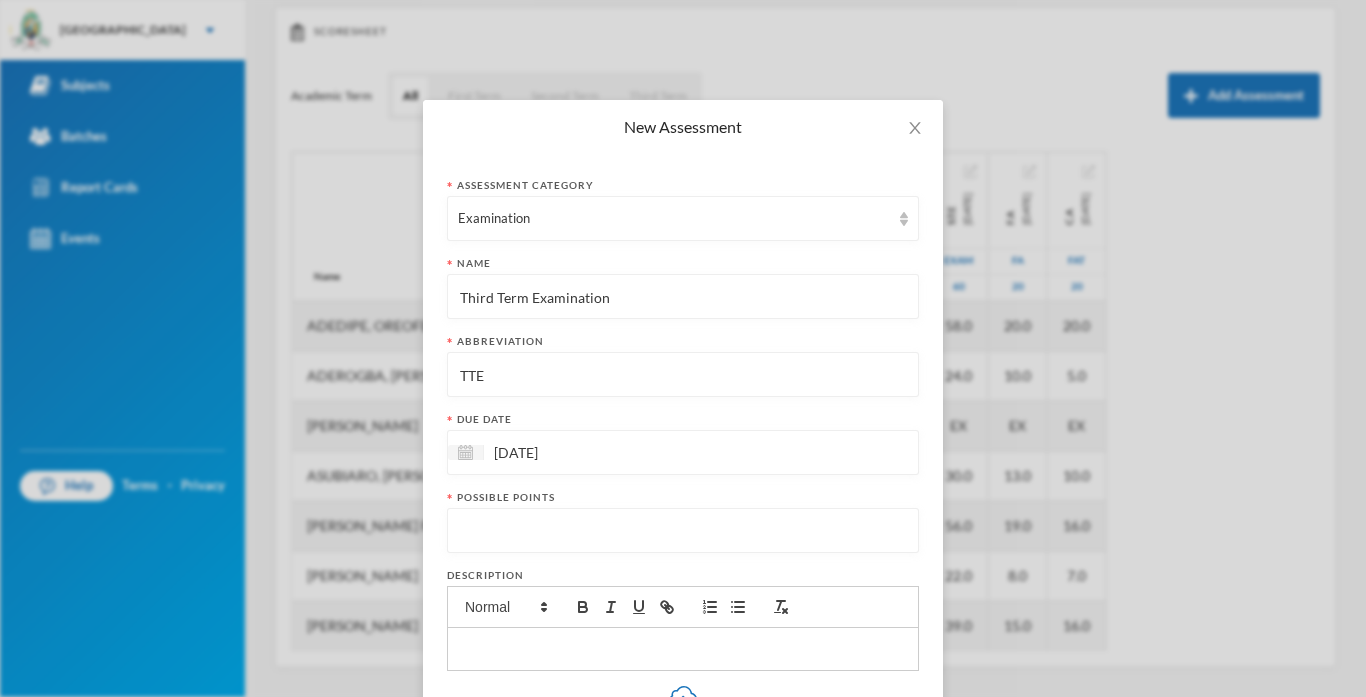 click at bounding box center [683, 531] 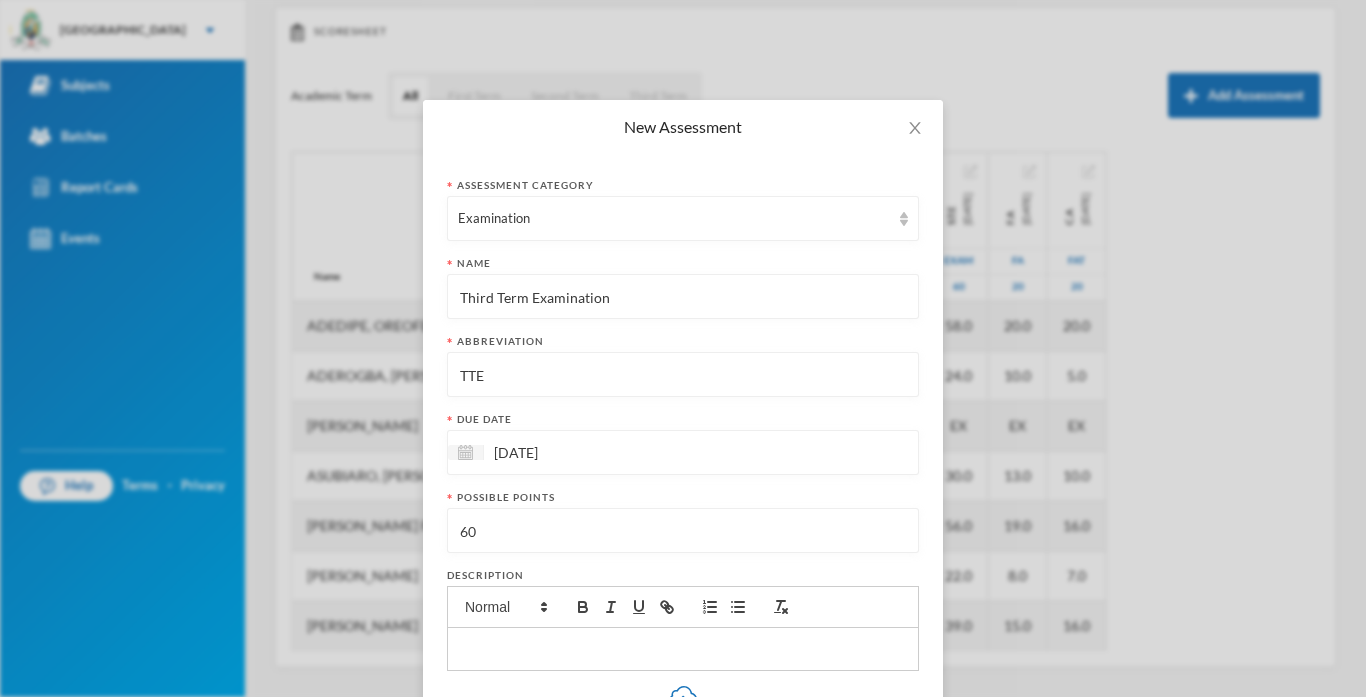 type on "60" 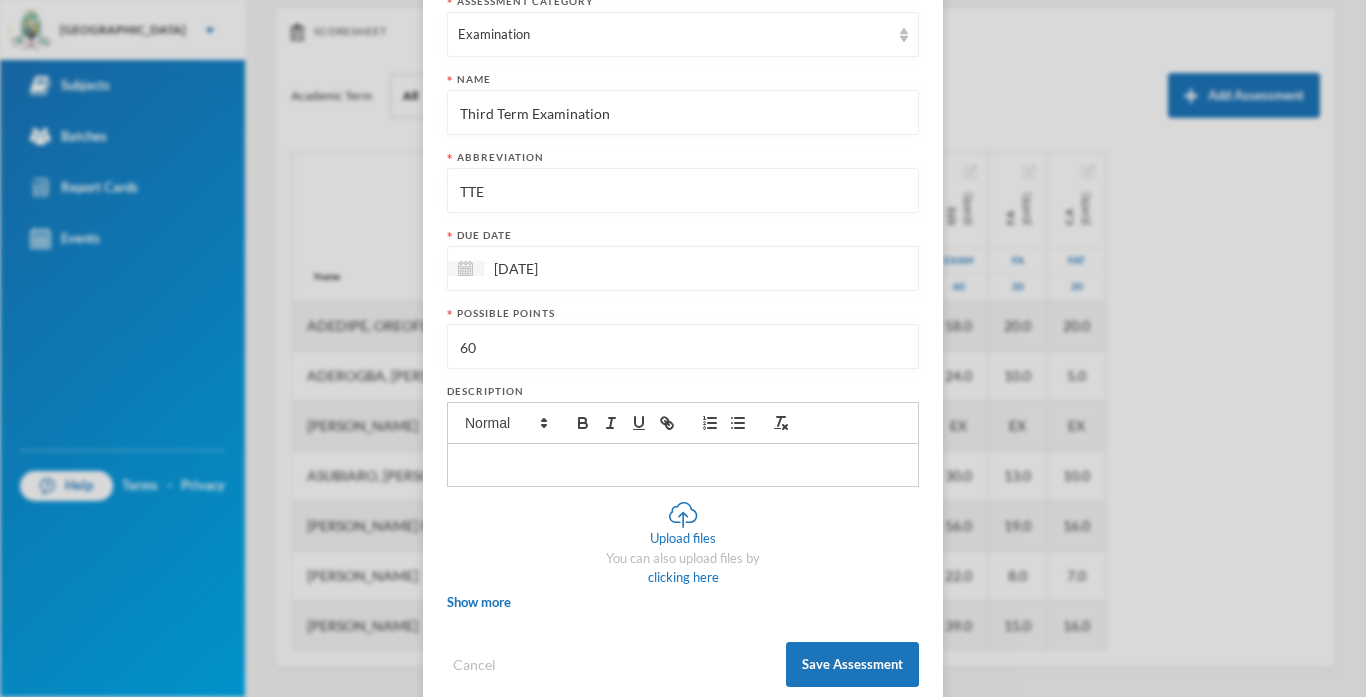 scroll, scrollTop: 222, scrollLeft: 0, axis: vertical 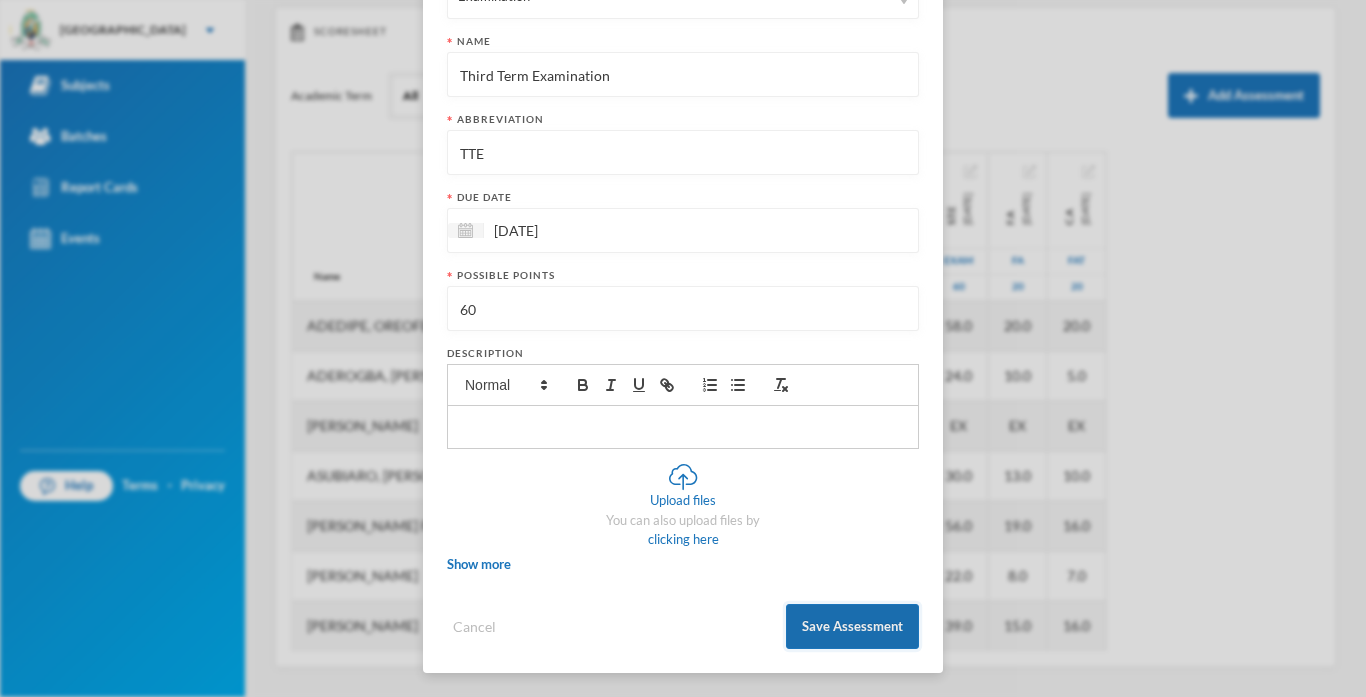 click on "Save Assessment" at bounding box center (852, 626) 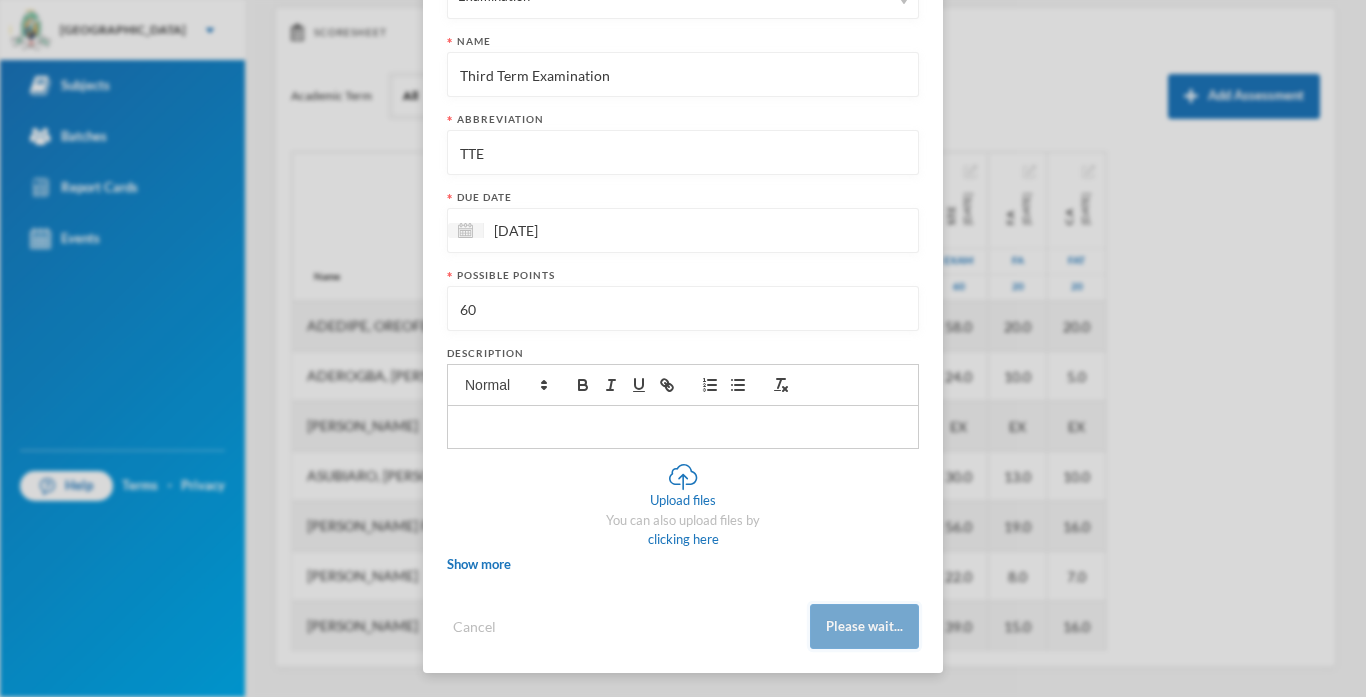 scroll, scrollTop: 213, scrollLeft: 0, axis: vertical 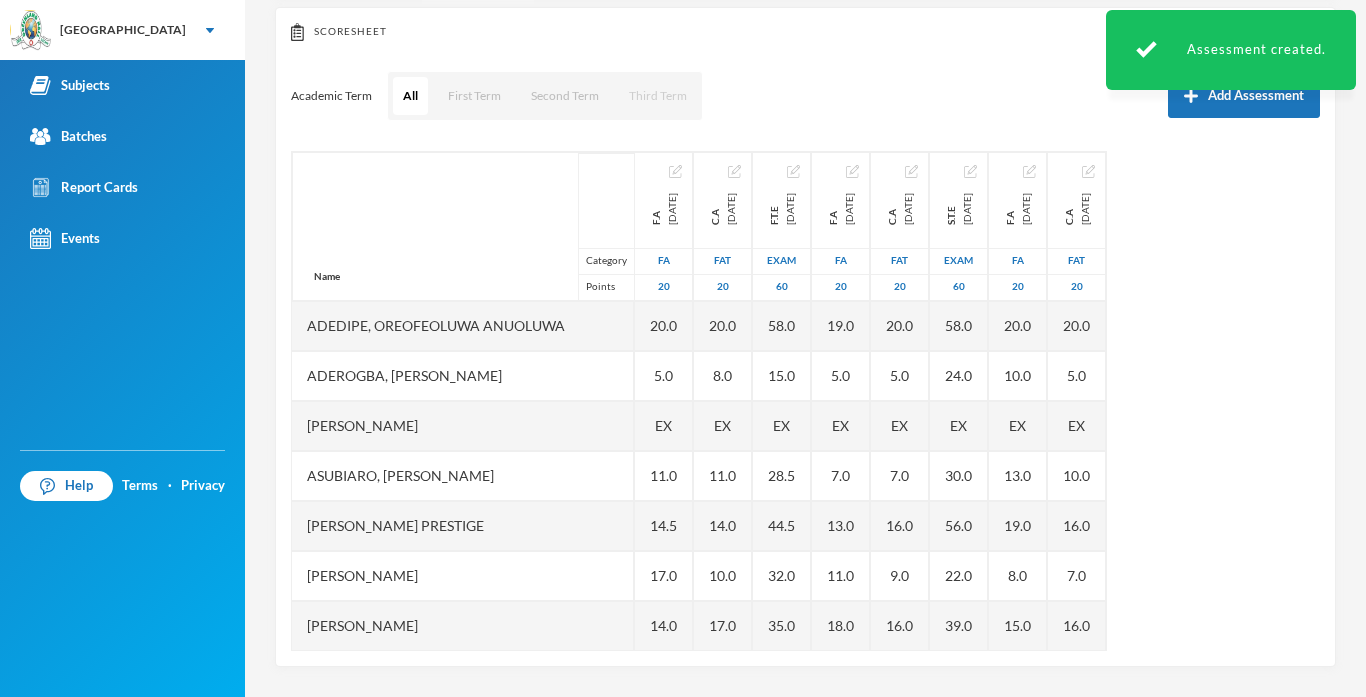 click on "Third Term" at bounding box center [658, 96] 